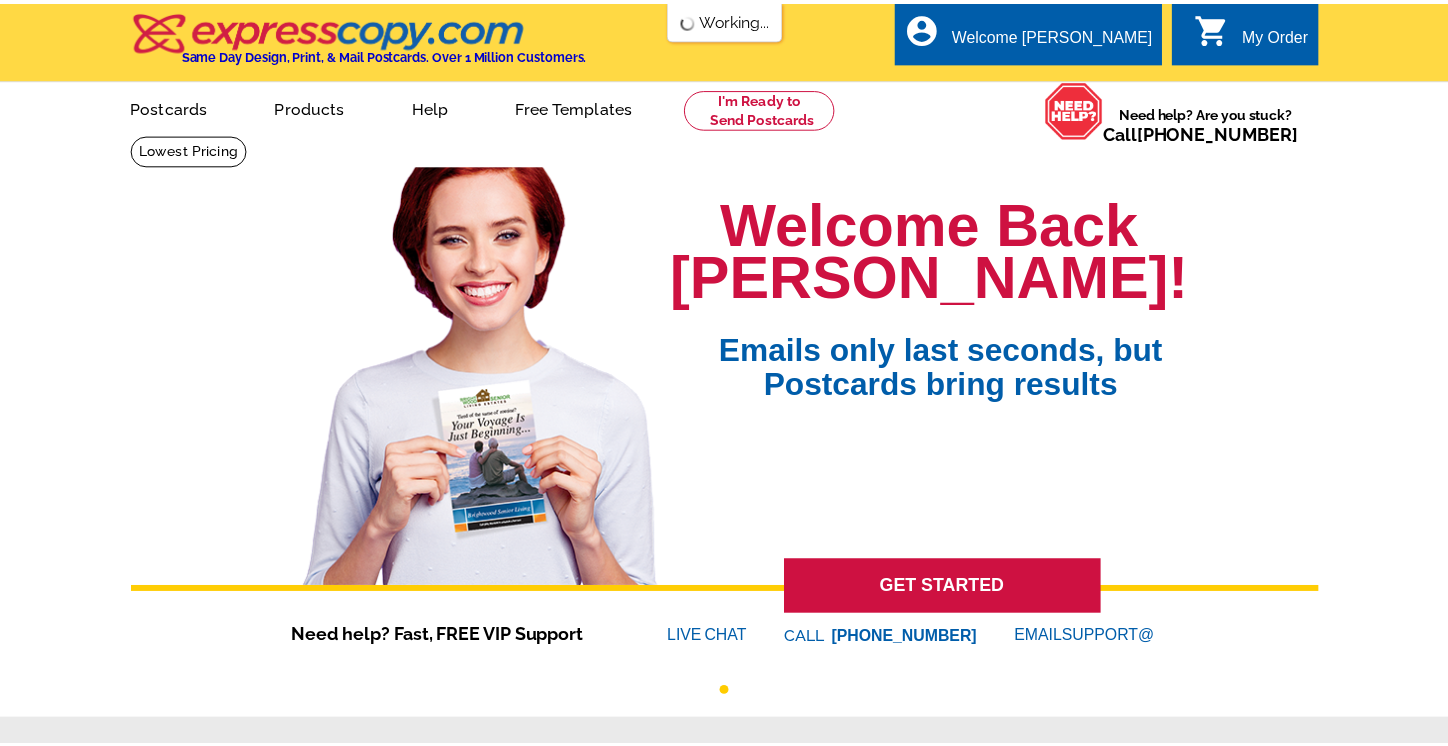 scroll, scrollTop: 0, scrollLeft: 0, axis: both 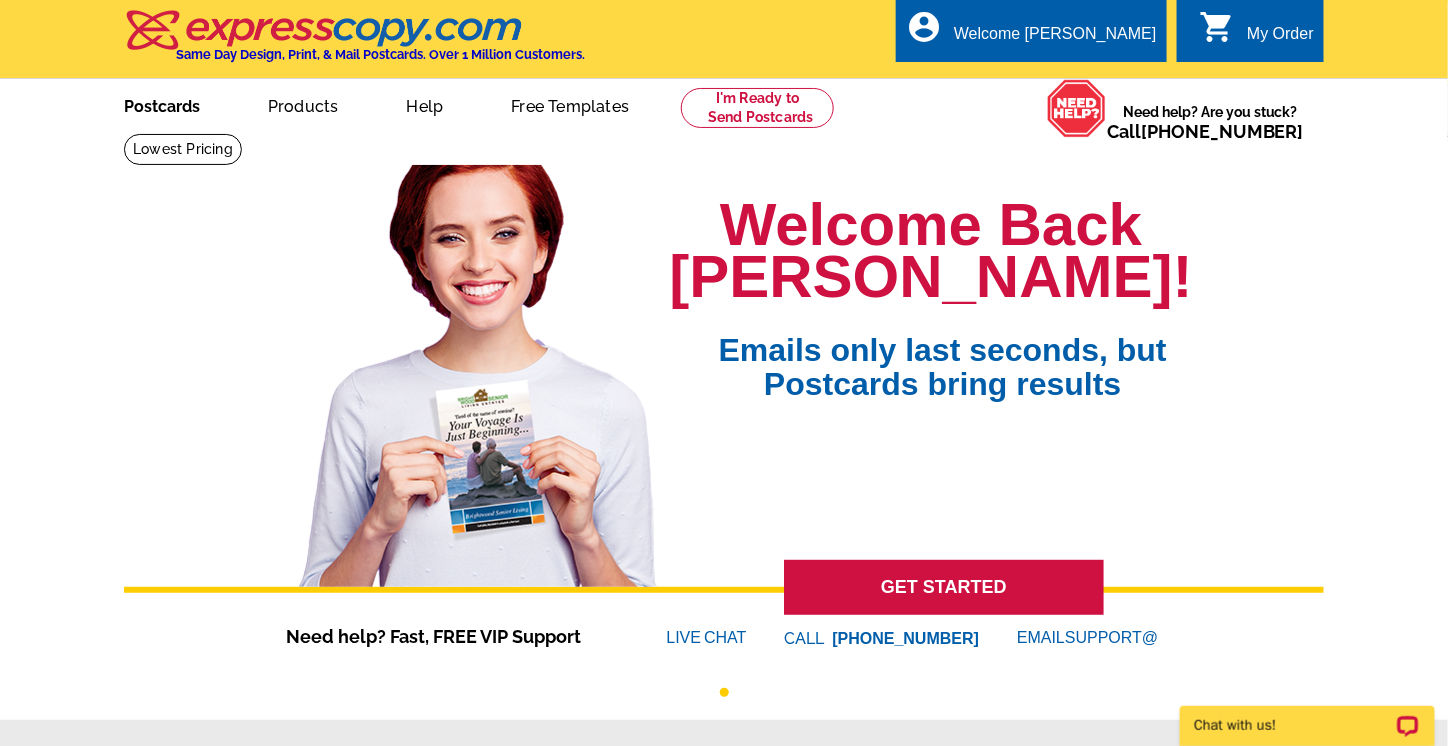 click on "Postcards" at bounding box center [162, 104] 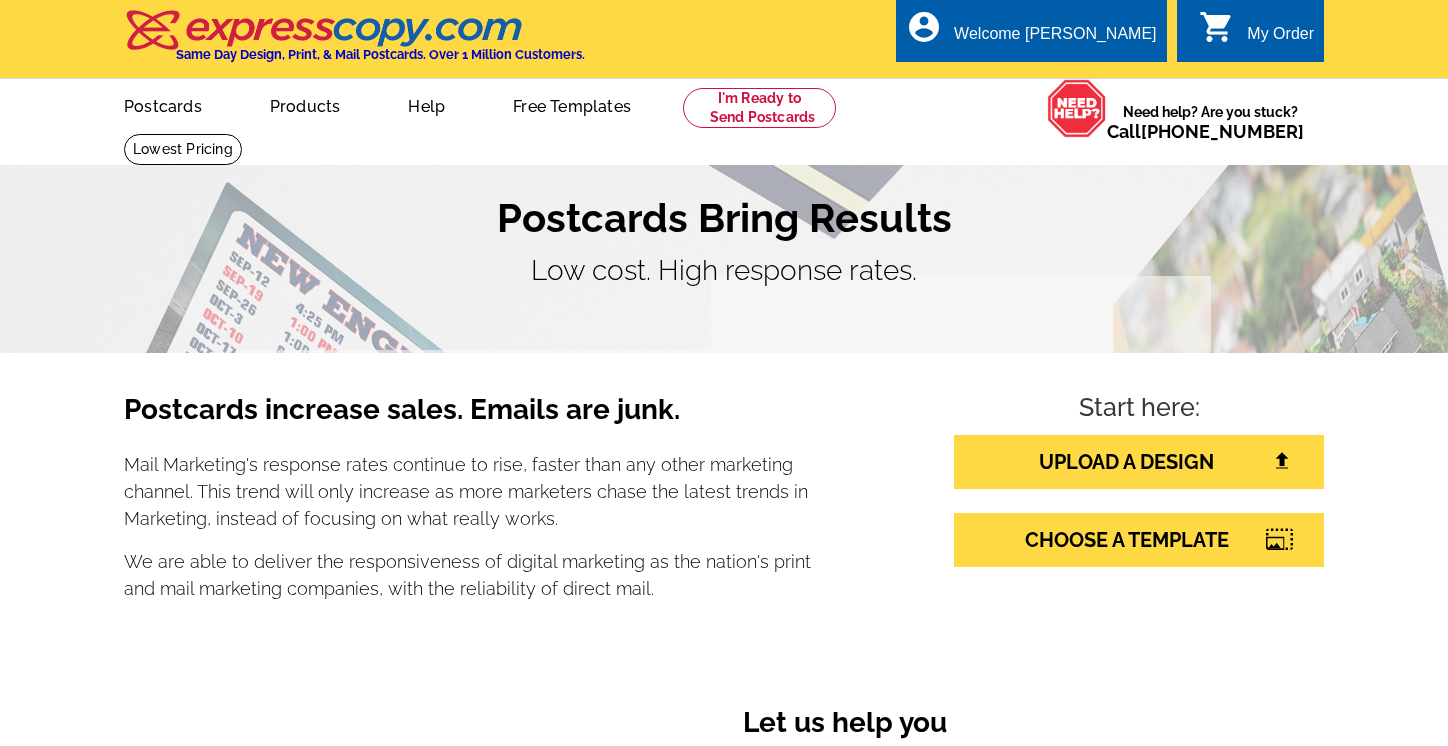 scroll, scrollTop: 0, scrollLeft: 0, axis: both 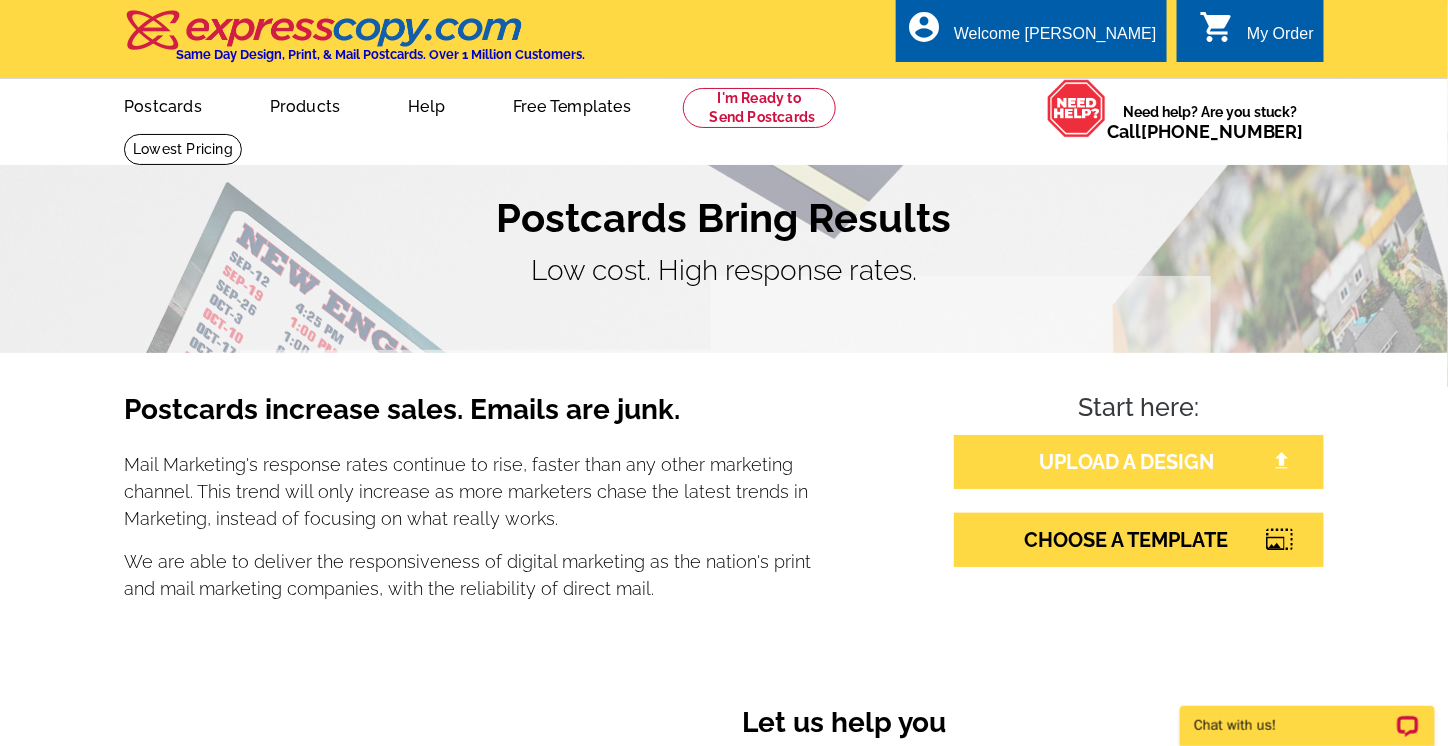 drag, startPoint x: 1181, startPoint y: 461, endPoint x: 1115, endPoint y: 471, distance: 66.75328 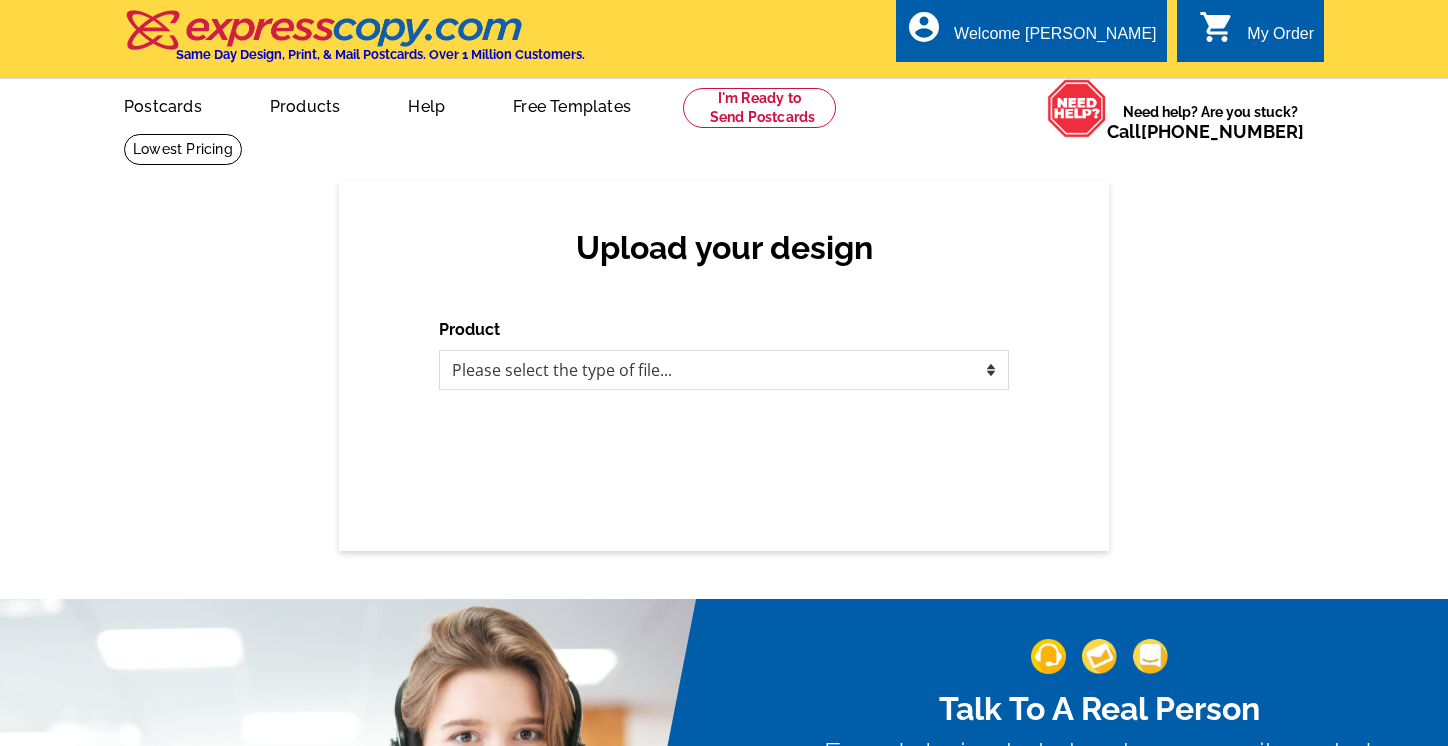 scroll, scrollTop: 0, scrollLeft: 0, axis: both 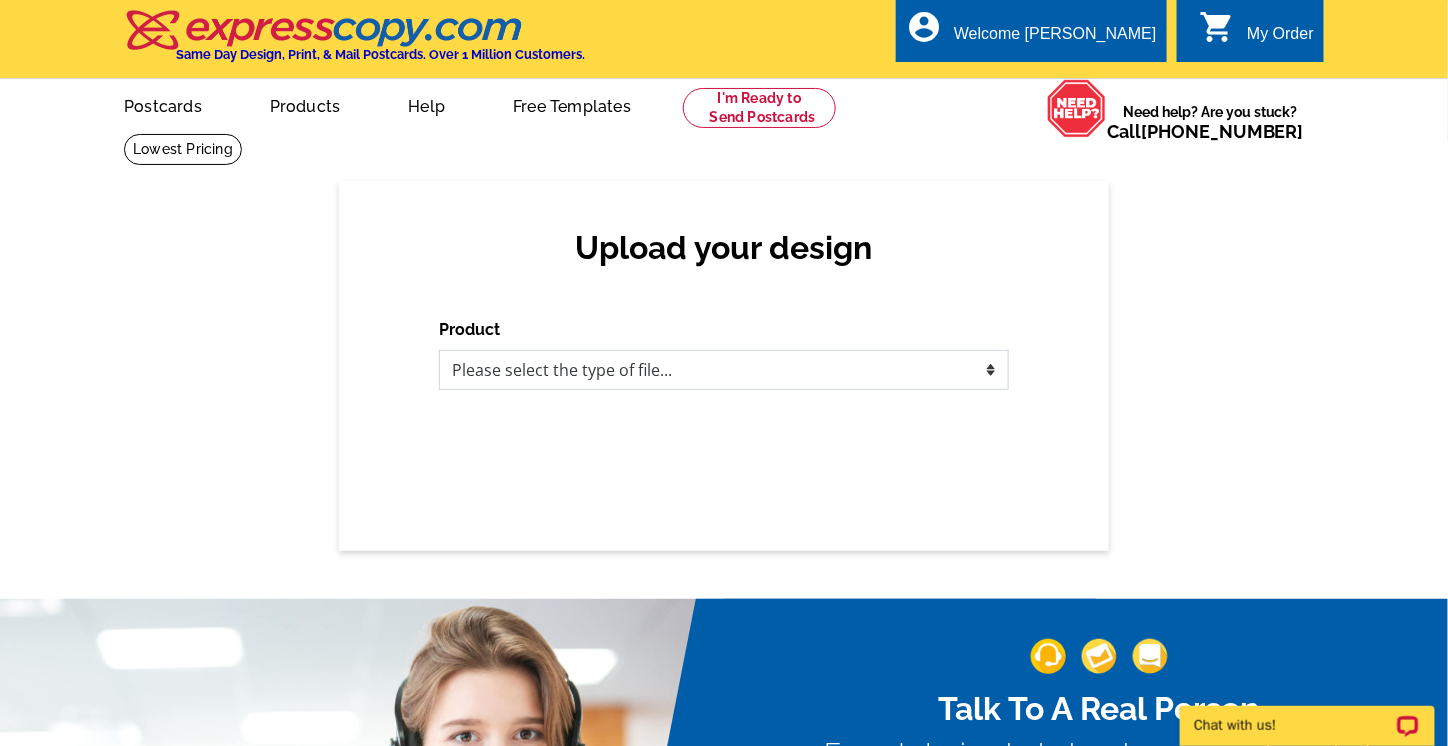 click on "Please select the type of file...
Postcards
Business Cards
Letters and flyers
Greeting Cards
Door Hangers" at bounding box center (724, 370) 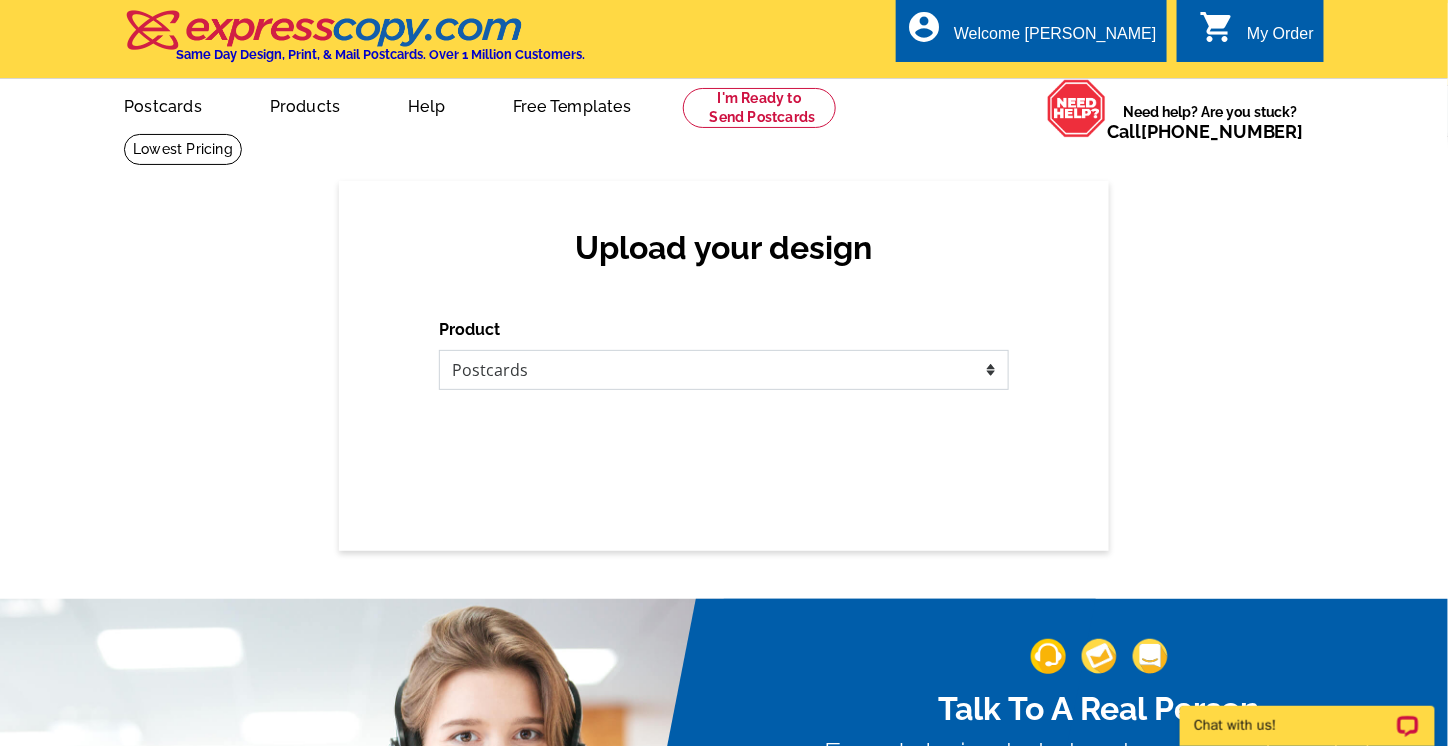 click on "Please select the type of file...
Postcards
Business Cards
Letters and flyers
Greeting Cards
Door Hangers" at bounding box center (724, 370) 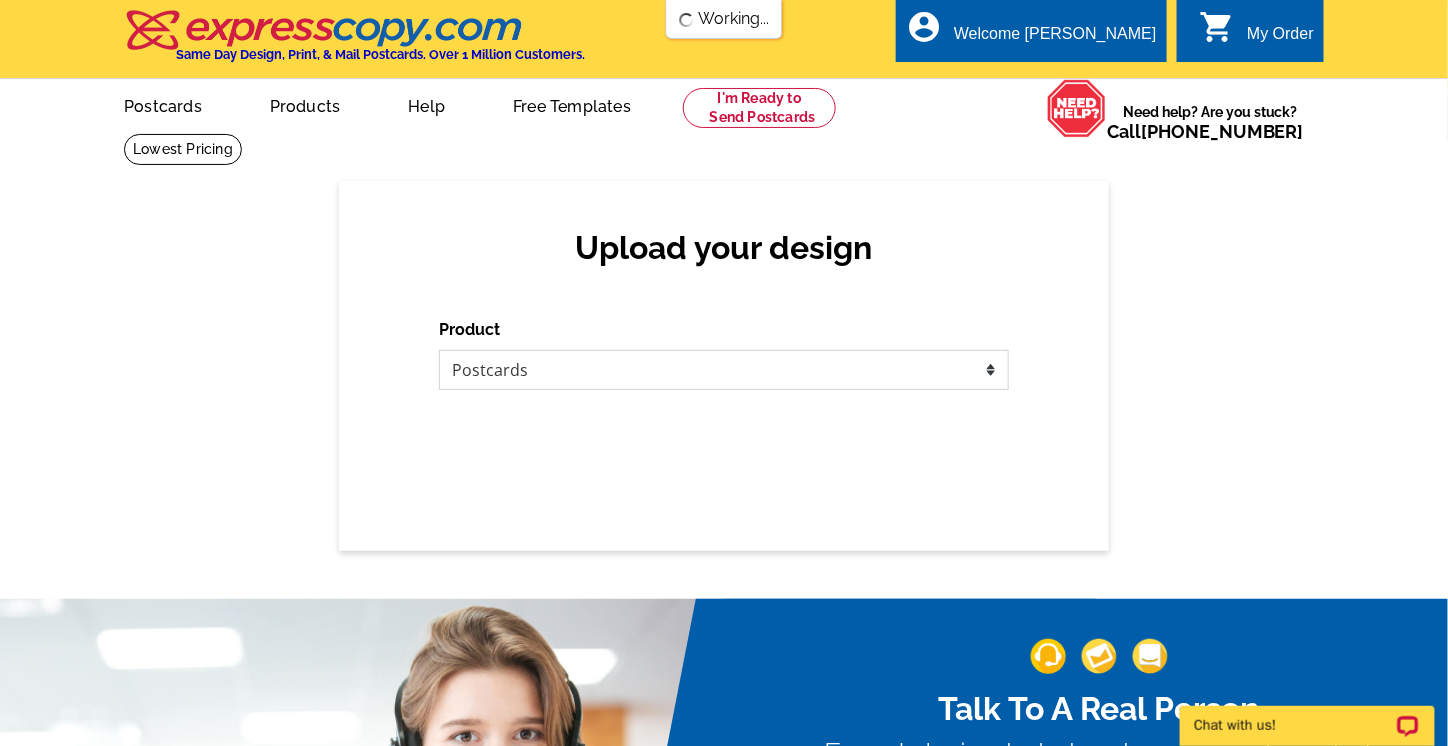 scroll, scrollTop: 0, scrollLeft: 0, axis: both 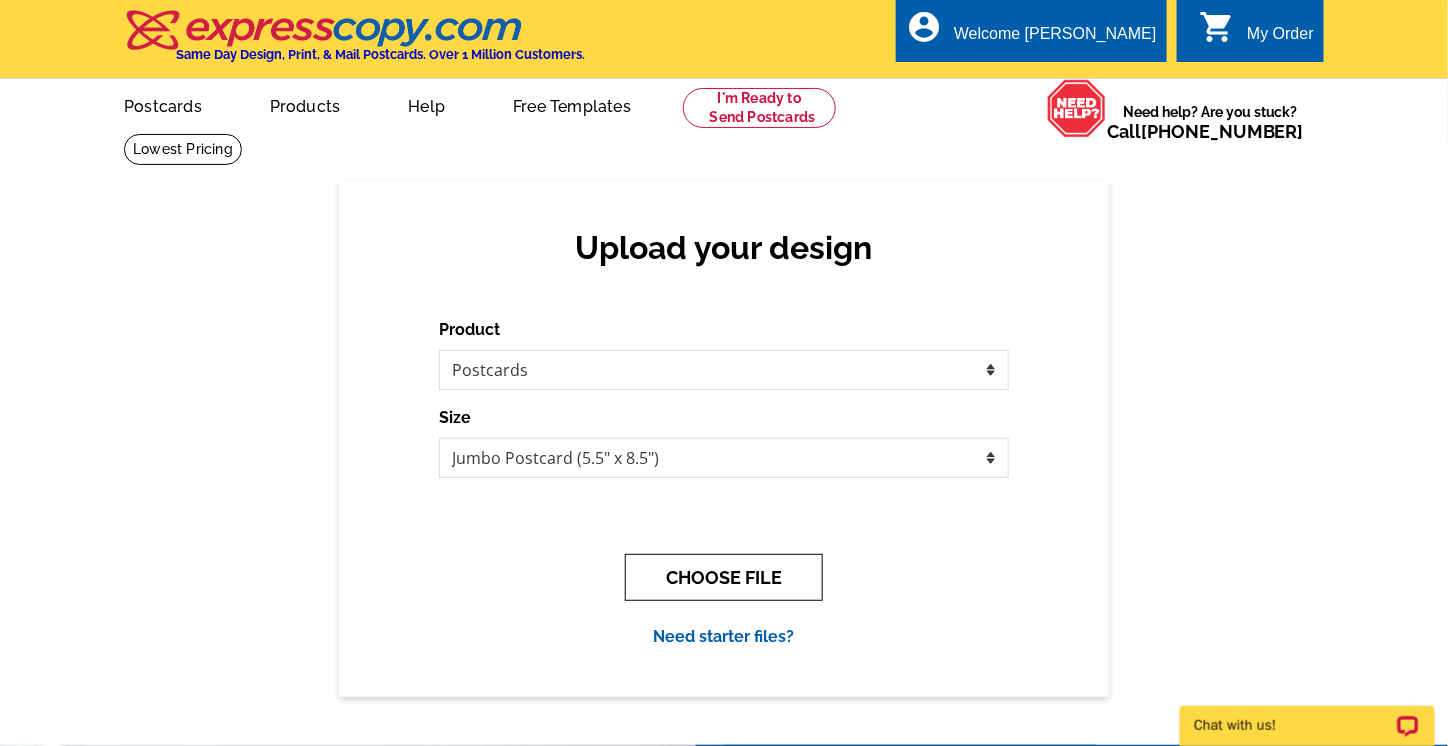 click on "CHOOSE FILE" at bounding box center [724, 577] 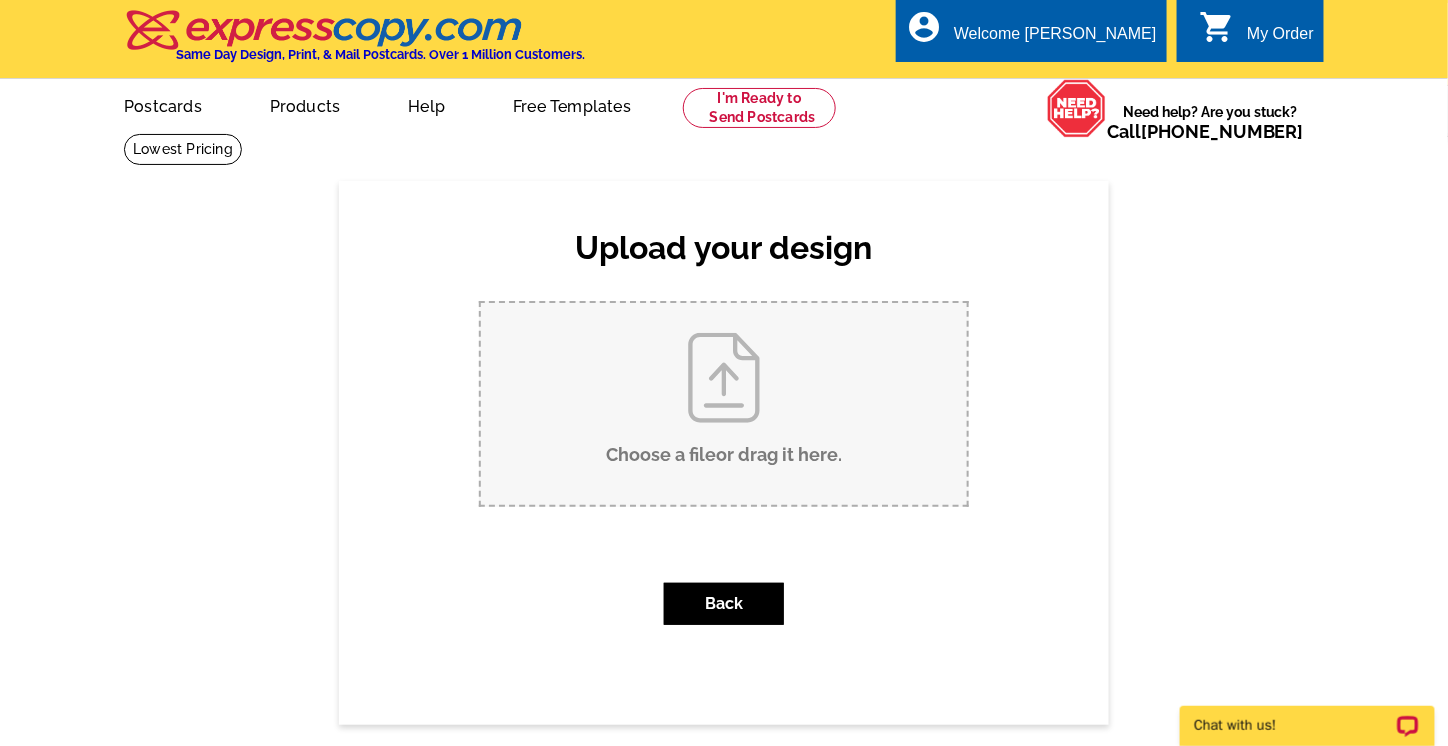 click on "Choose a file  or drag it here ." at bounding box center [724, 404] 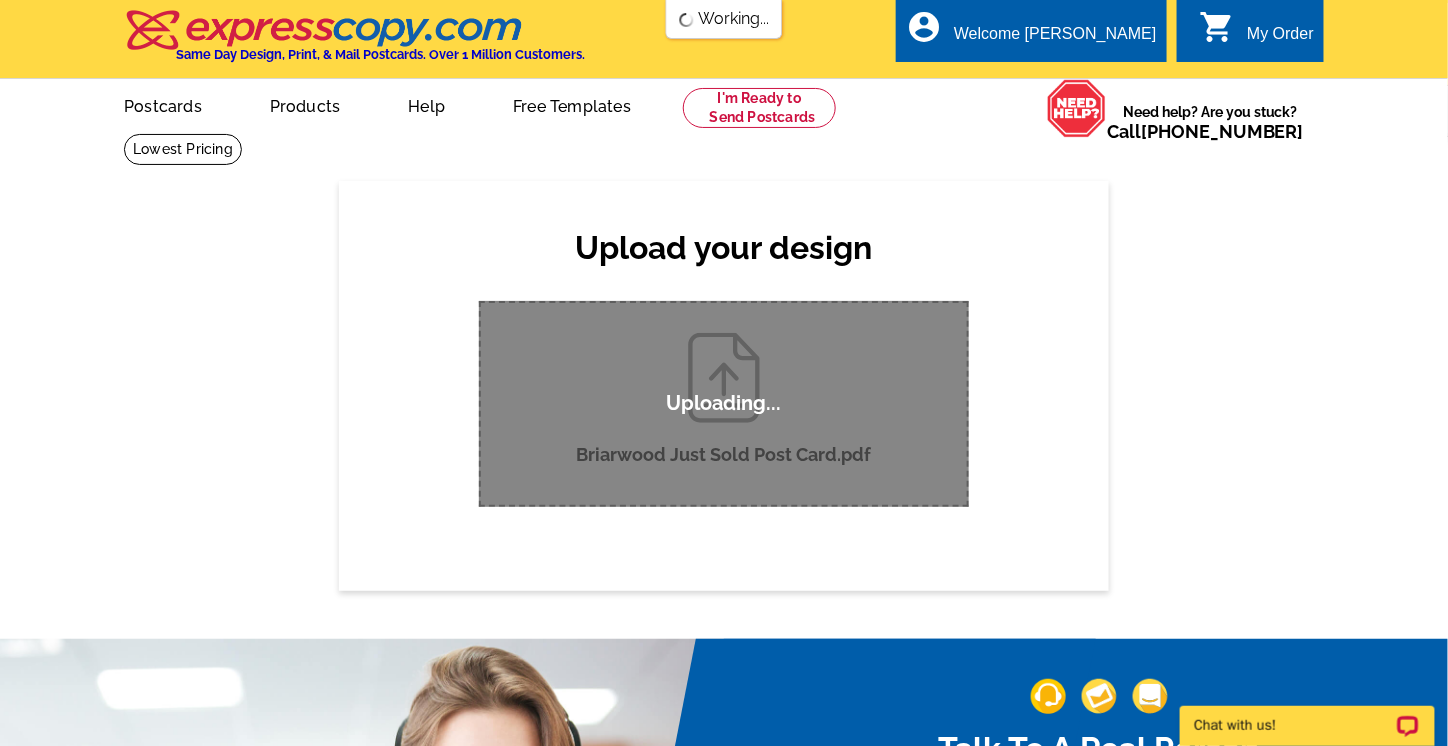 type 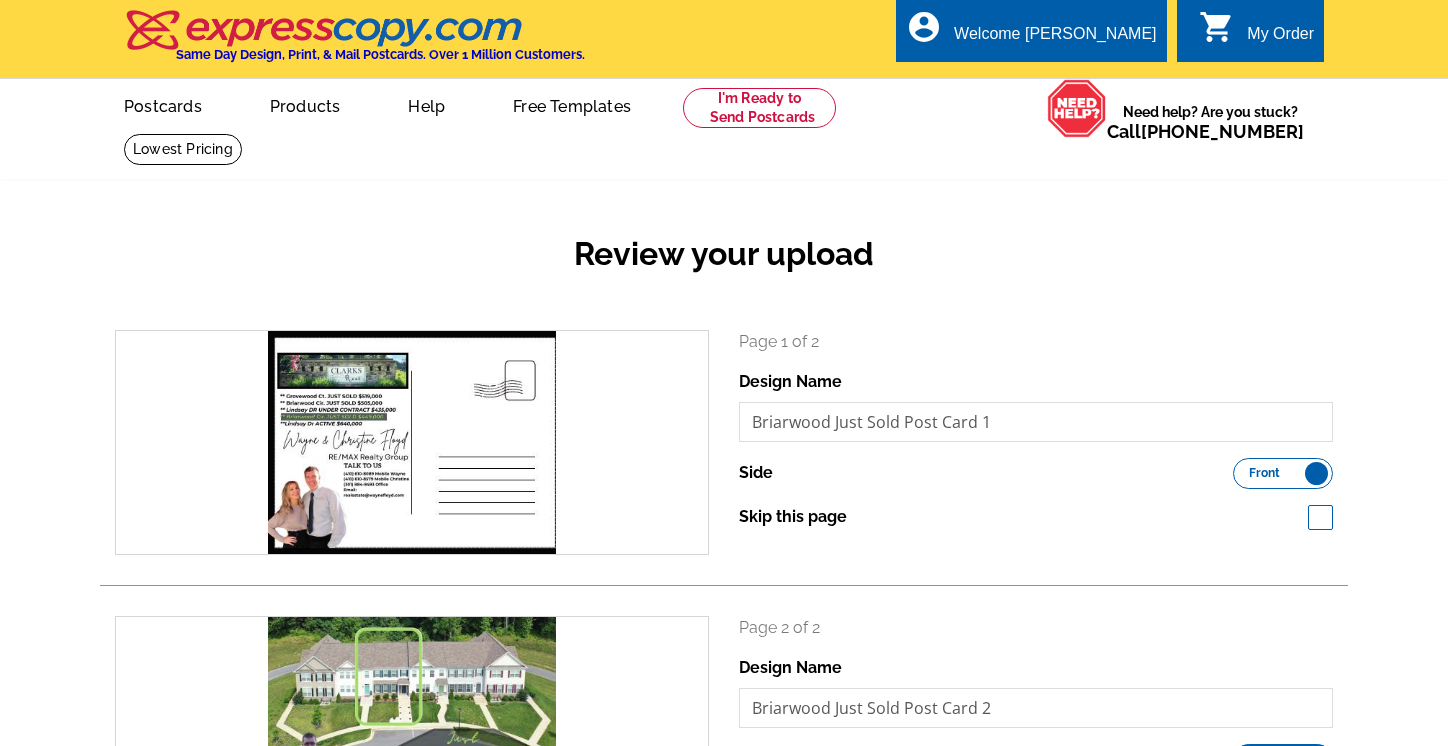 scroll, scrollTop: 0, scrollLeft: 0, axis: both 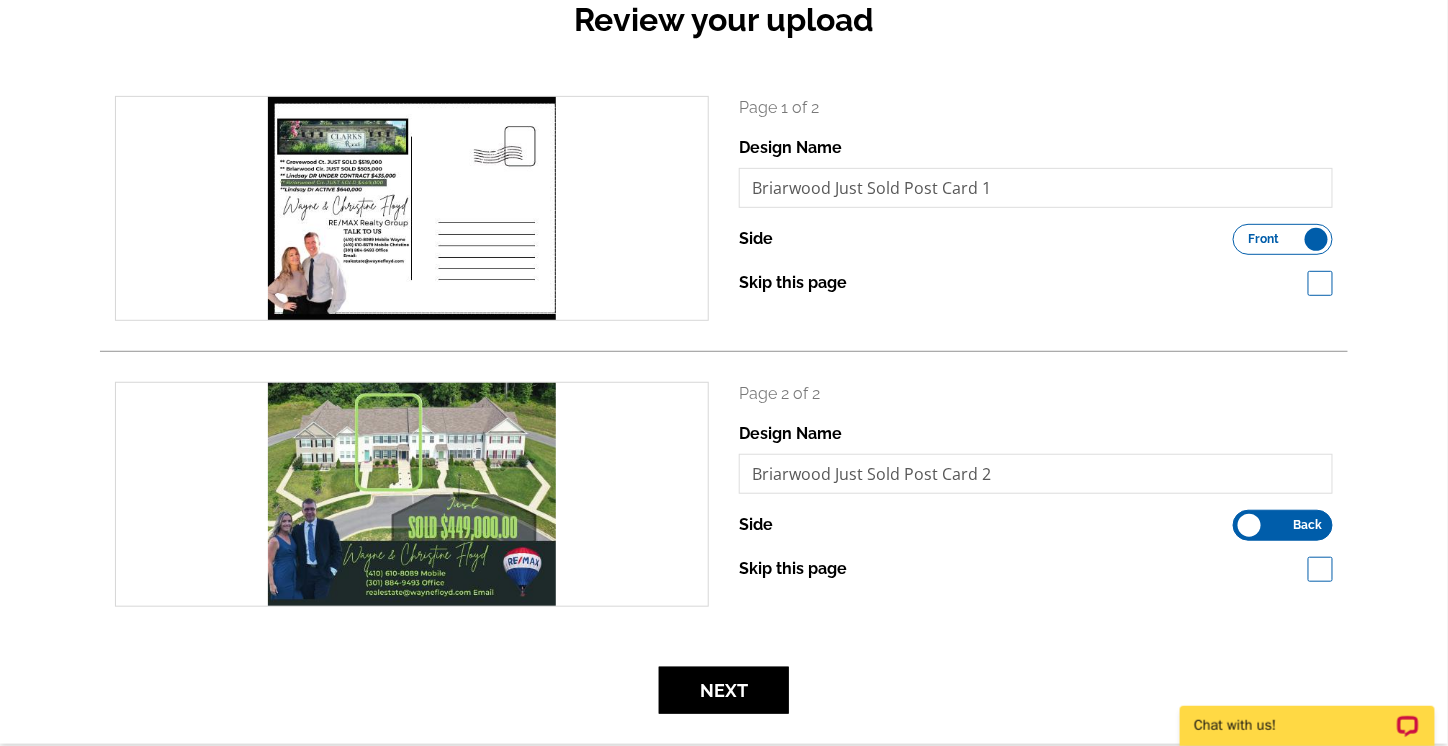 click on "Front
Back" at bounding box center (1283, 525) 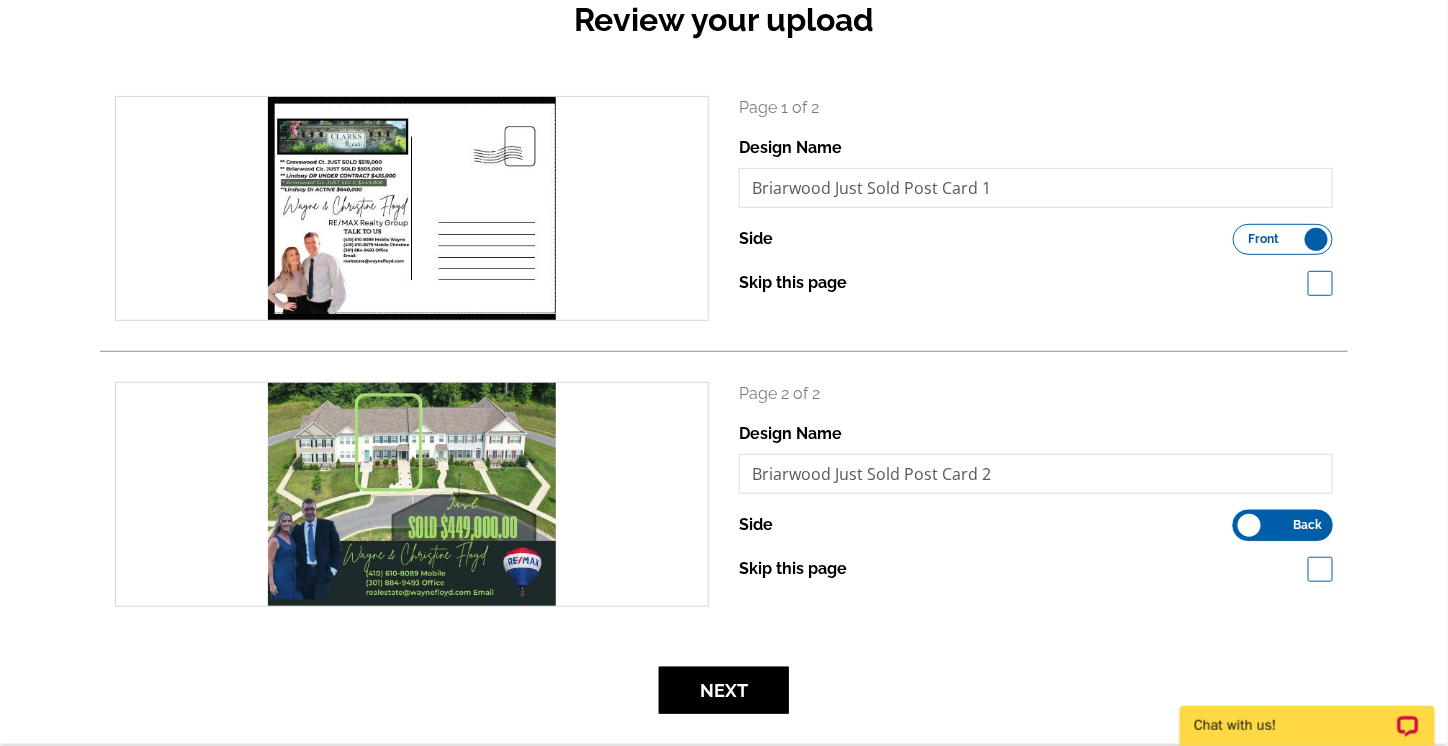 click on "Front
Back" at bounding box center [1243, 520] 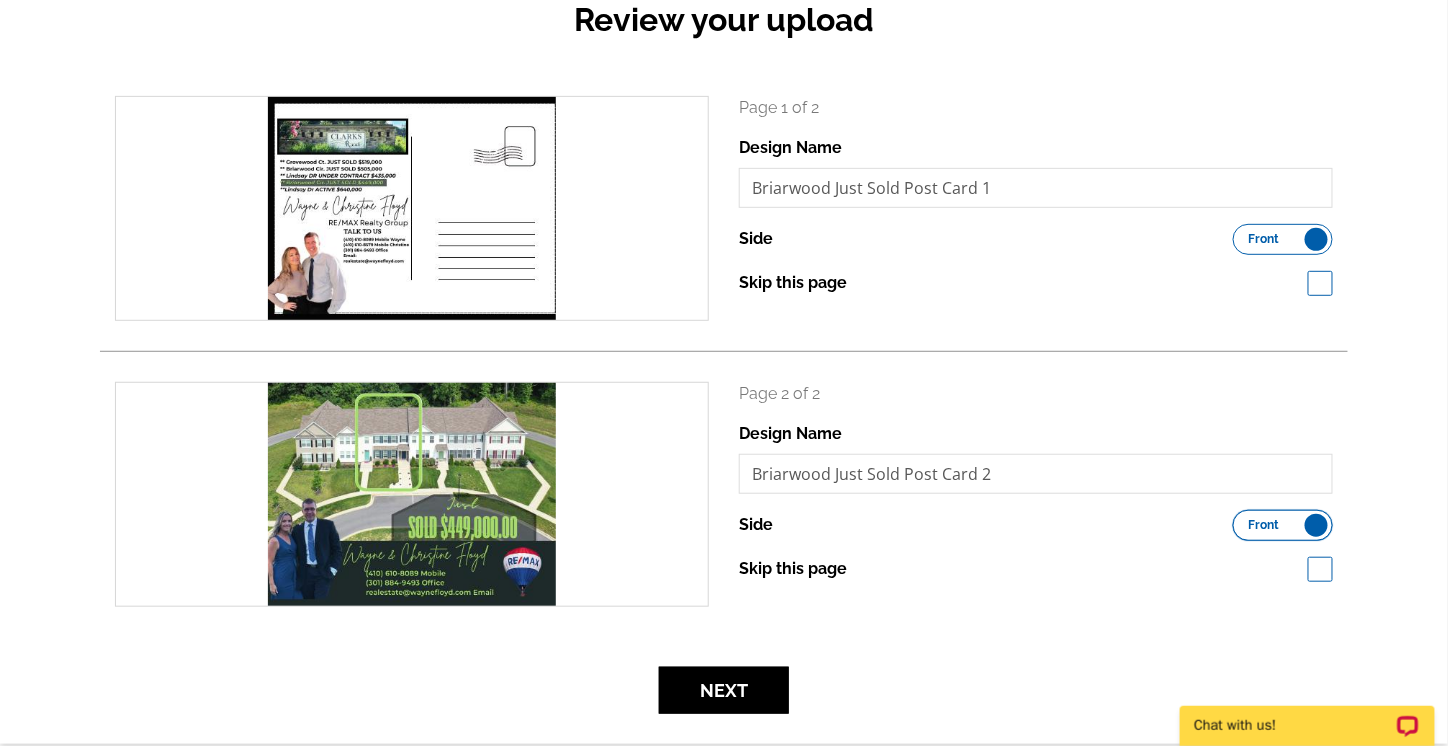 scroll, scrollTop: 0, scrollLeft: 0, axis: both 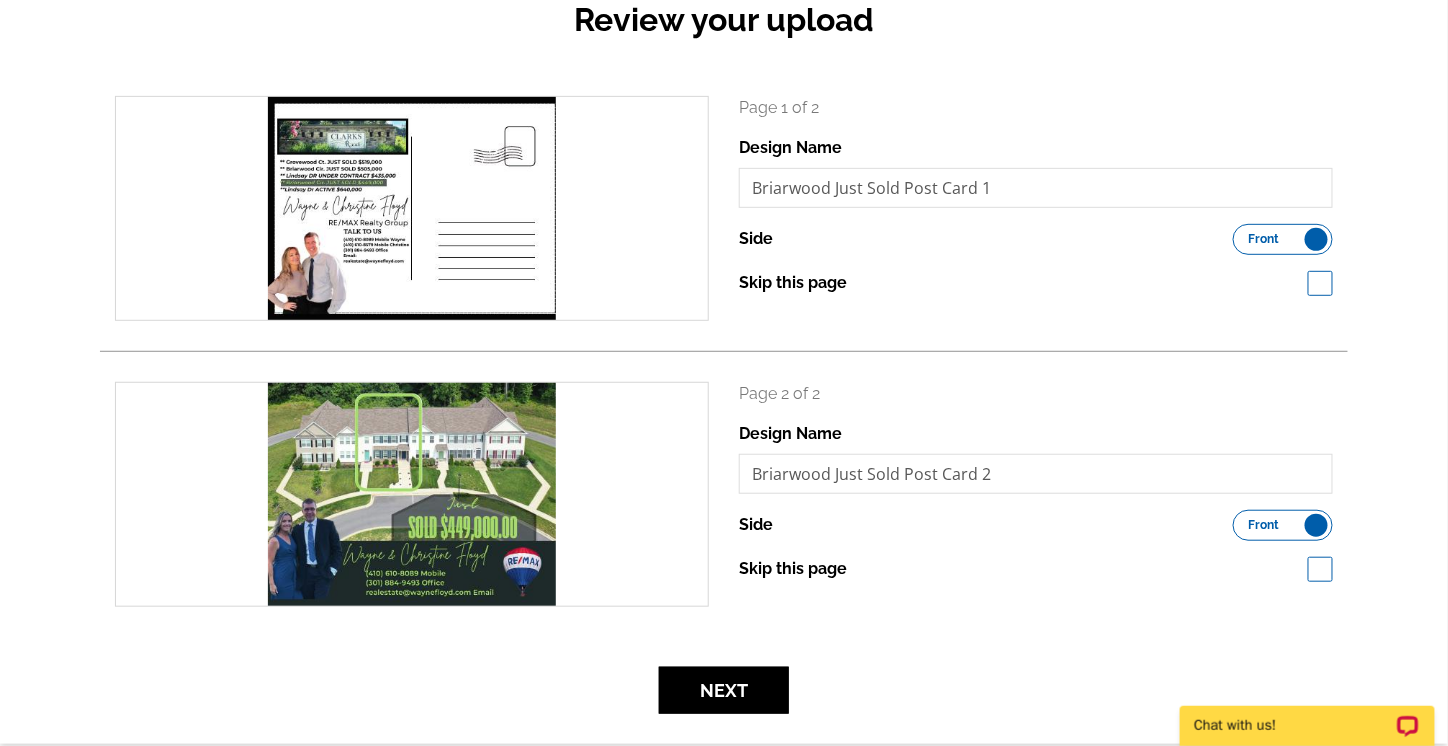 click on "Front
Back" at bounding box center (1283, 525) 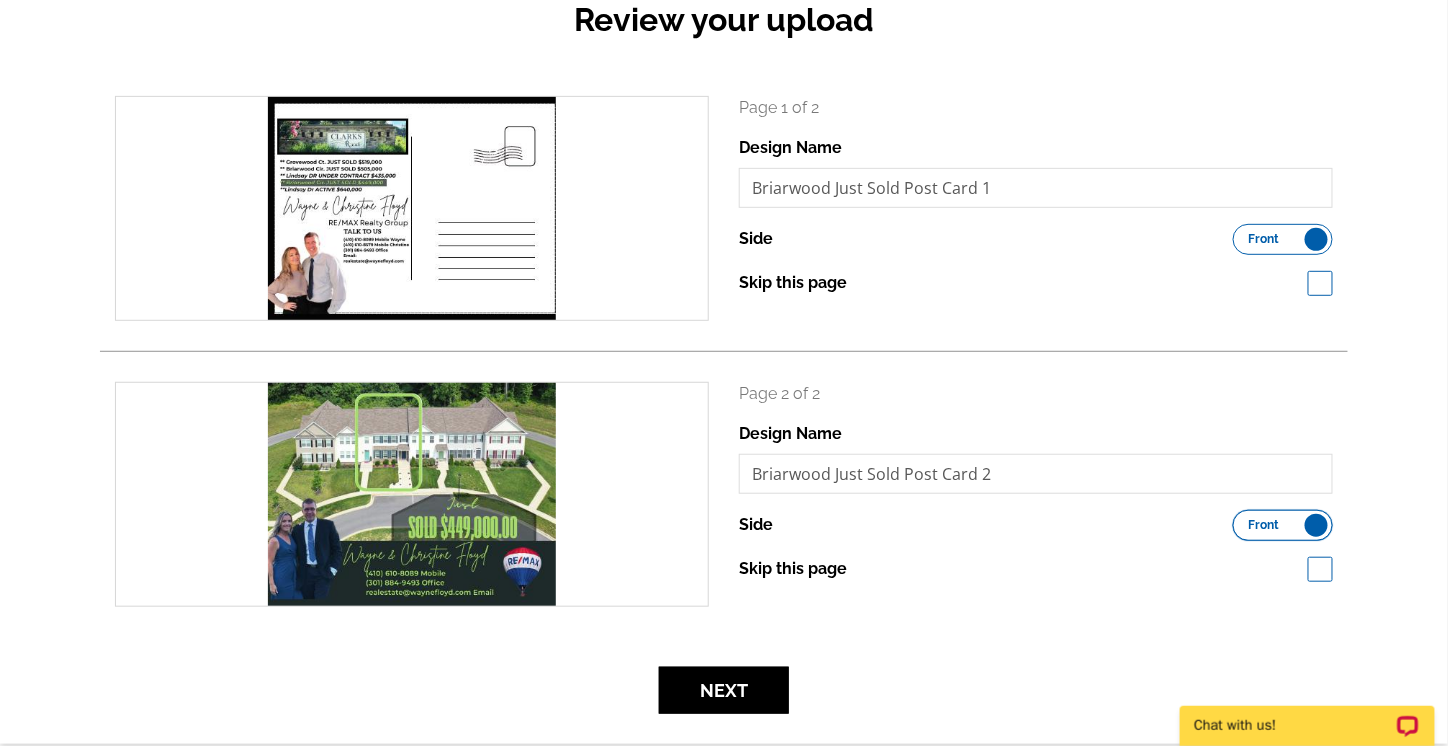 click on "Front
Back" at bounding box center [1243, 520] 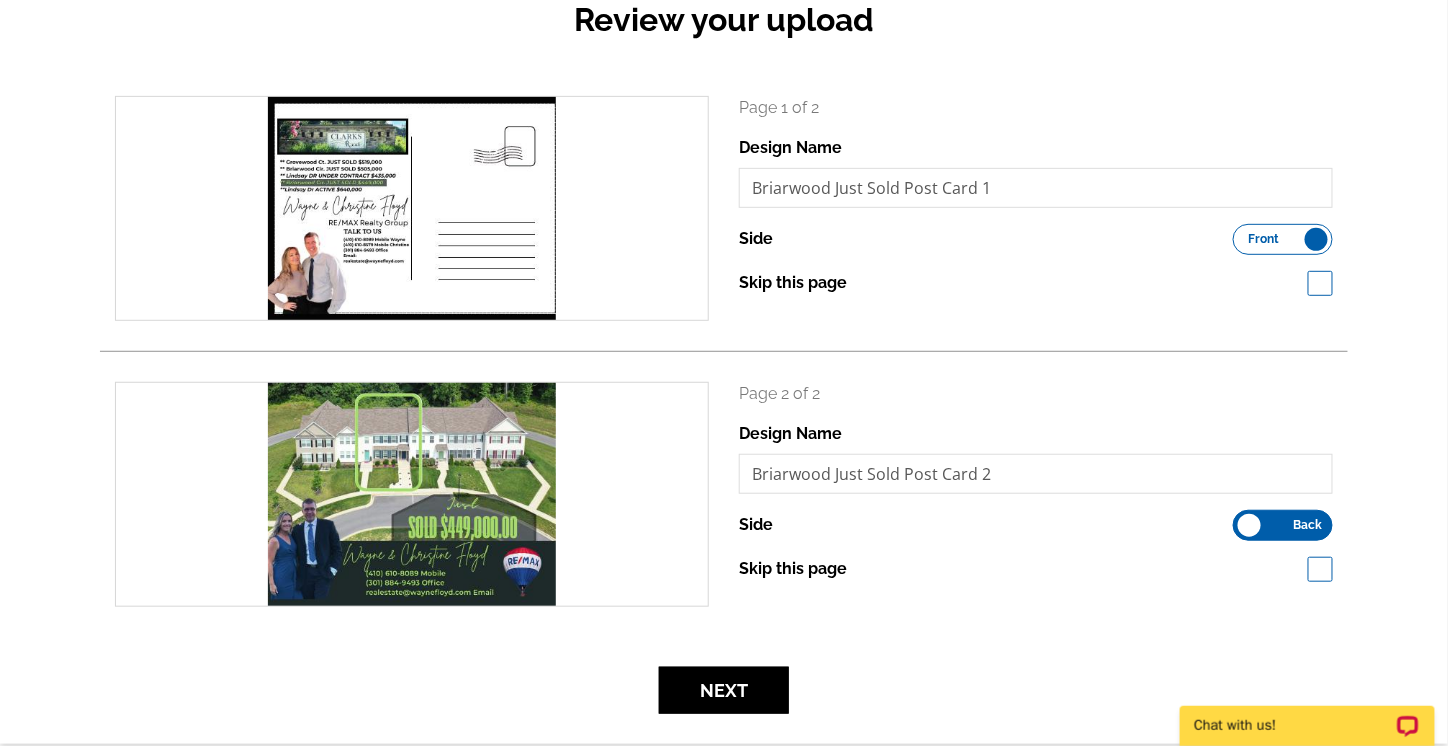 click on "Back" at bounding box center [1307, 525] 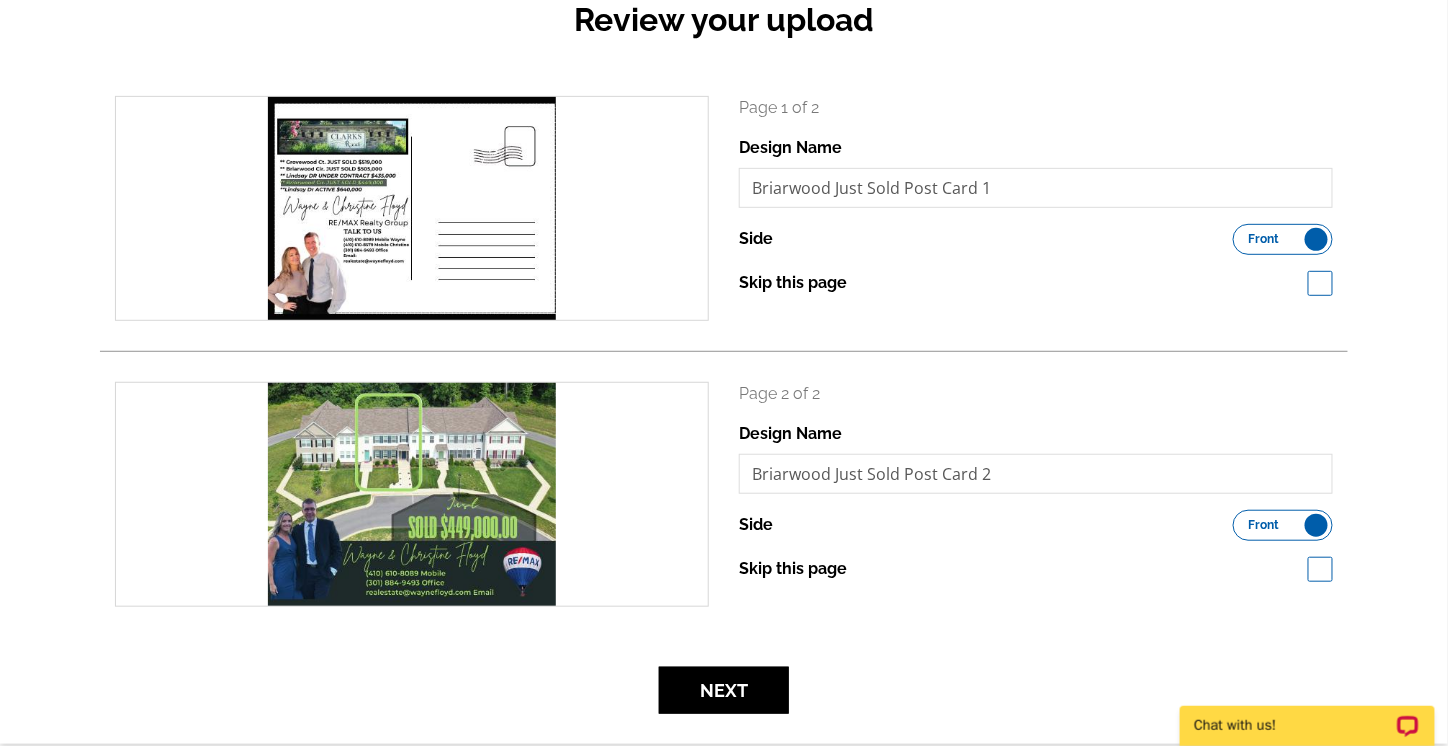 click on "Front
Back" at bounding box center (1283, 239) 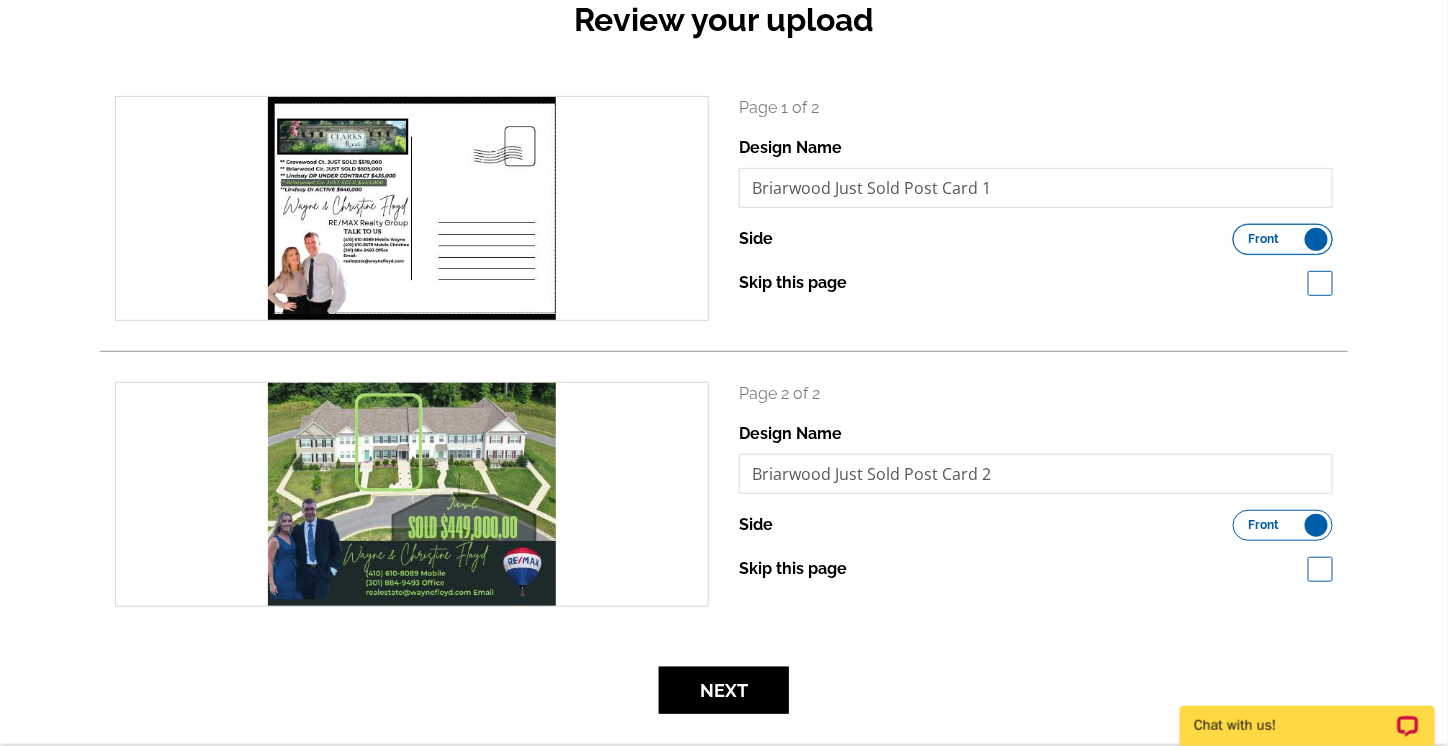 click on "Front
Back" at bounding box center [1243, 234] 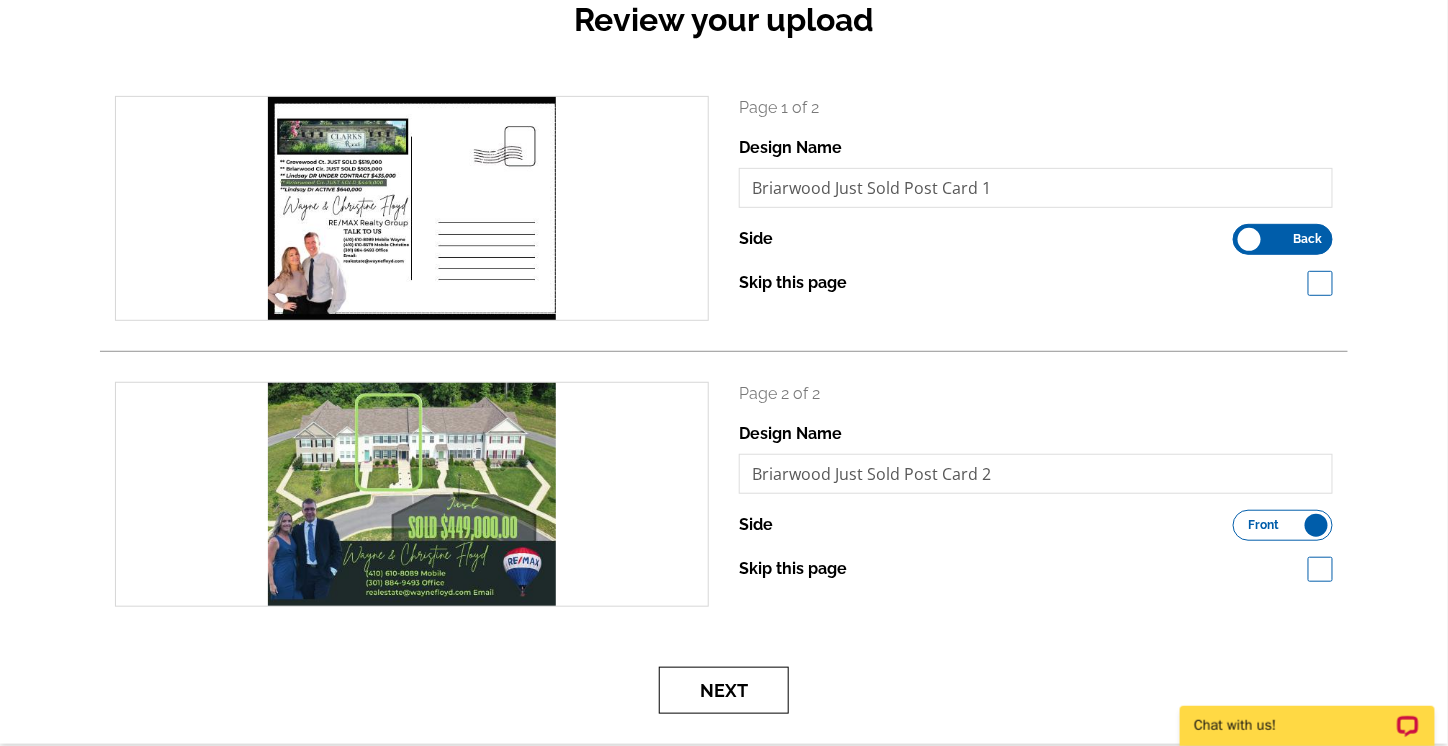 click on "Next" at bounding box center [724, 690] 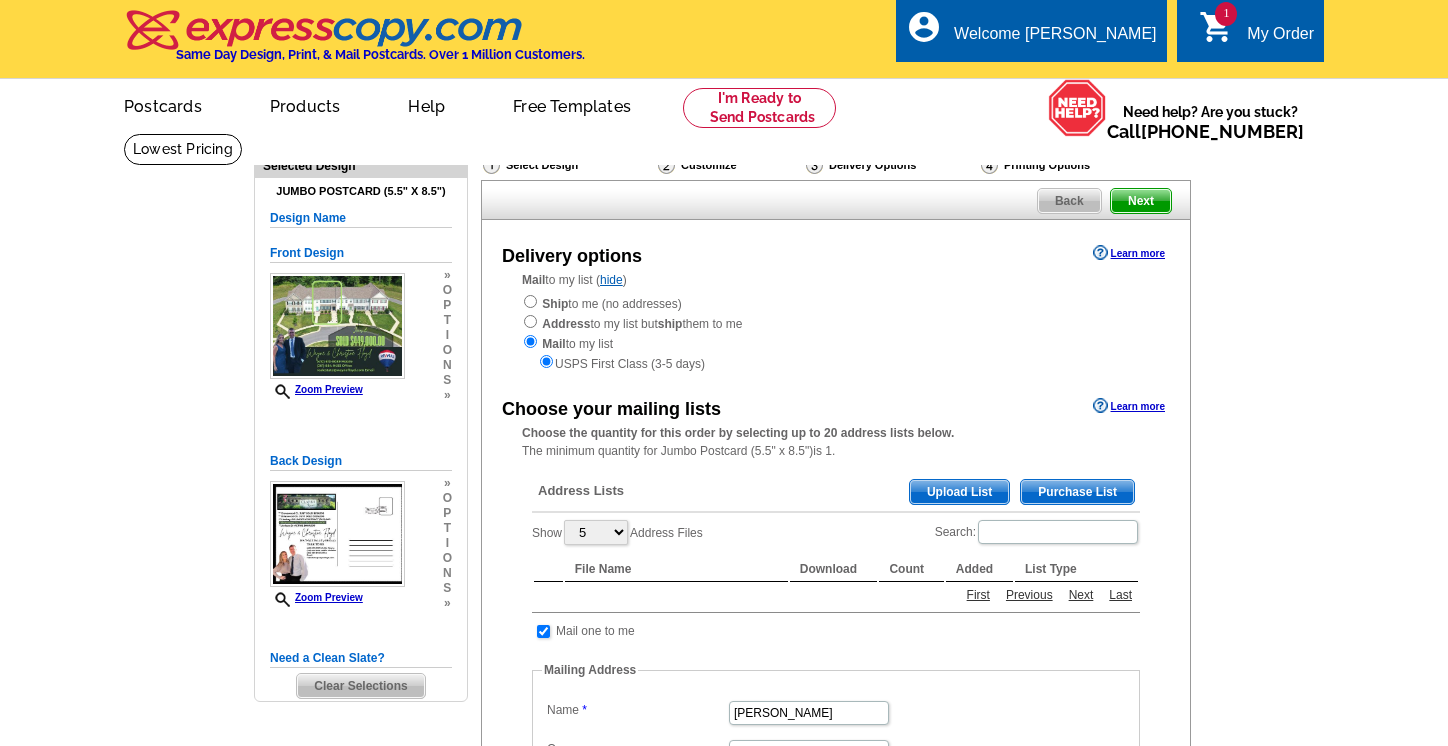 scroll, scrollTop: 0, scrollLeft: 0, axis: both 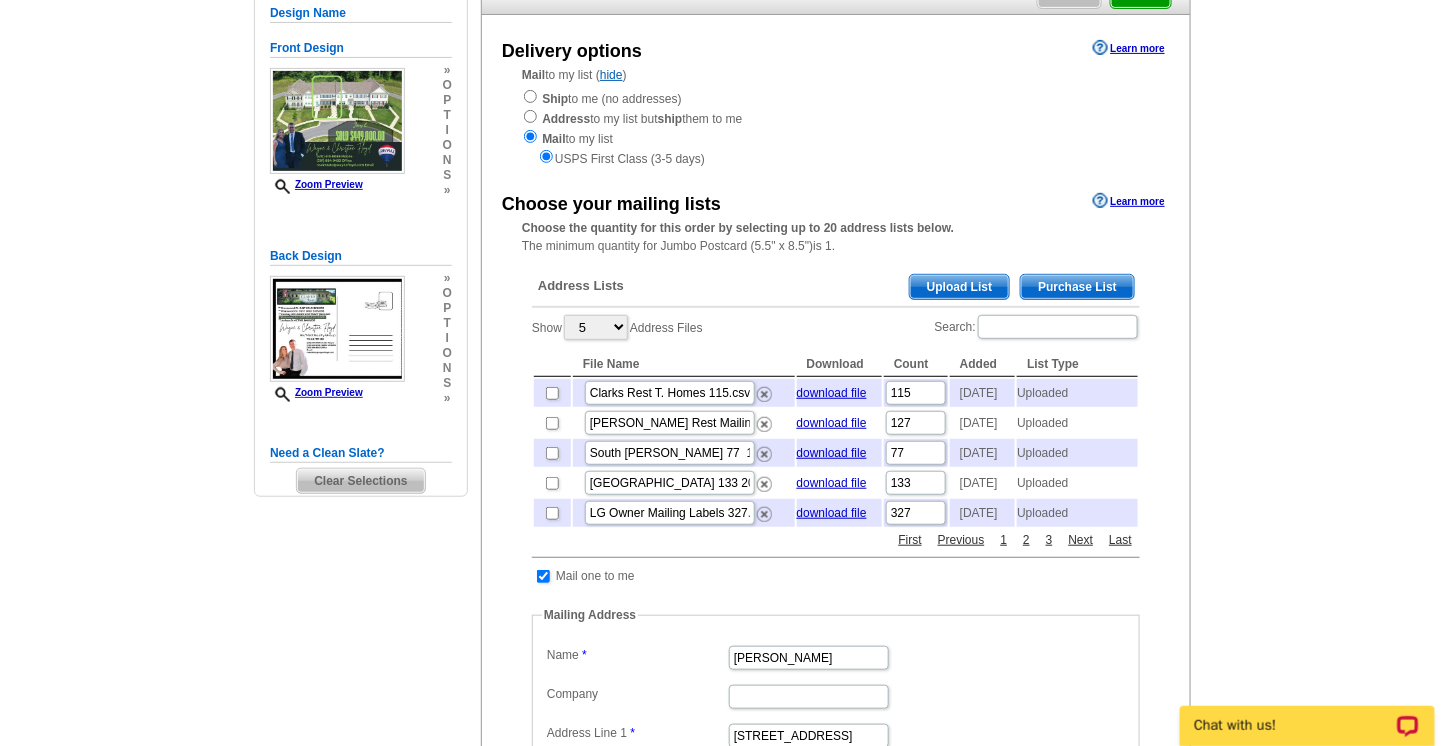 click on "Upload List" at bounding box center [959, 287] 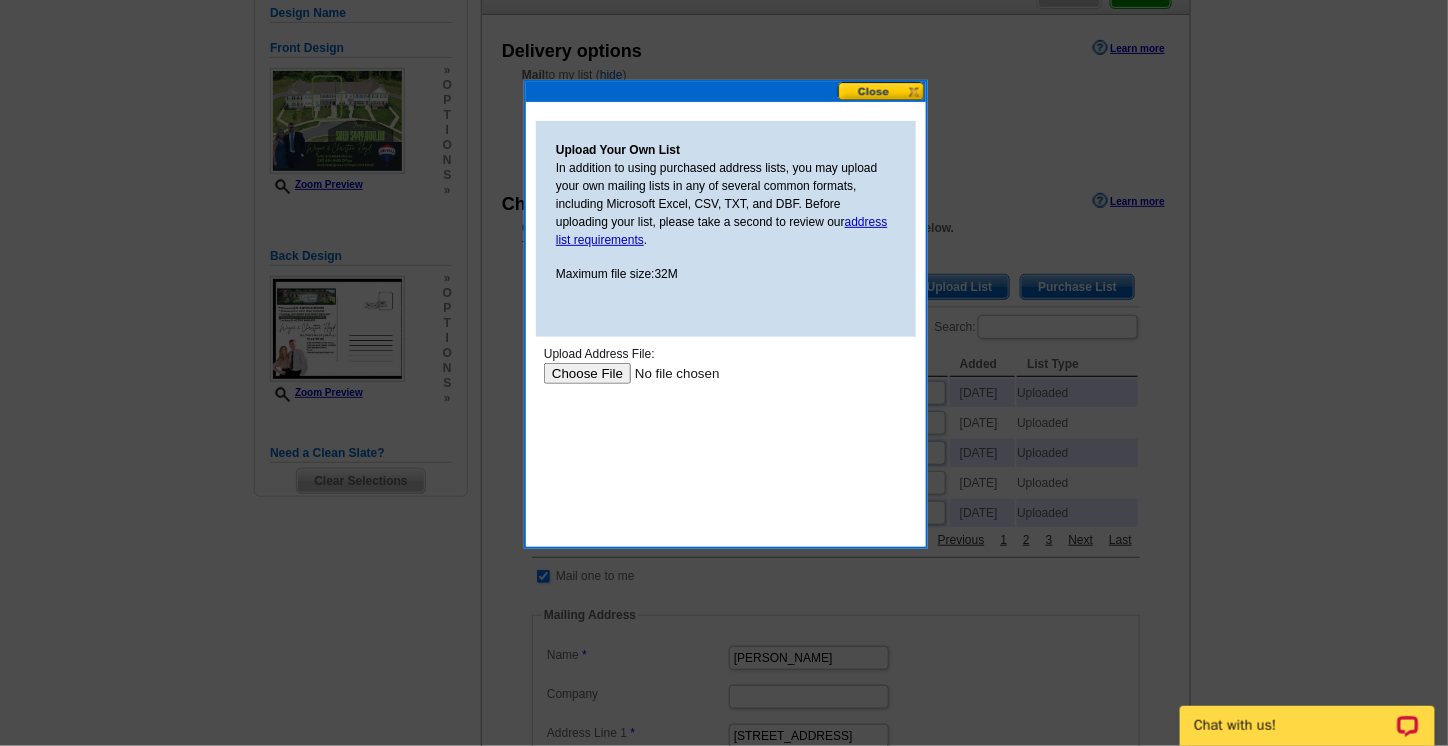 scroll, scrollTop: 0, scrollLeft: 0, axis: both 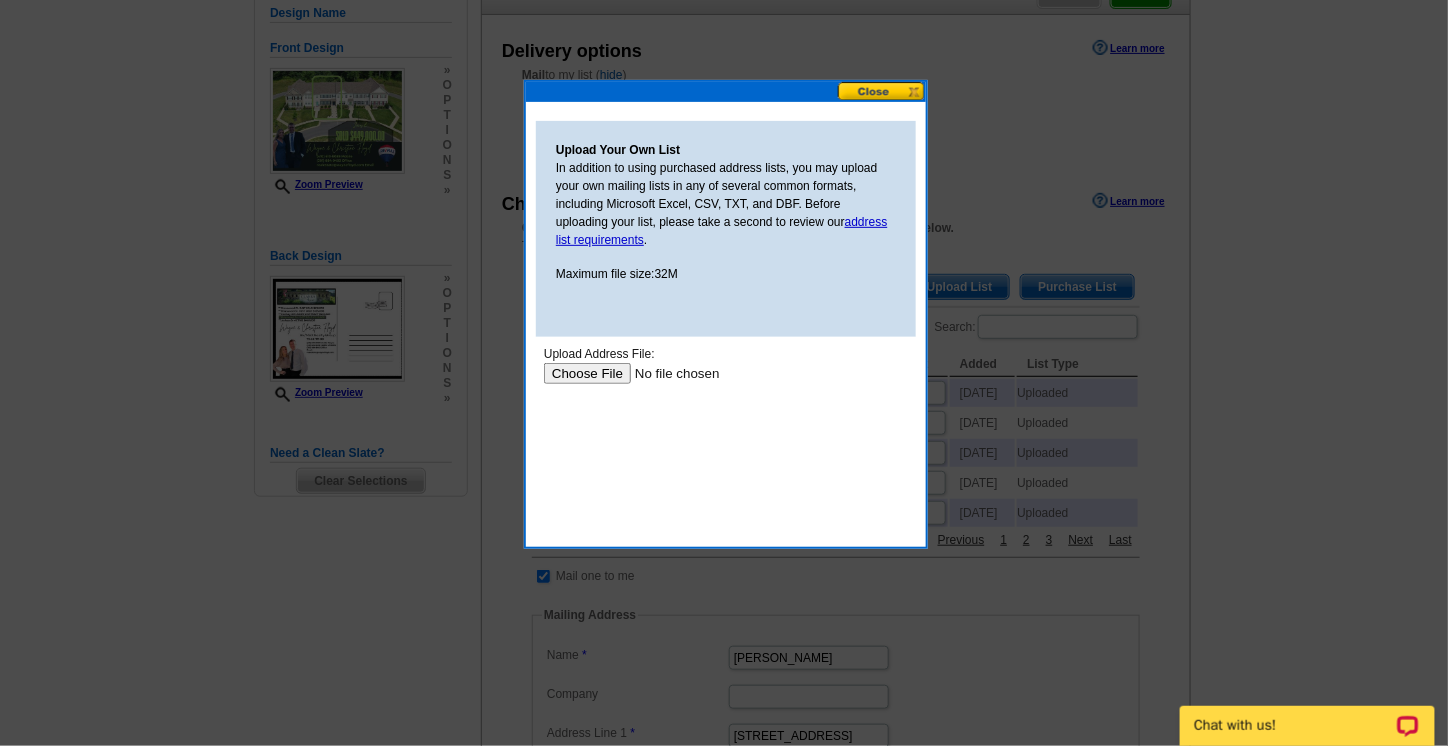 click at bounding box center [669, 373] 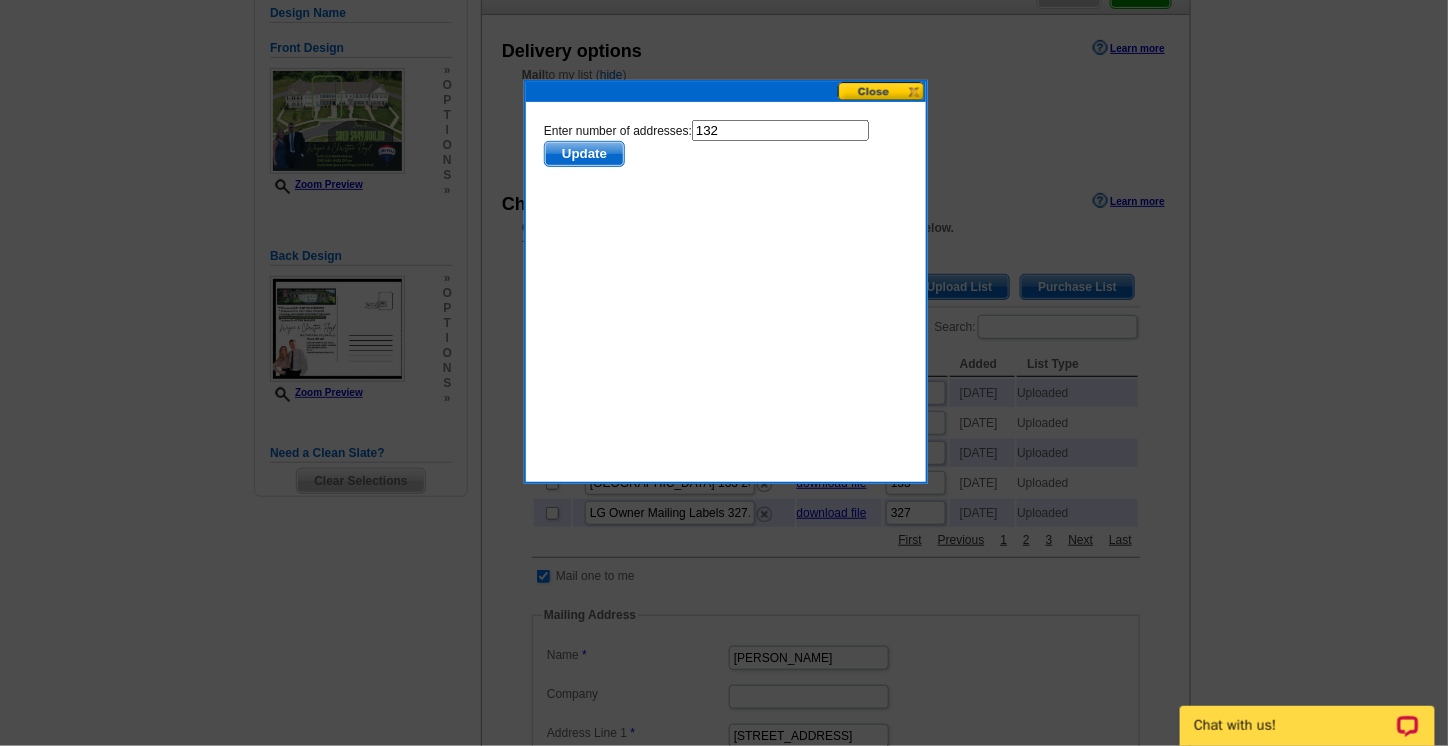 scroll, scrollTop: 0, scrollLeft: 0, axis: both 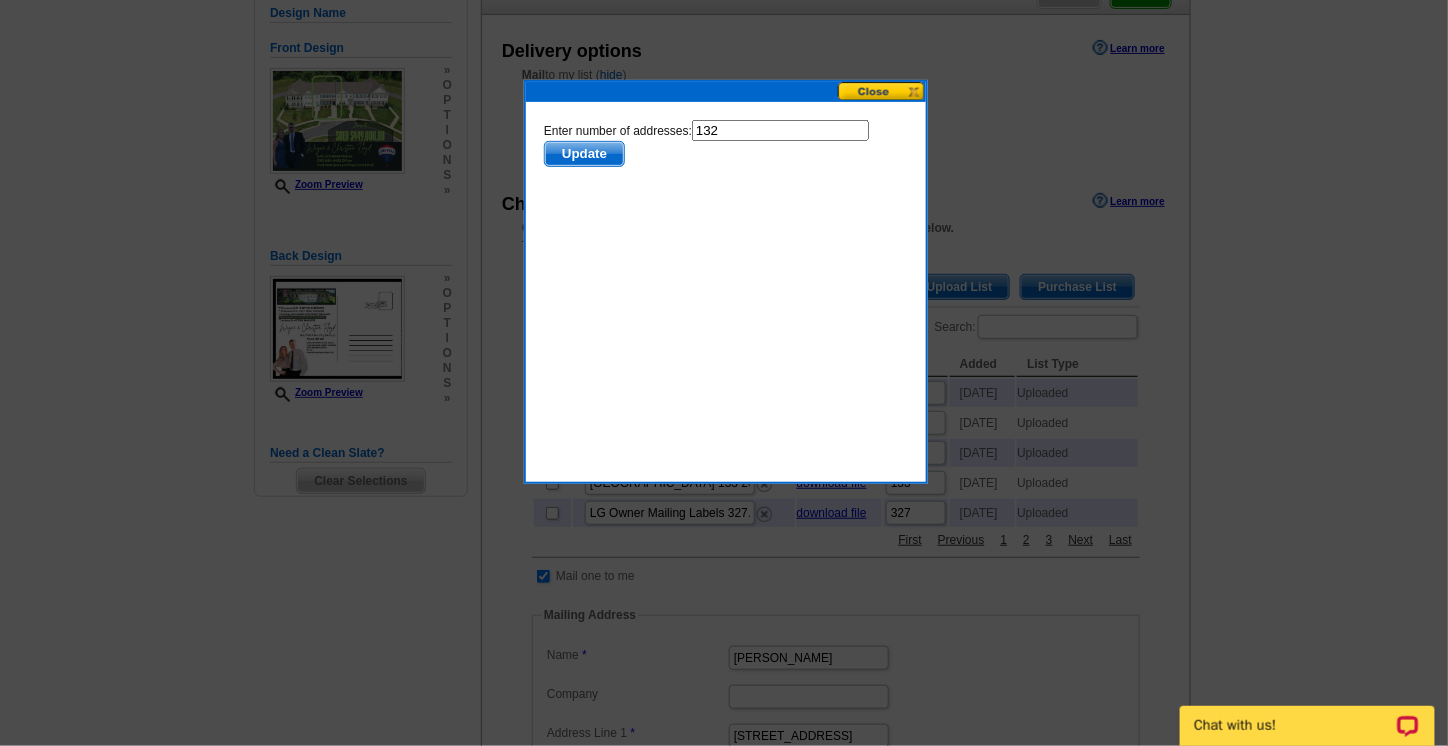 click on "Update" at bounding box center (583, 154) 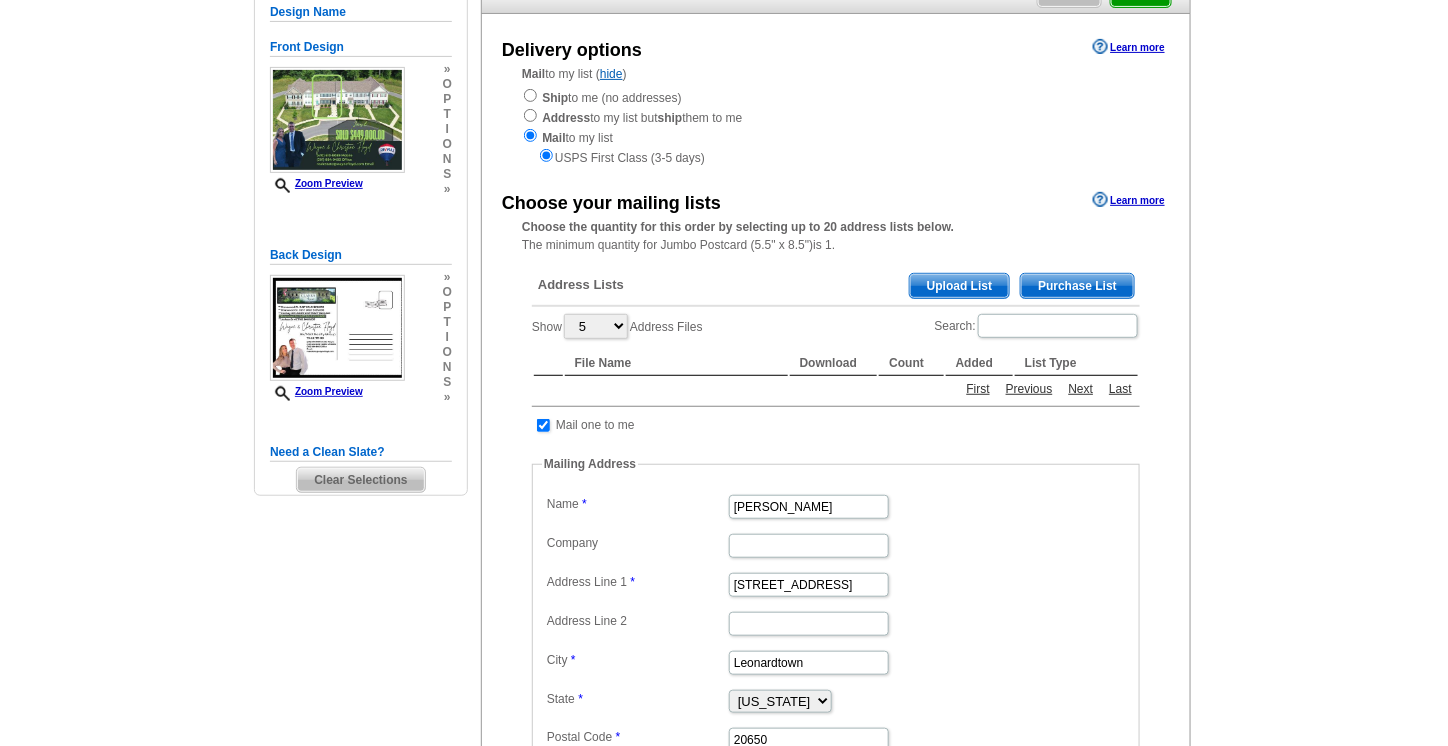 scroll, scrollTop: 205, scrollLeft: 0, axis: vertical 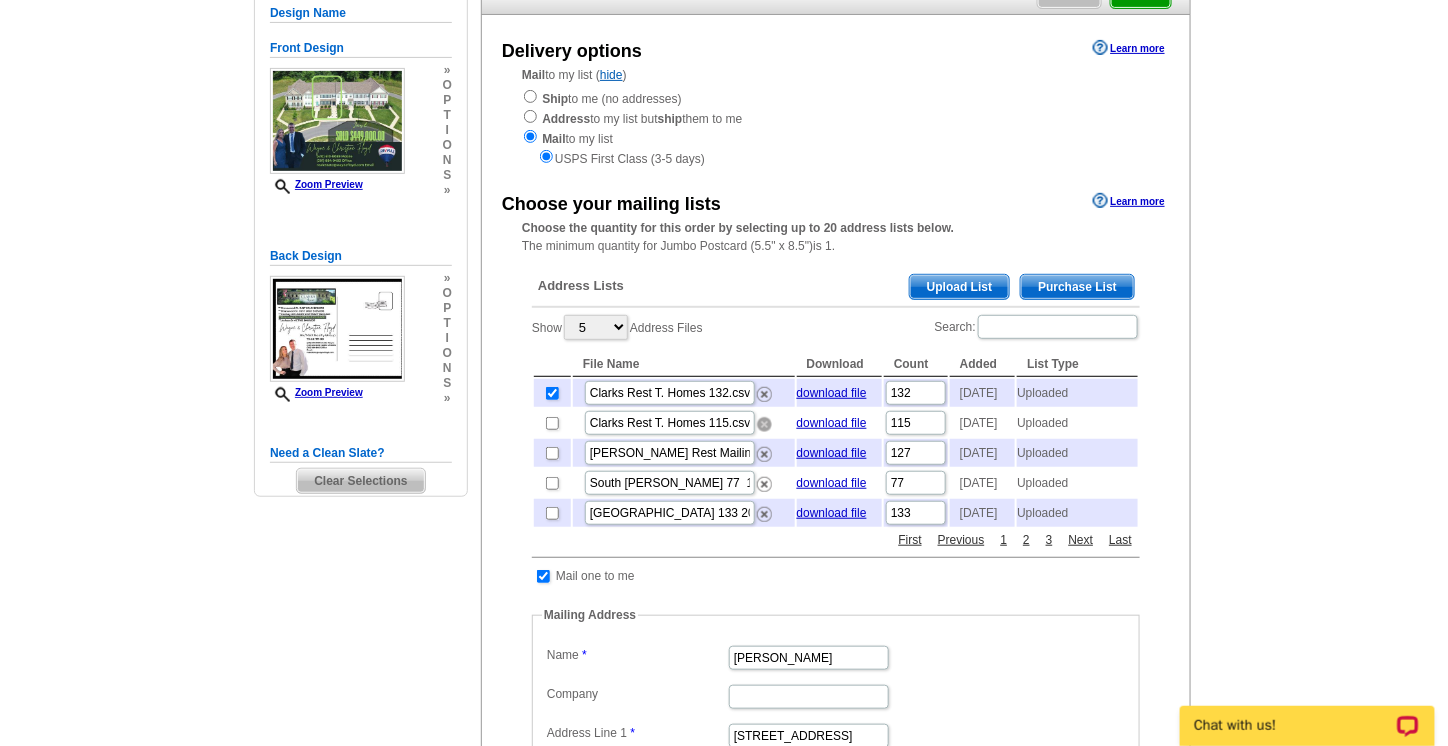 click at bounding box center [764, 424] 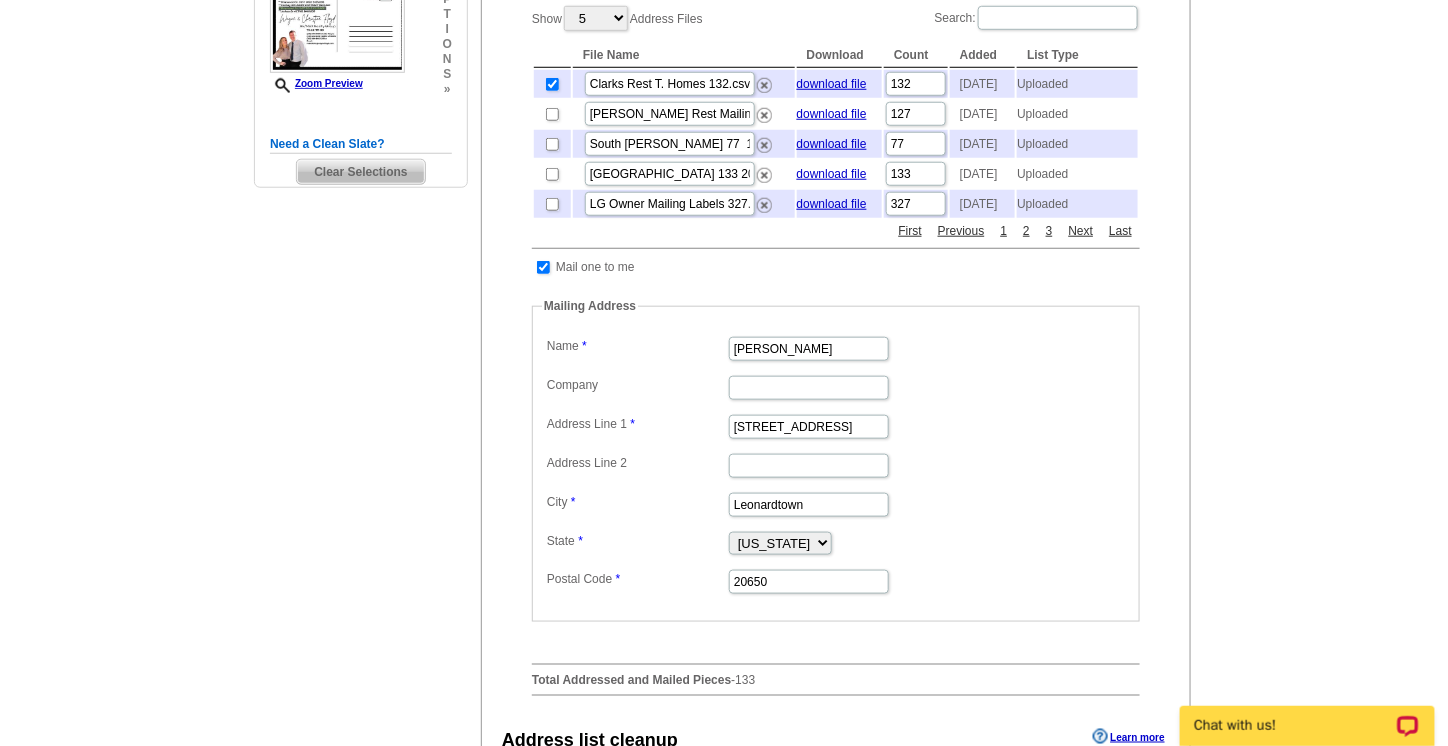 scroll, scrollTop: 521, scrollLeft: 0, axis: vertical 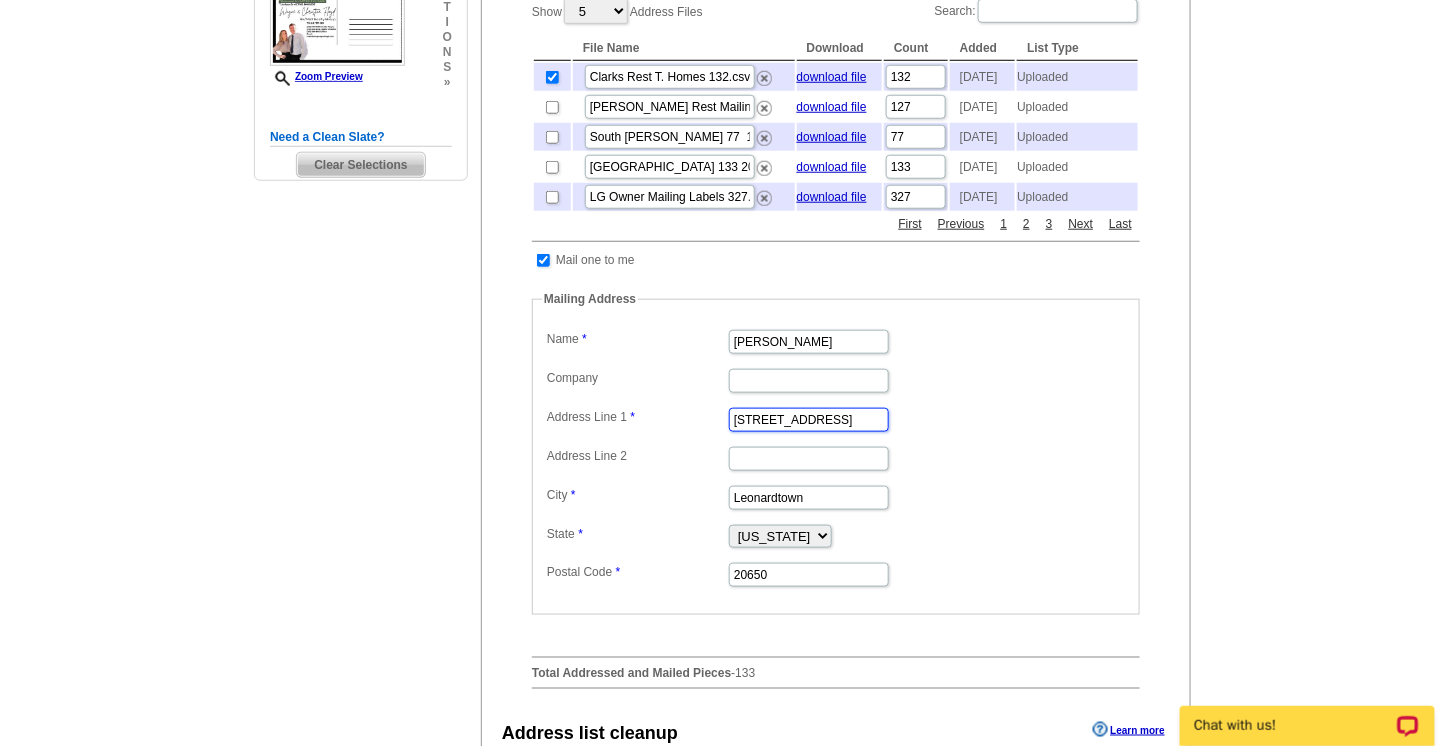 drag, startPoint x: 867, startPoint y: 458, endPoint x: 608, endPoint y: 472, distance: 259.3781 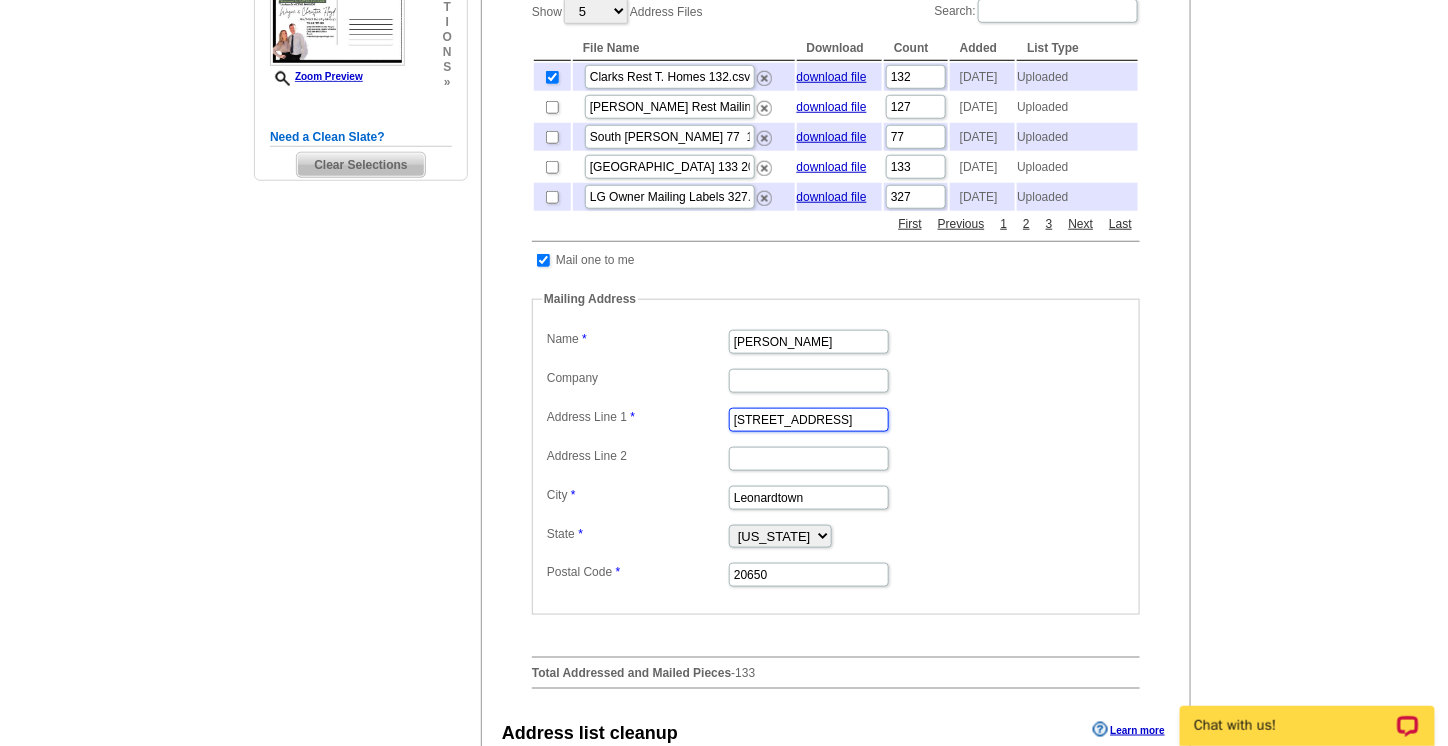 click on "Label
Mail-To-Me
Name
Wayne Floyd
Company
Address Line 1
41471 Challedon Way
Address Line 2
Address Line 3
City
Leonardtown
State
Alabama
Alaska
Arizona
Arkansas
California
Colorado
Connecticut
District of Columbia
Delaware
Florida
Georgia
Hawaii
Idaho
Illinois
Indiana
Iowa
Kansas
Kentucky
Louisiana
Maine
Maryland
Massachusetts
Michigan
Minnesota
Mississippi
Missouri
Montana
Nebraska
Nevada
New Hampshire
New Jersey
New Mexico
New York
North Carolina
North Dakota
Ohio
Oklahoma
Oregon
Pennsylvania
Rhode Island
South Carolina
South Dakota
Tennessee
Texas
Utah
Vermont
Virginia
Washington
West Virginia
Wisconsin
Wyoming
Postal Code
20650" at bounding box center (836, 457) 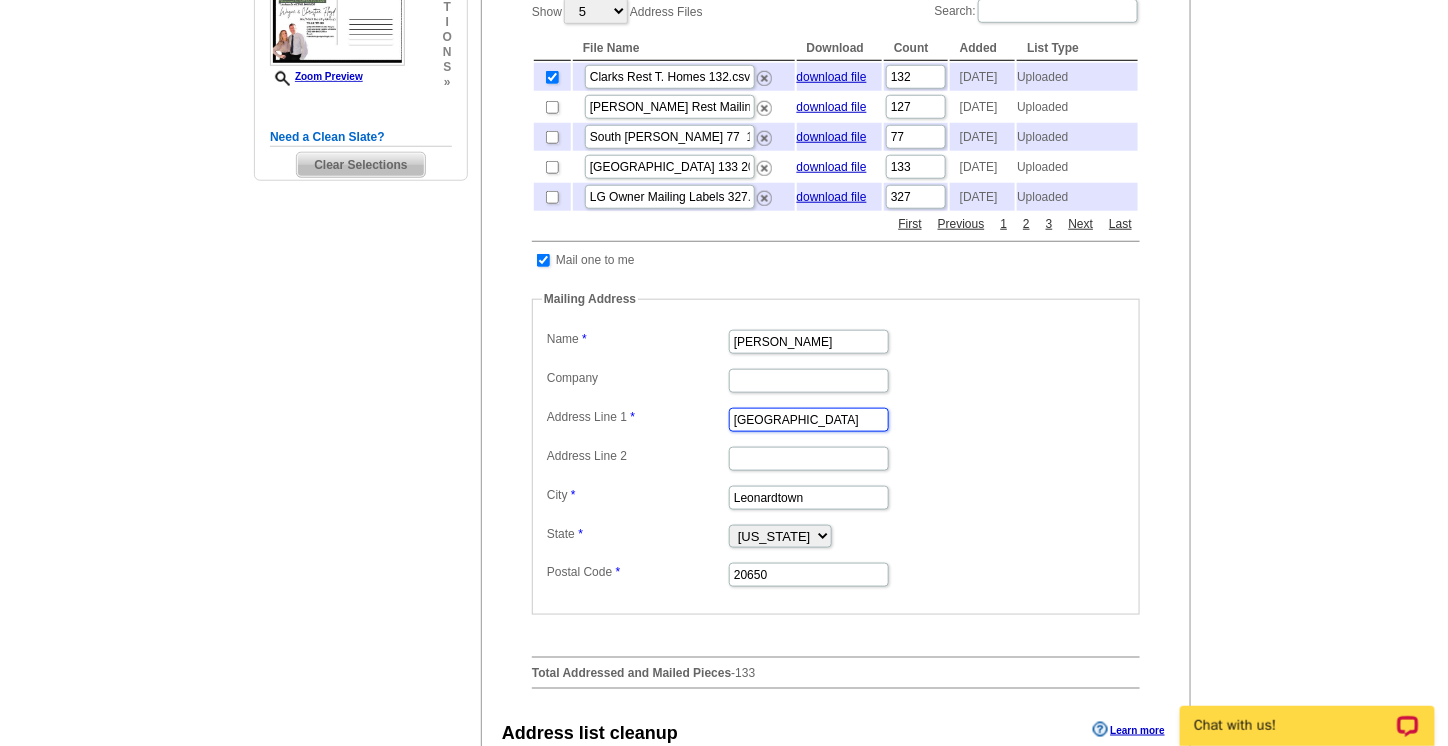 type on "45214 Woodhaven Dr" 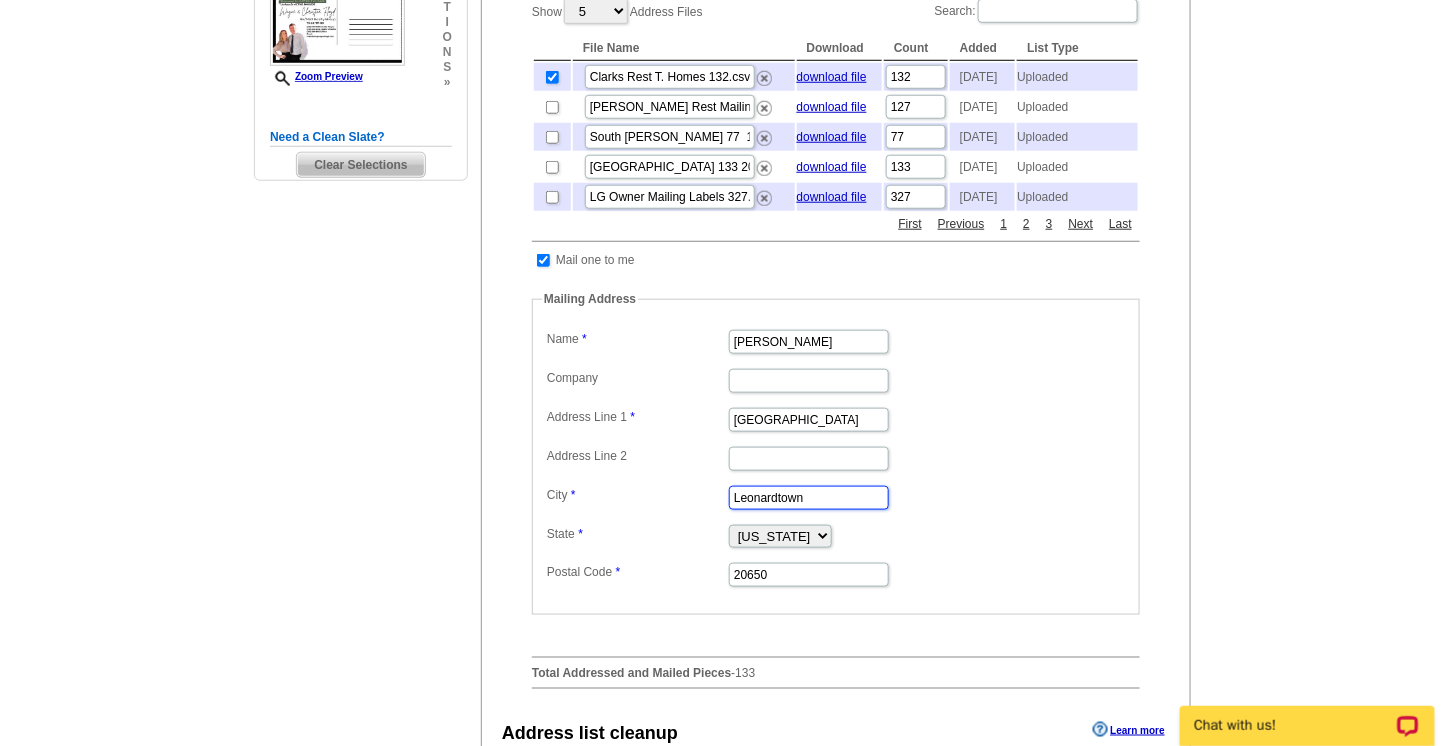click on "Leonardtown" at bounding box center (809, 498) 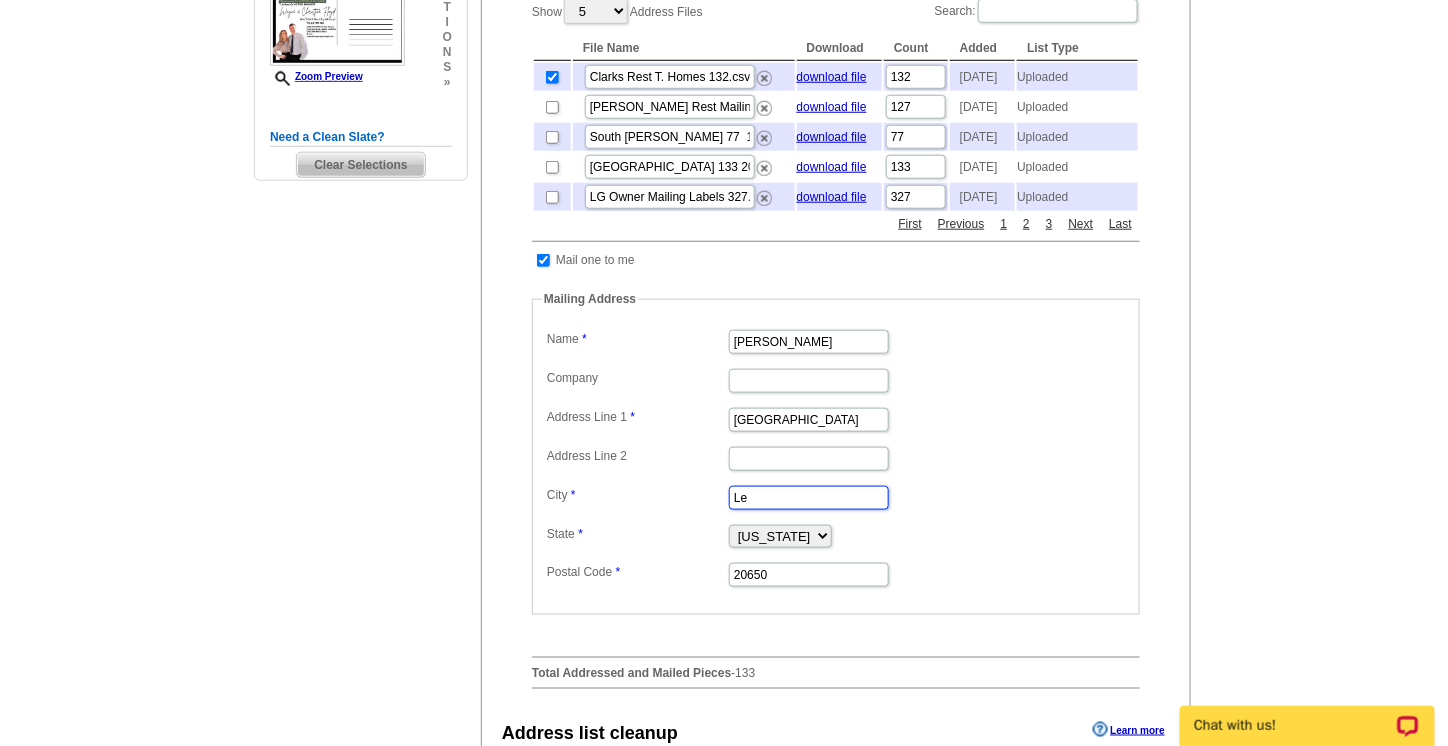 type on "L" 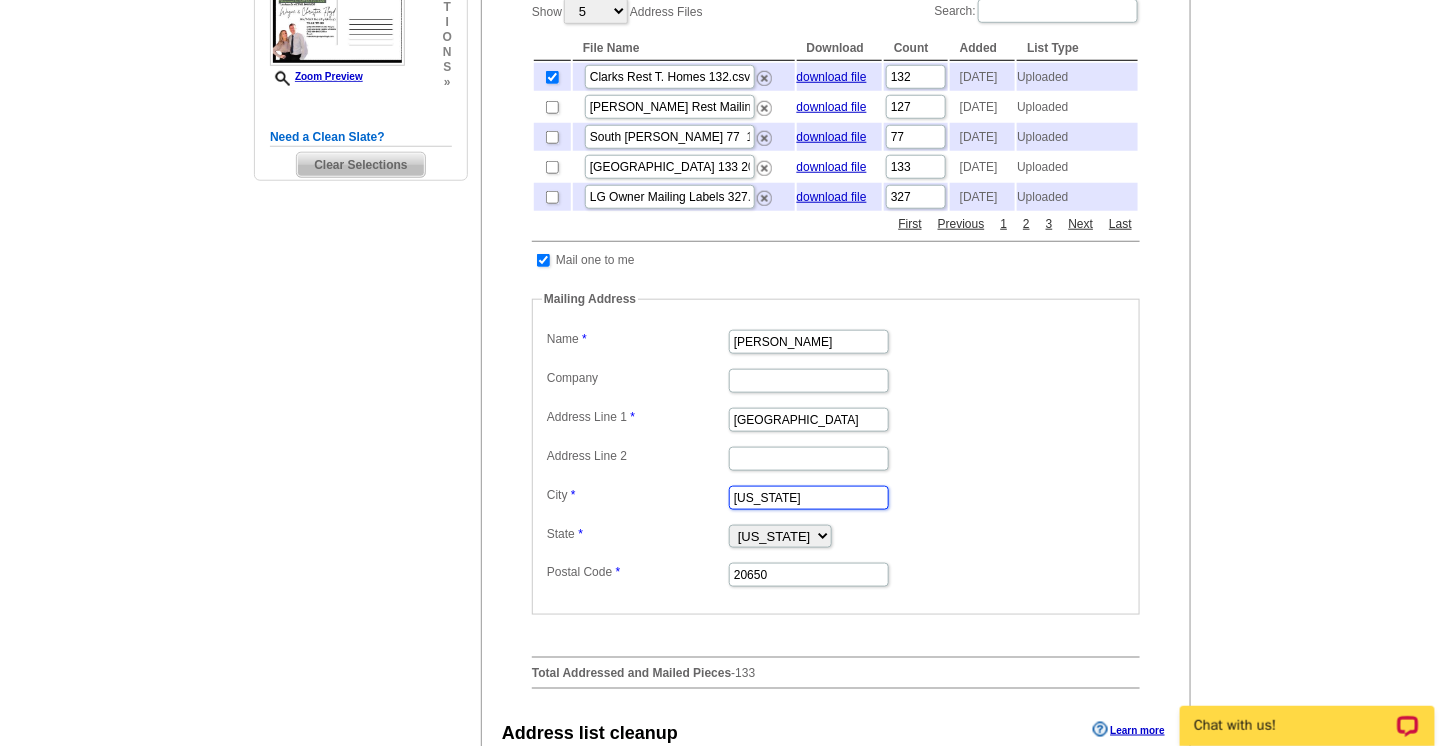 type on "[US_STATE]" 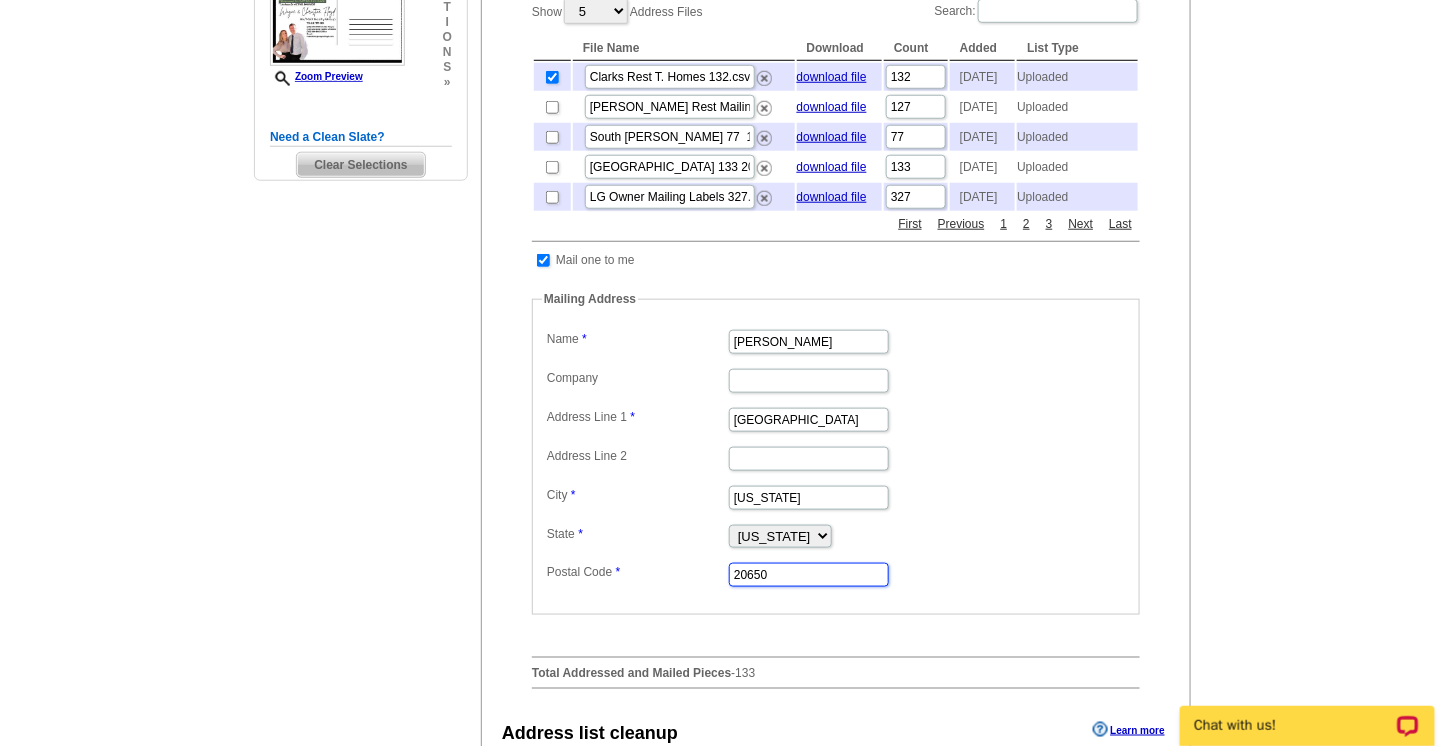 click on "20650" at bounding box center [809, 575] 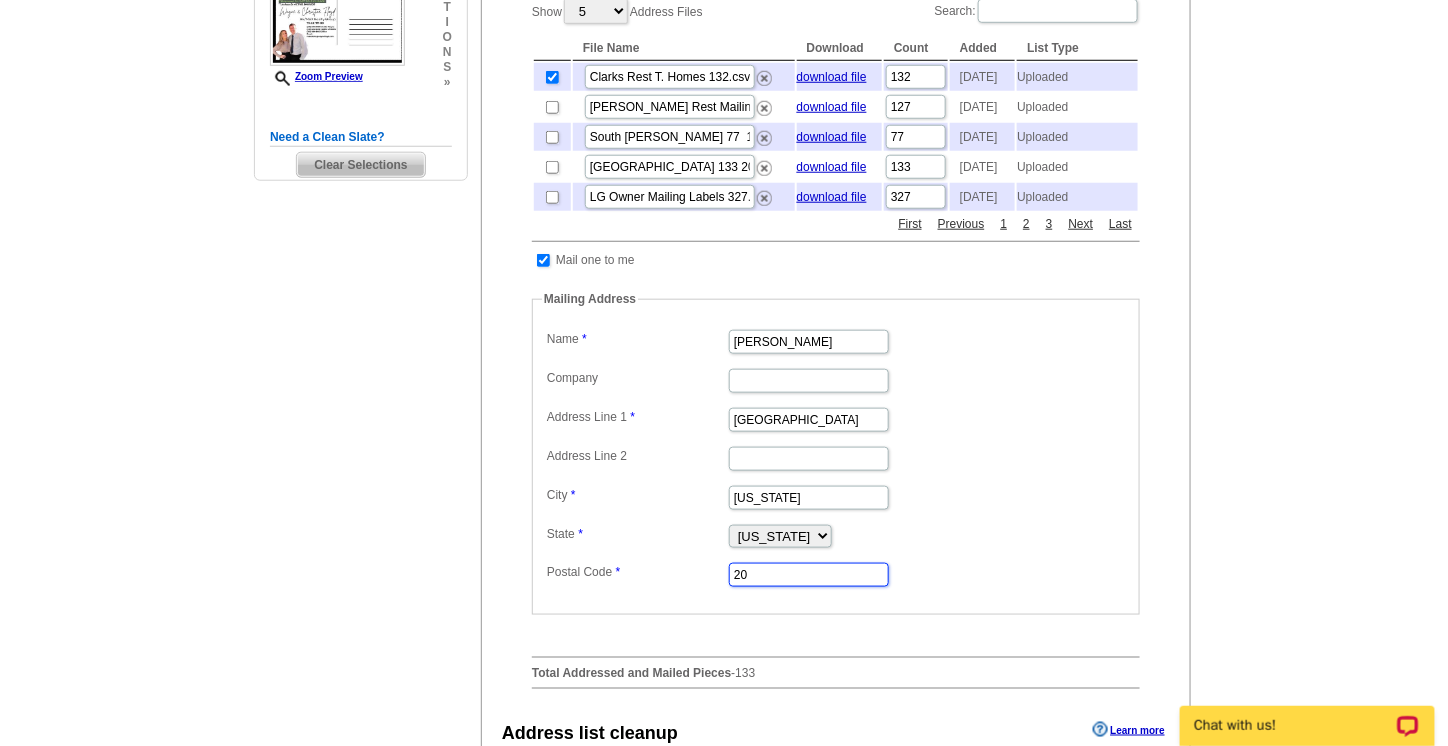 type on "2" 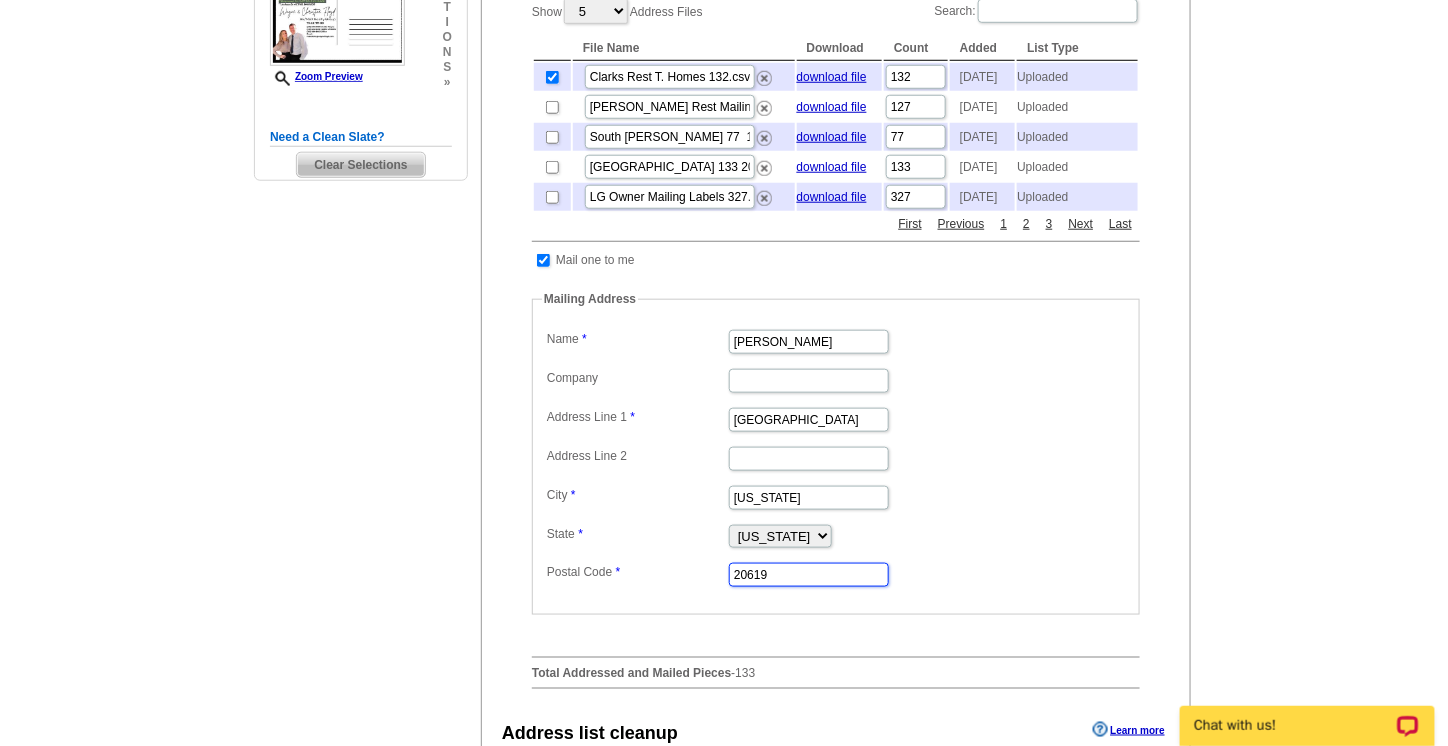type on "20619" 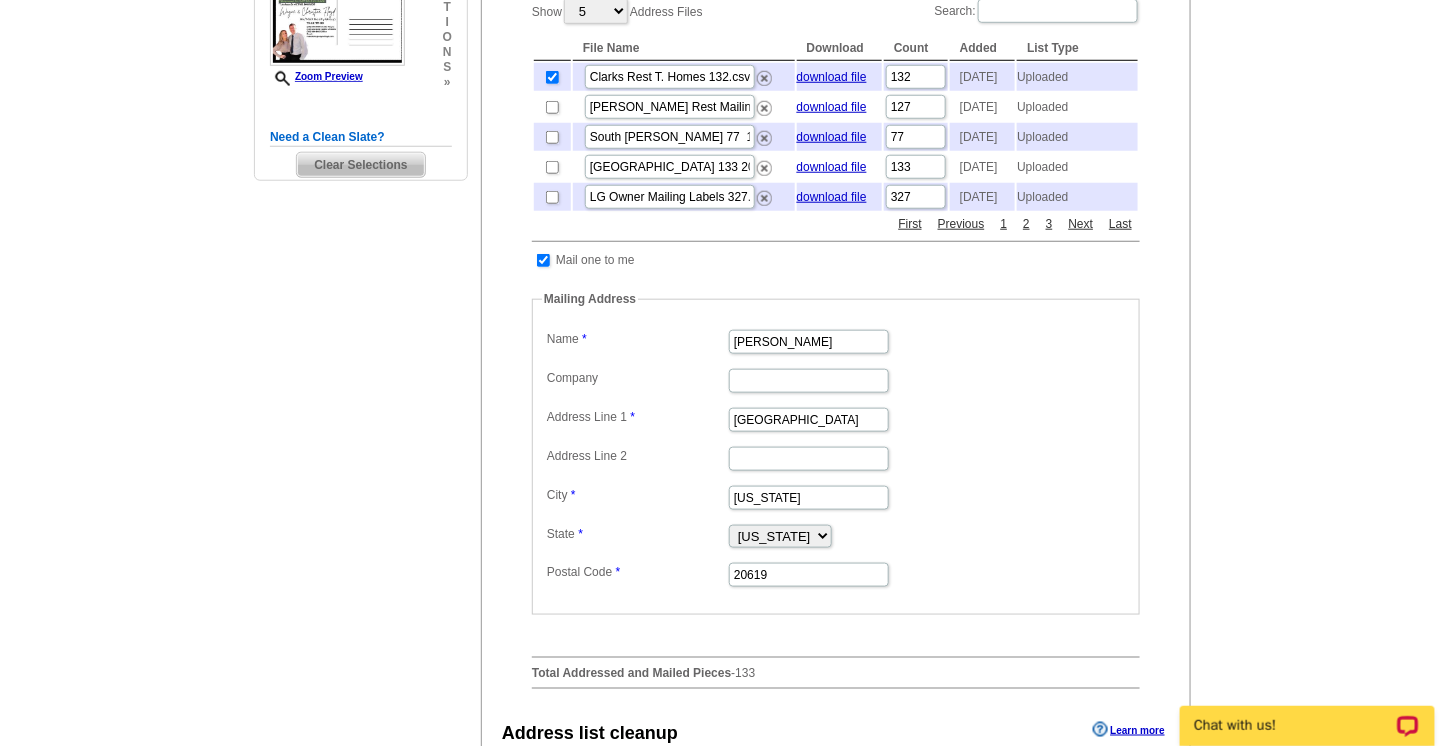 click at bounding box center (836, 457) 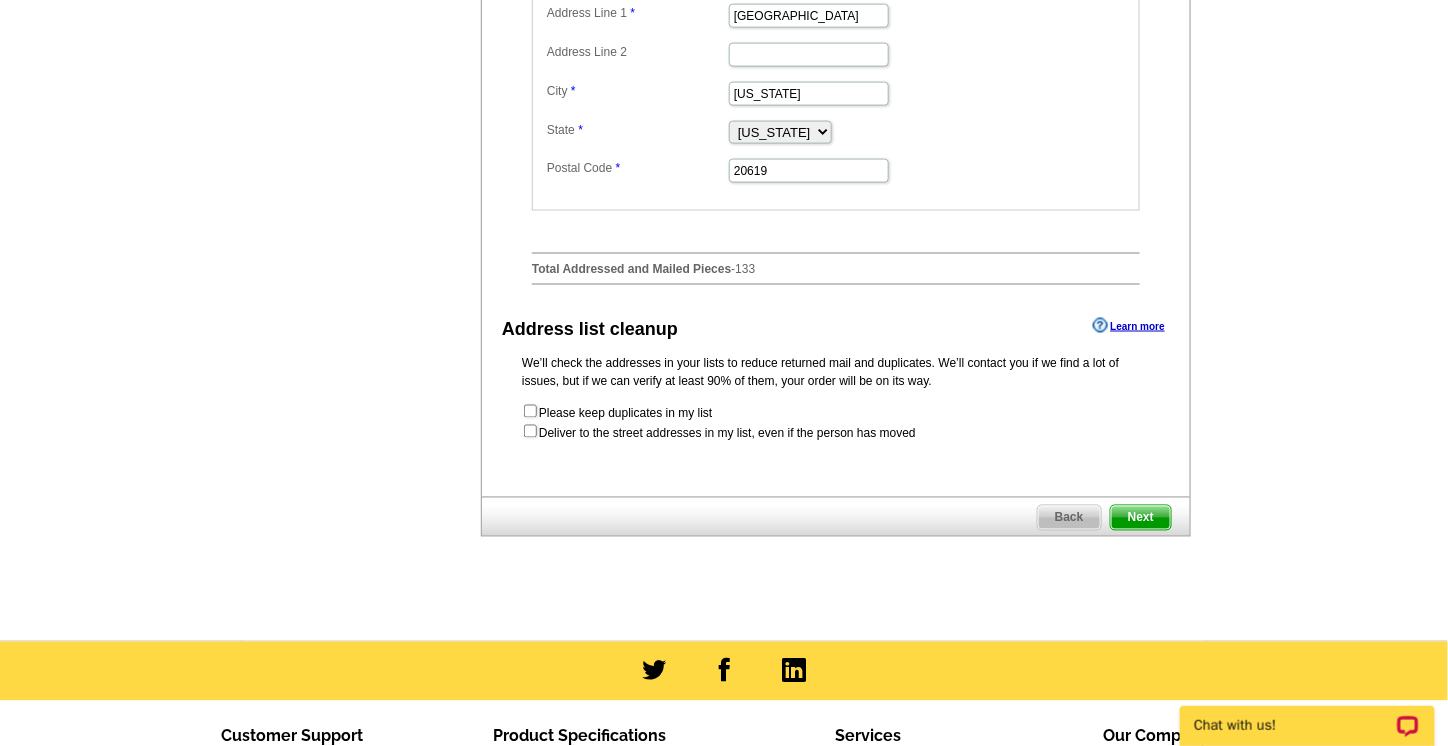 scroll, scrollTop: 945, scrollLeft: 0, axis: vertical 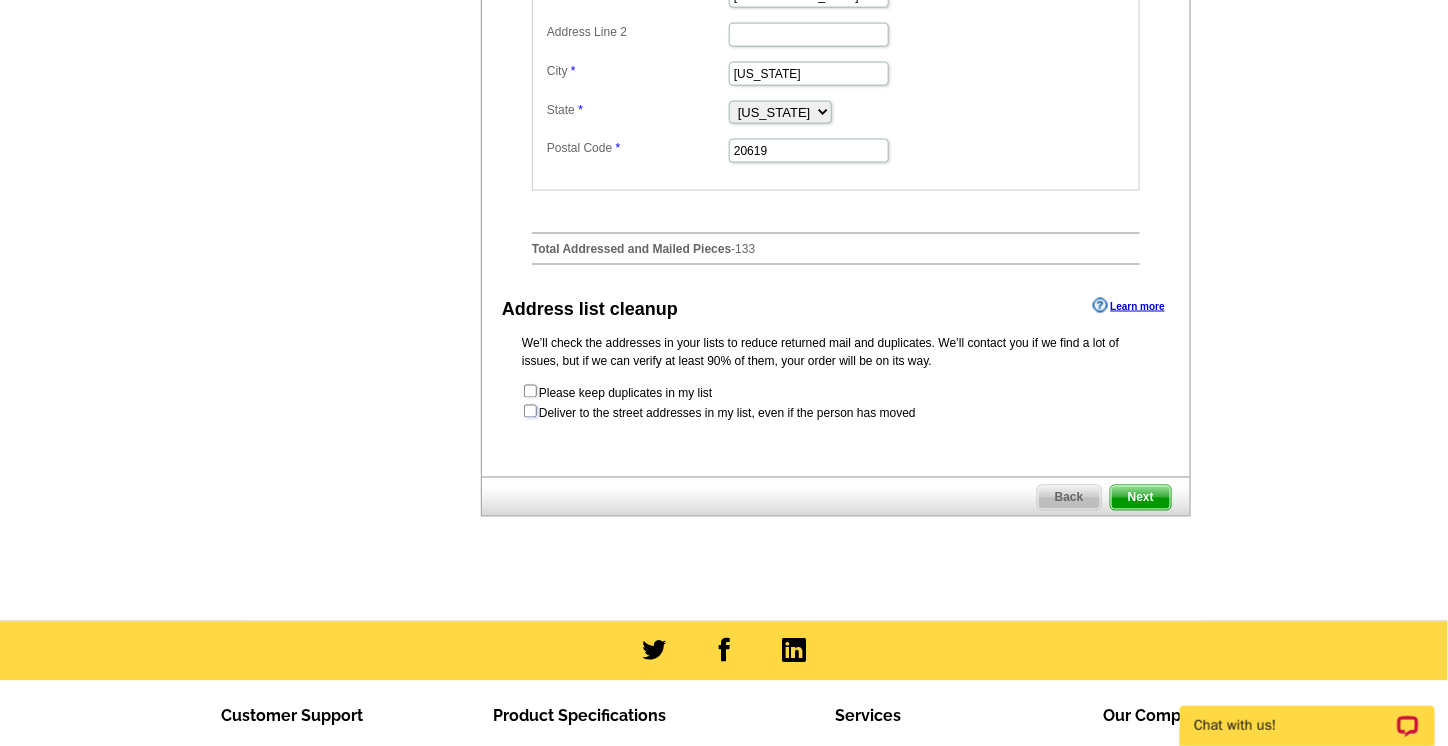 click at bounding box center (530, 411) 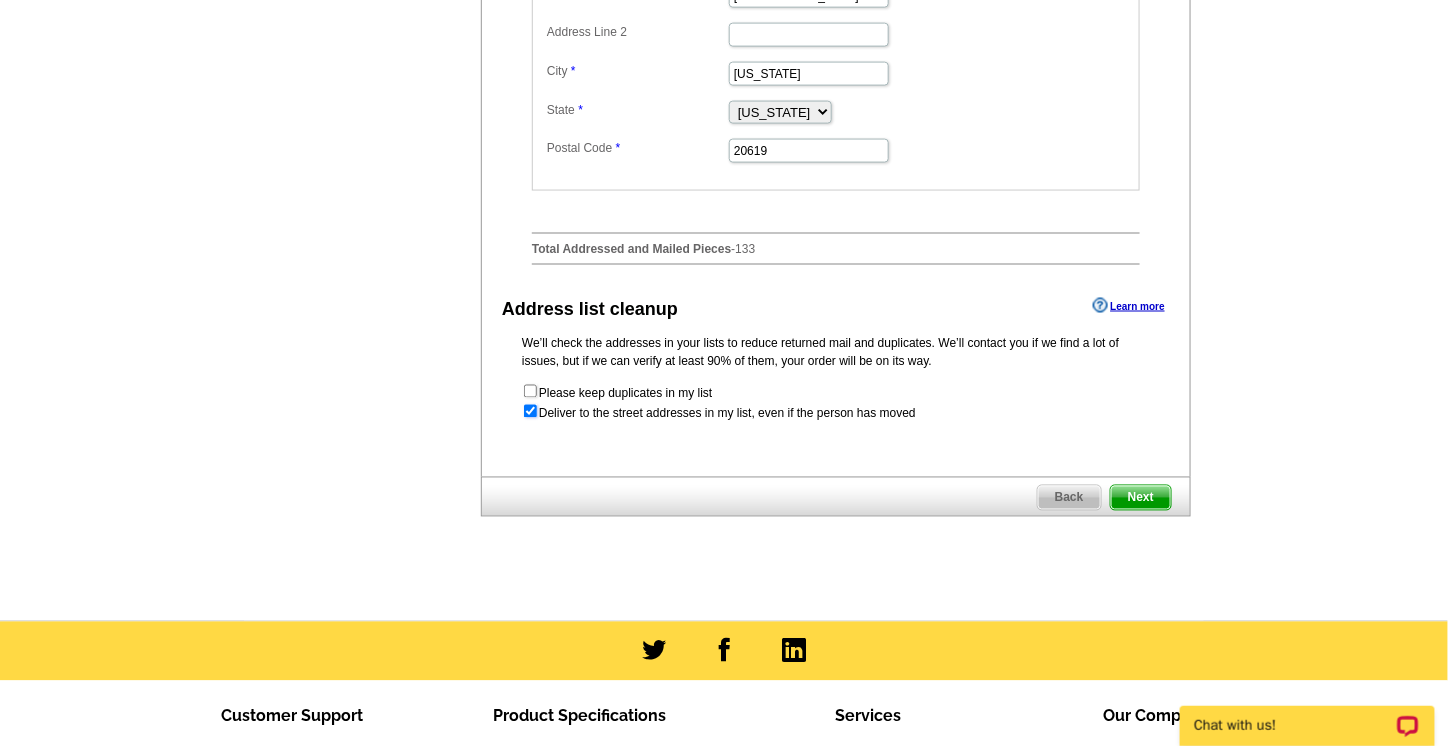 radio on "true" 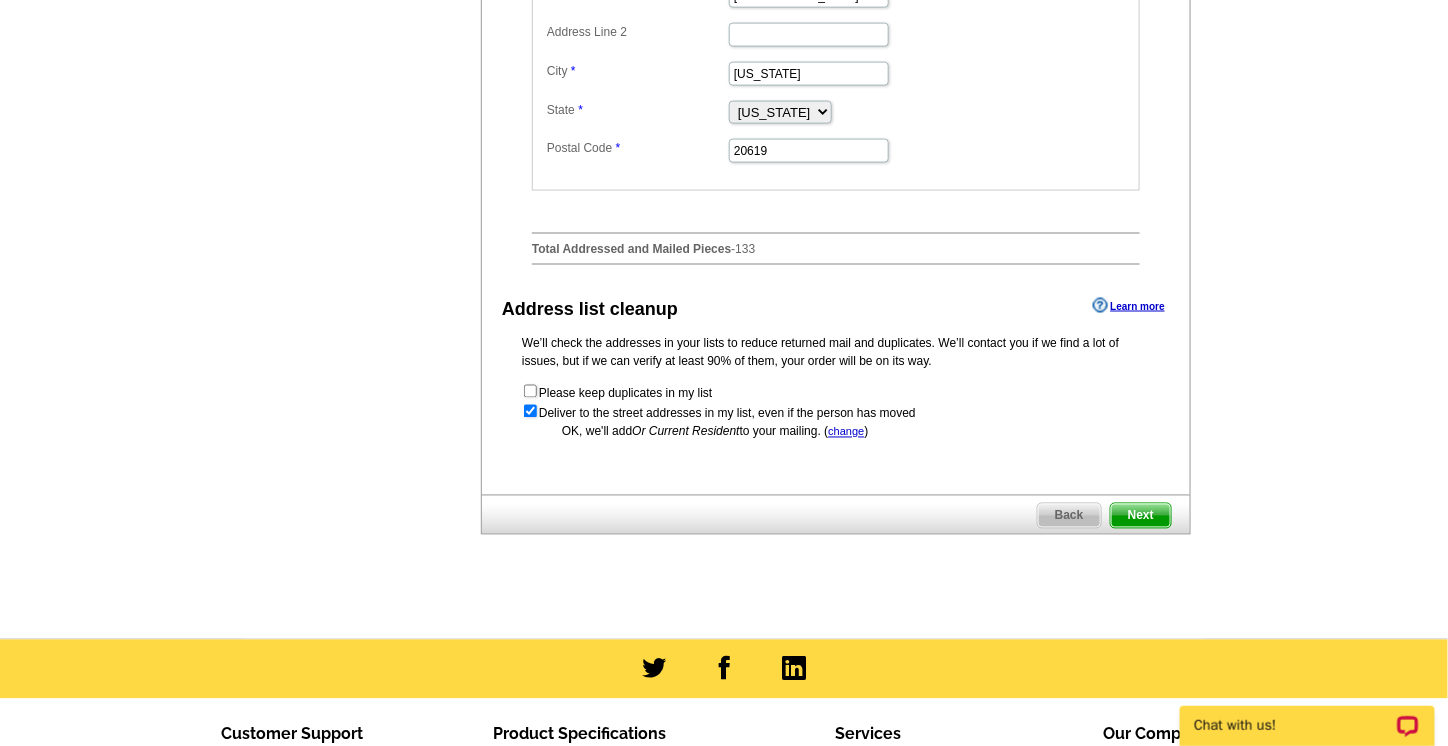 click on "Next" at bounding box center (1141, 516) 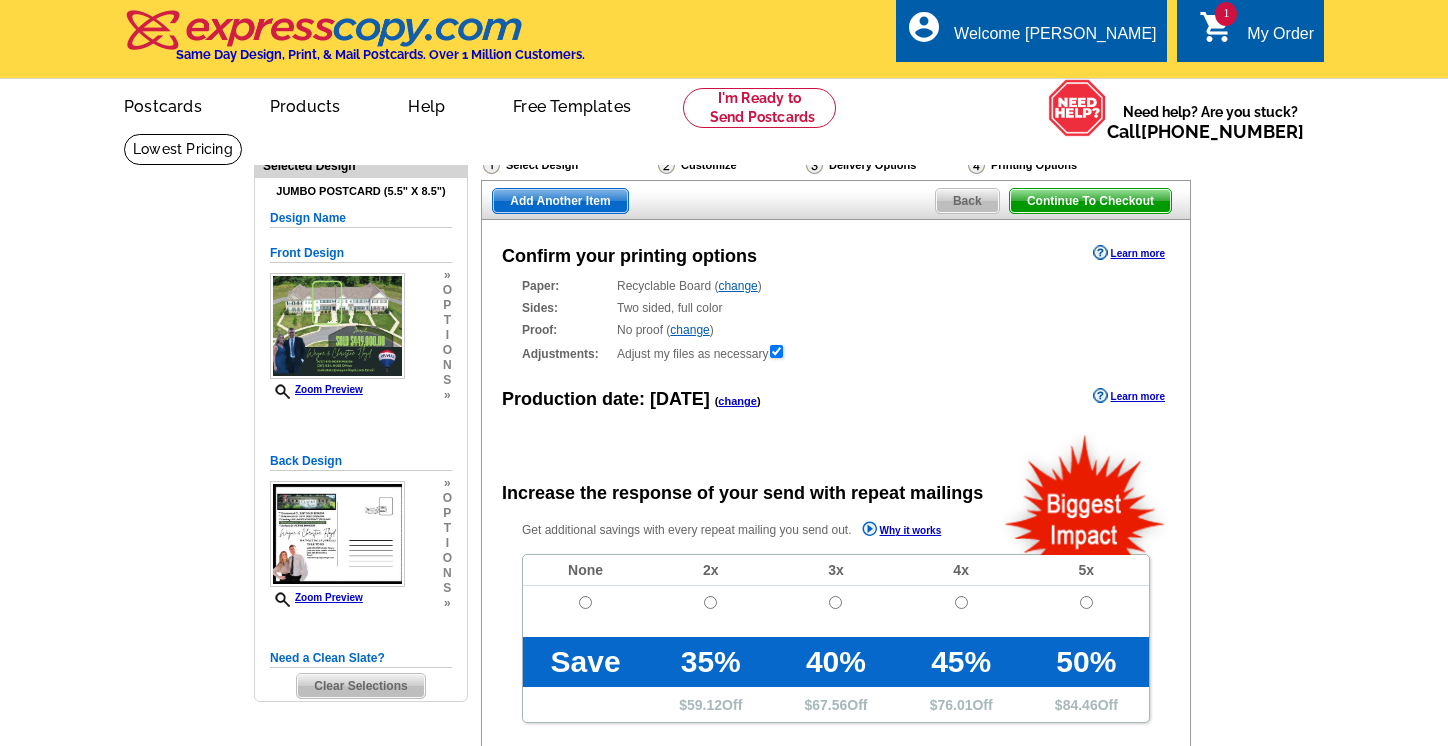 scroll, scrollTop: 0, scrollLeft: 0, axis: both 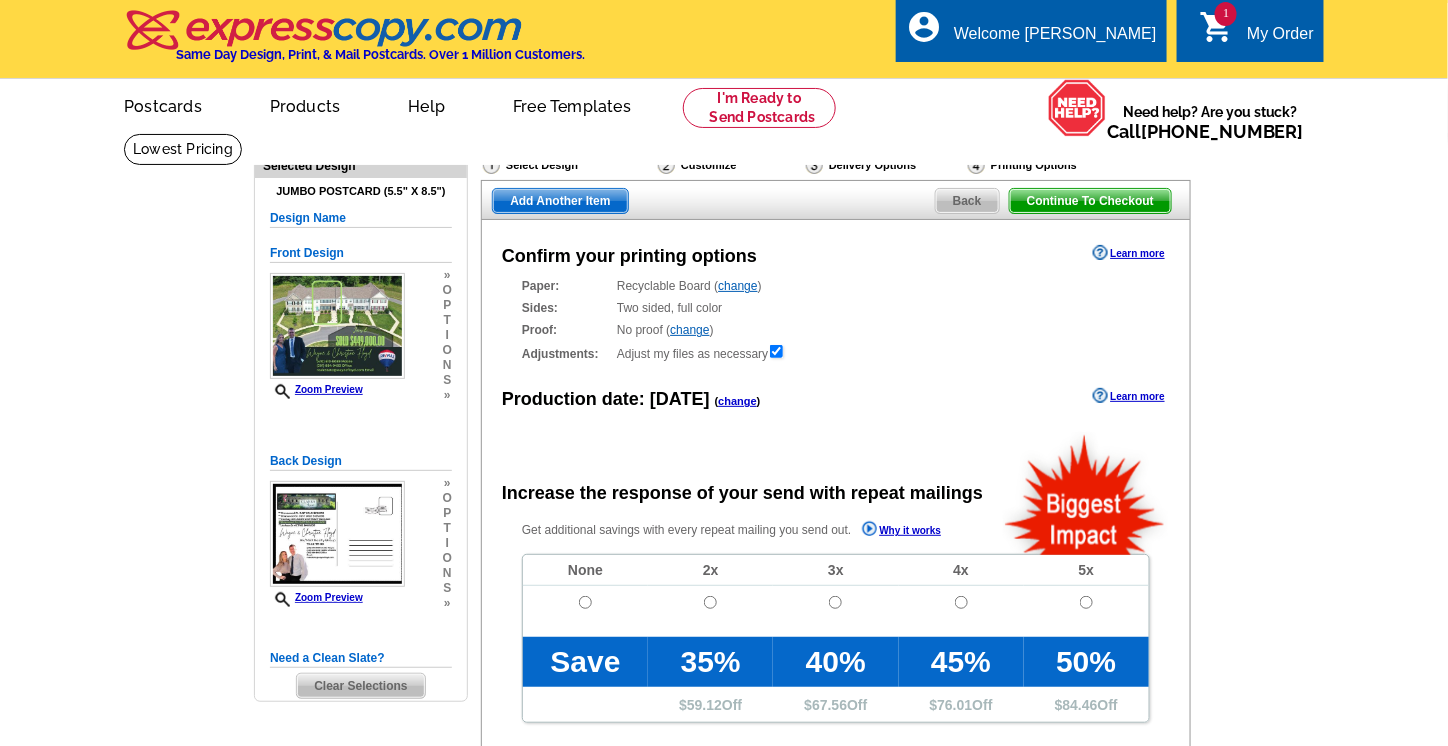 radio on "false" 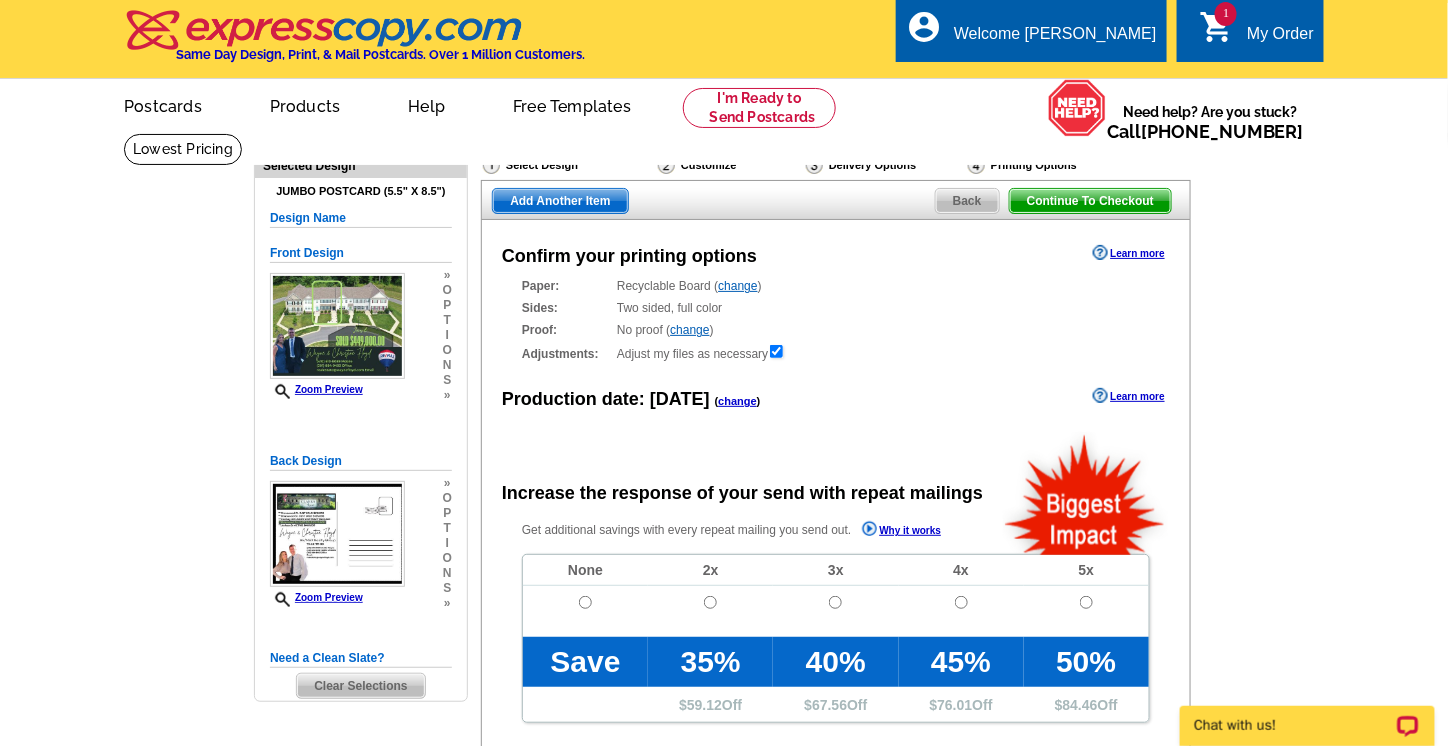 scroll, scrollTop: 0, scrollLeft: 0, axis: both 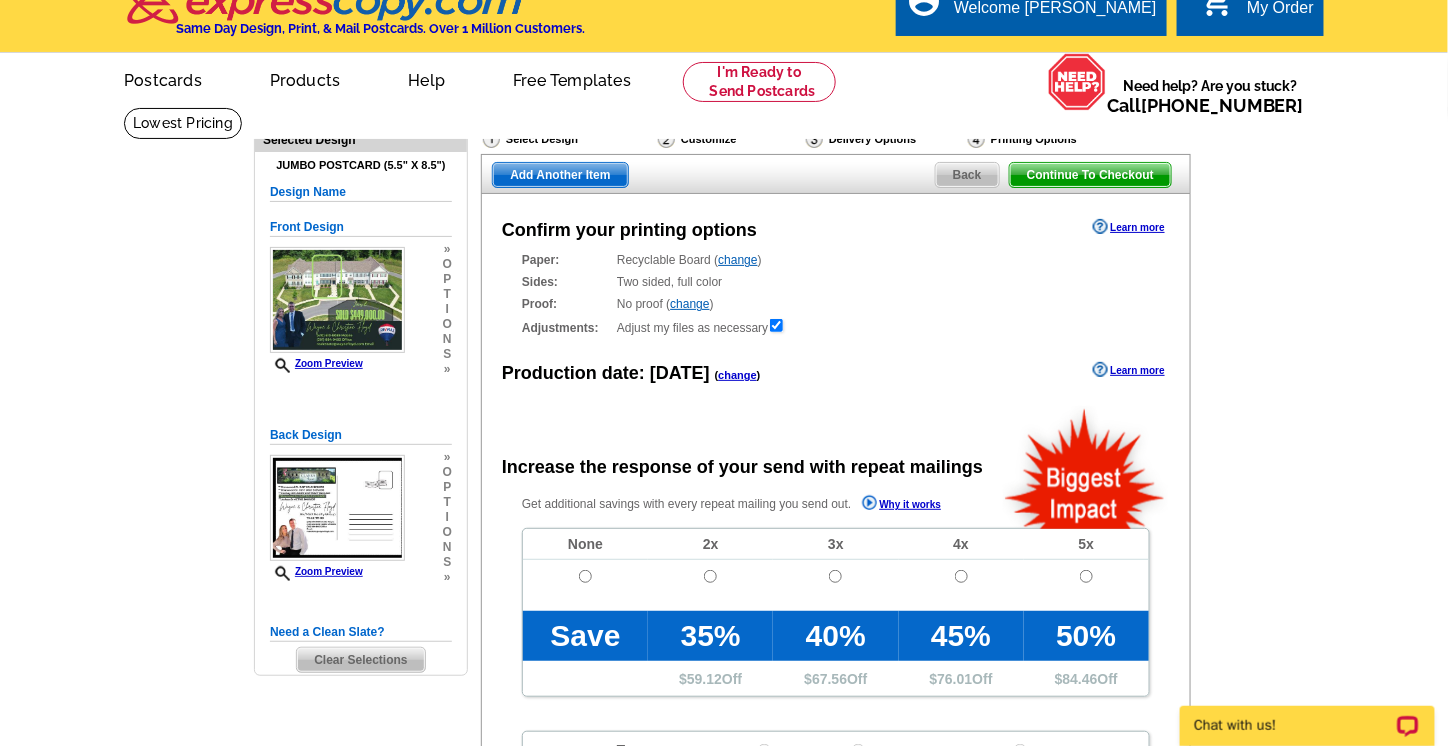 click on "Need Help? call 800-260-5887,  chat  with support, or have our designers make something custom just for you!
Got it, no need for the selection guide next time.
Show Results
Selected Design
Jumbo Postcard (5.5" x 8.5")
Design Name
Front Design
Zoom Preview
»
o
p
t
i
o
n
s
»
» o" at bounding box center (724, 650) 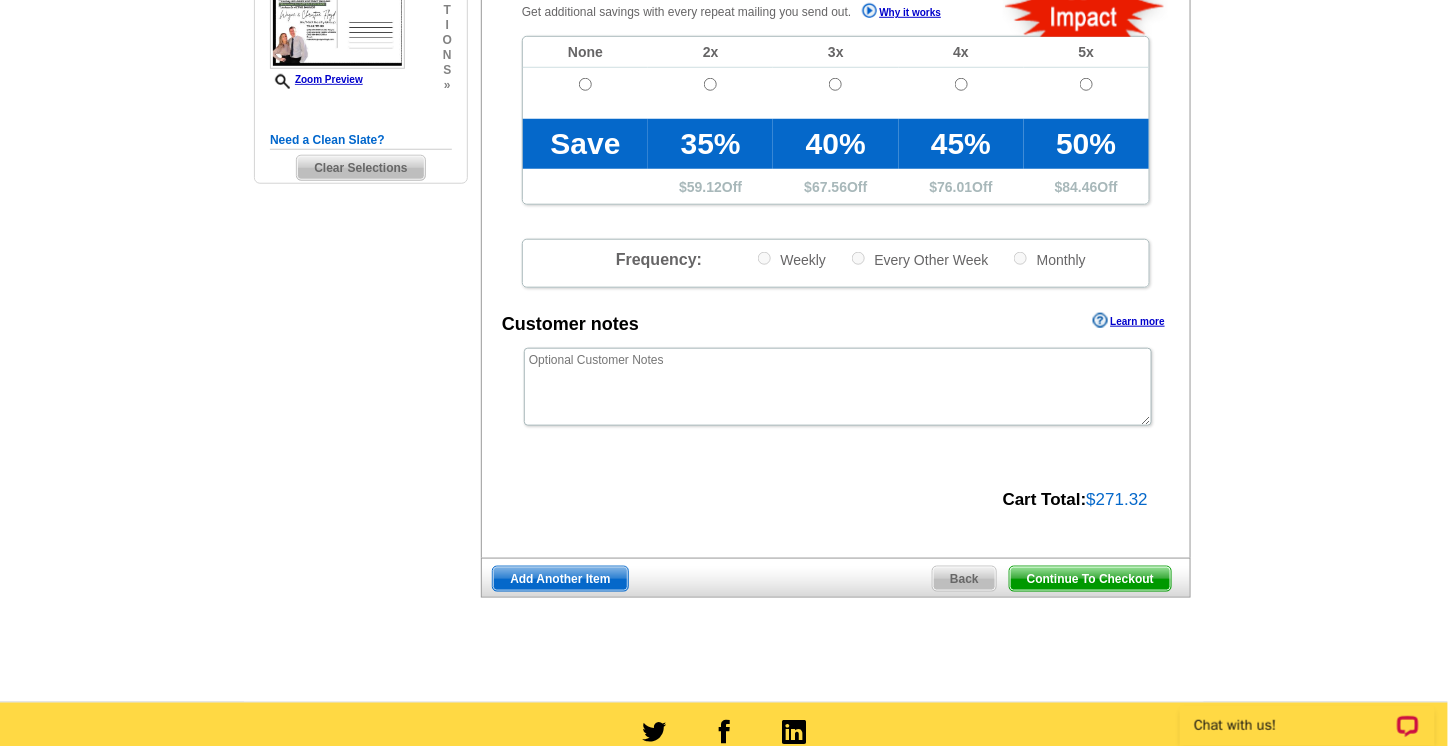 scroll, scrollTop: 521, scrollLeft: 0, axis: vertical 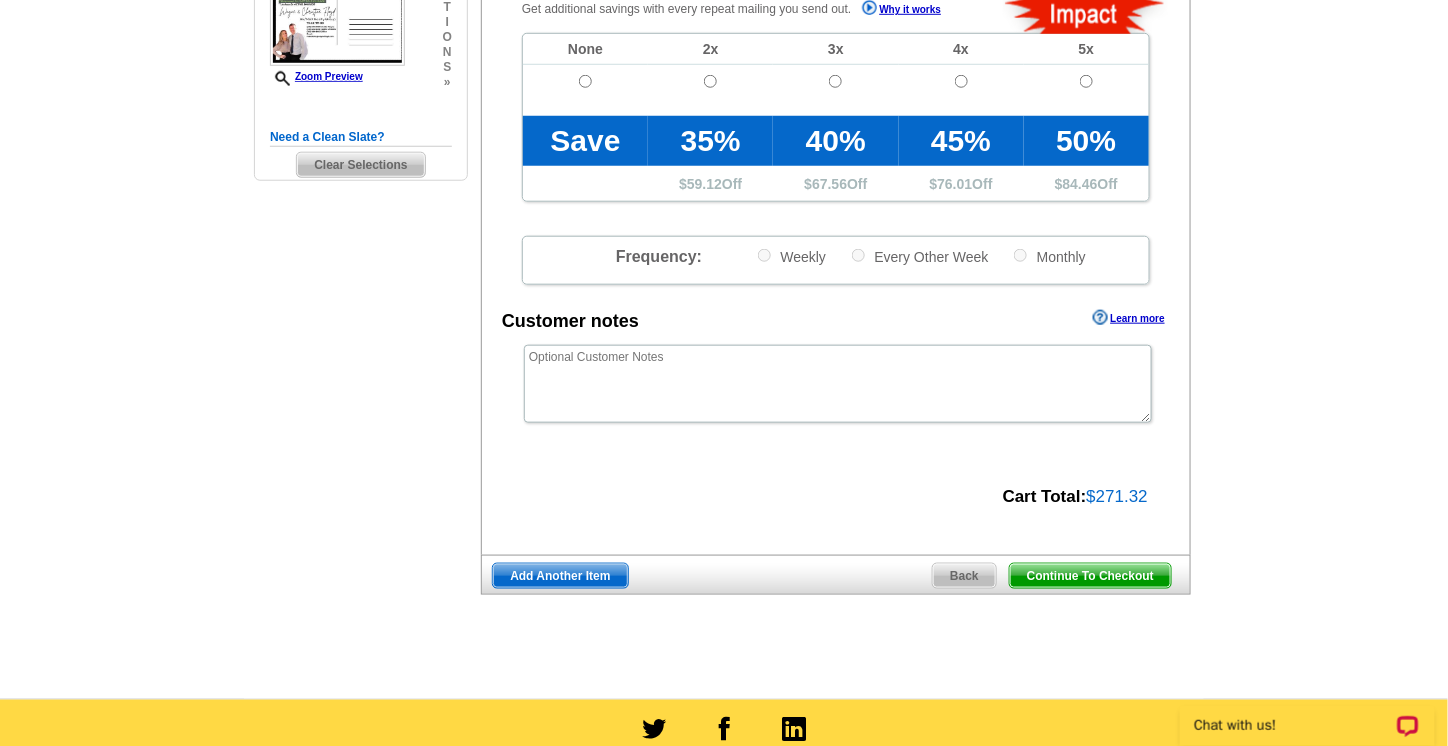 click on "Continue To Checkout" at bounding box center [1090, 576] 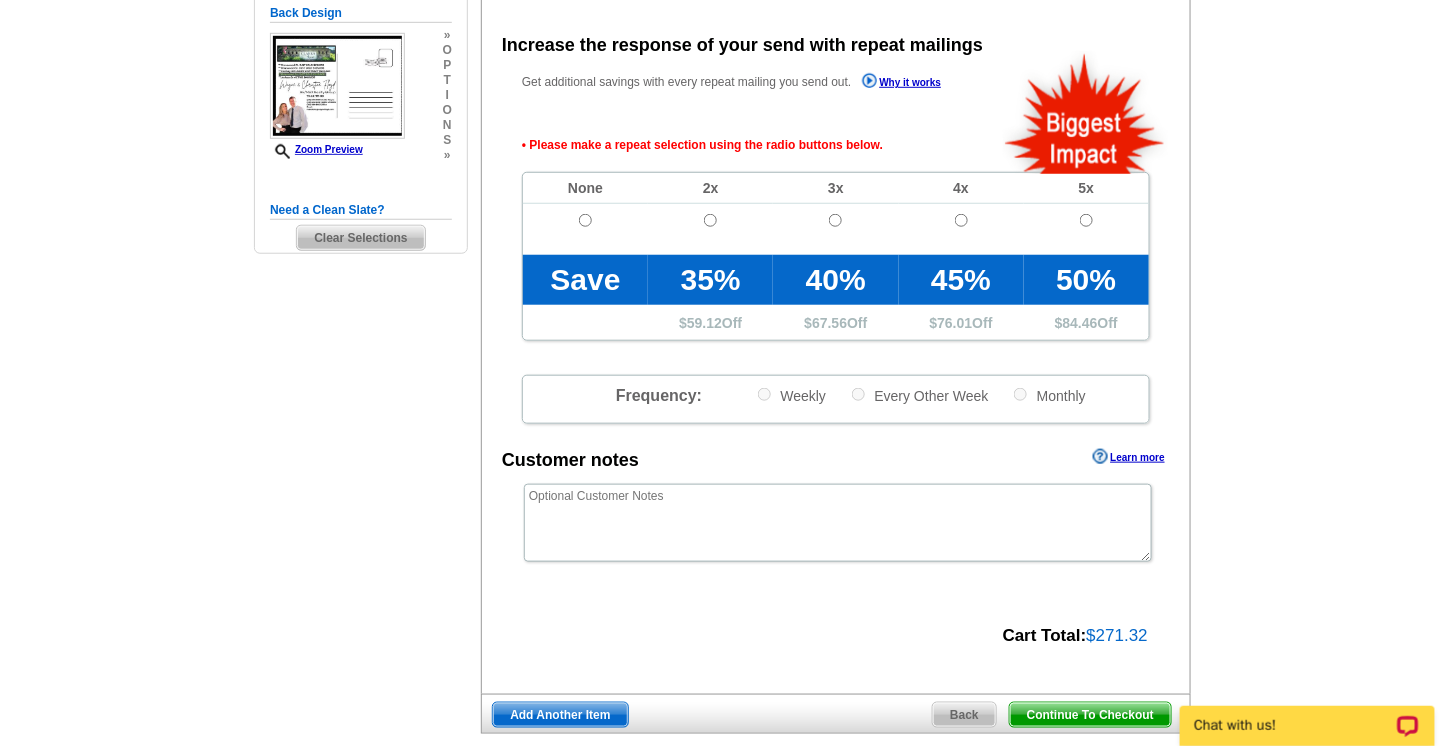 scroll, scrollTop: 447, scrollLeft: 0, axis: vertical 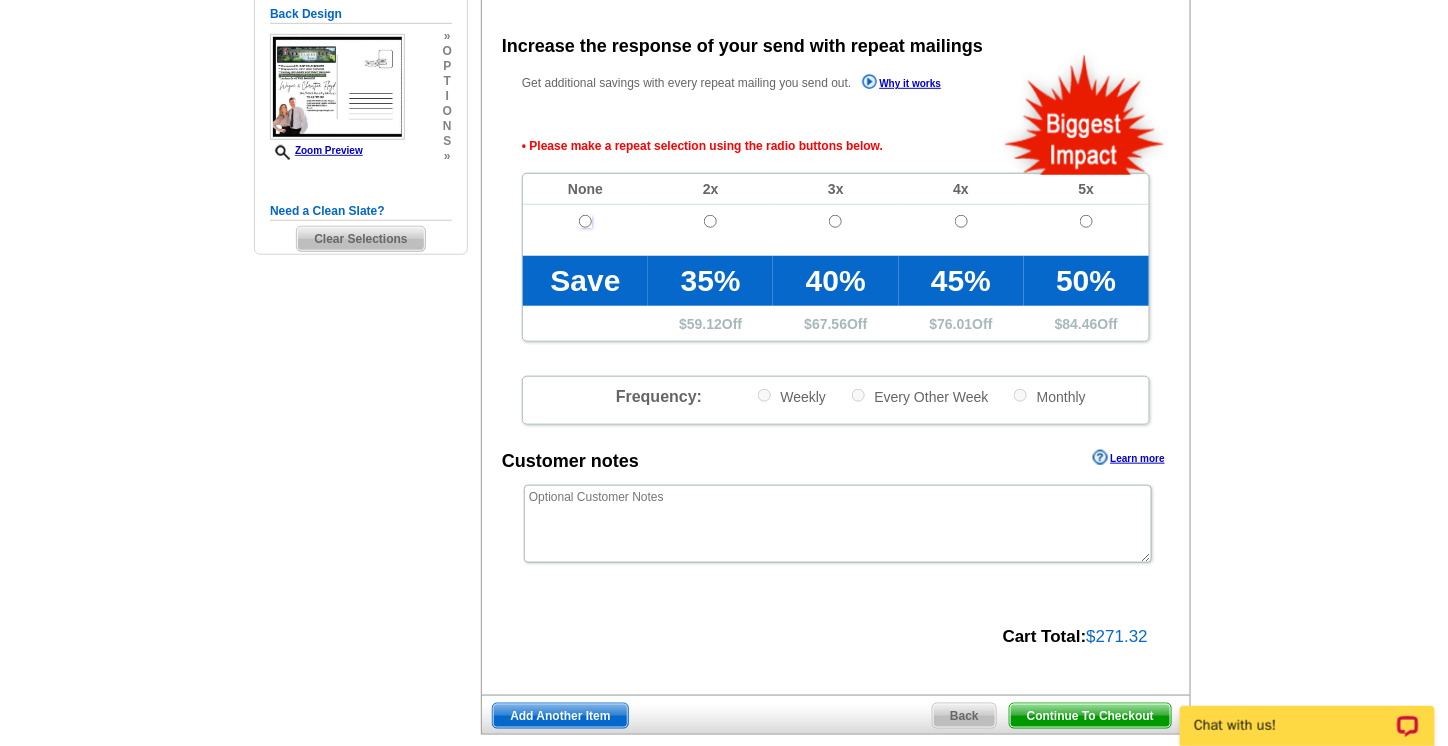 click at bounding box center [585, 221] 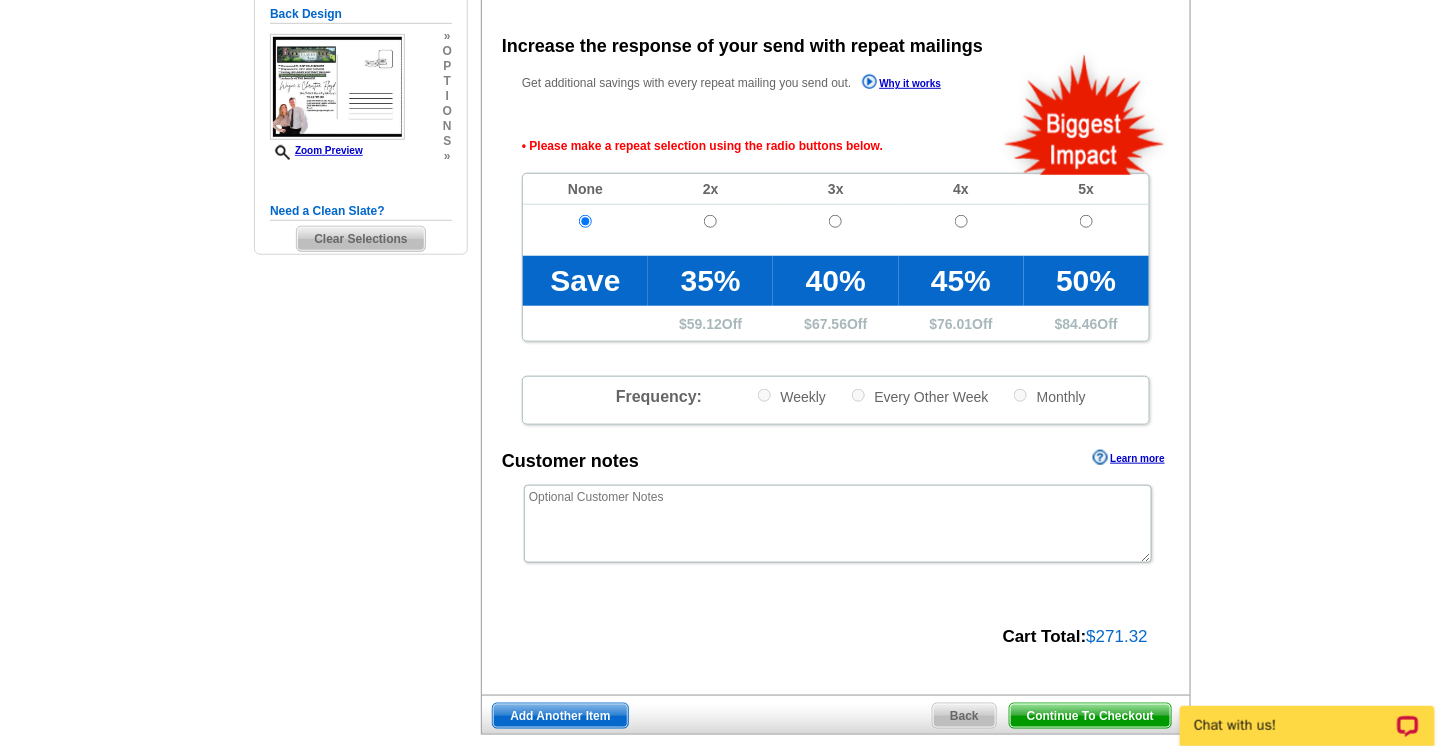 click on "Continue To Checkout" at bounding box center (1090, 716) 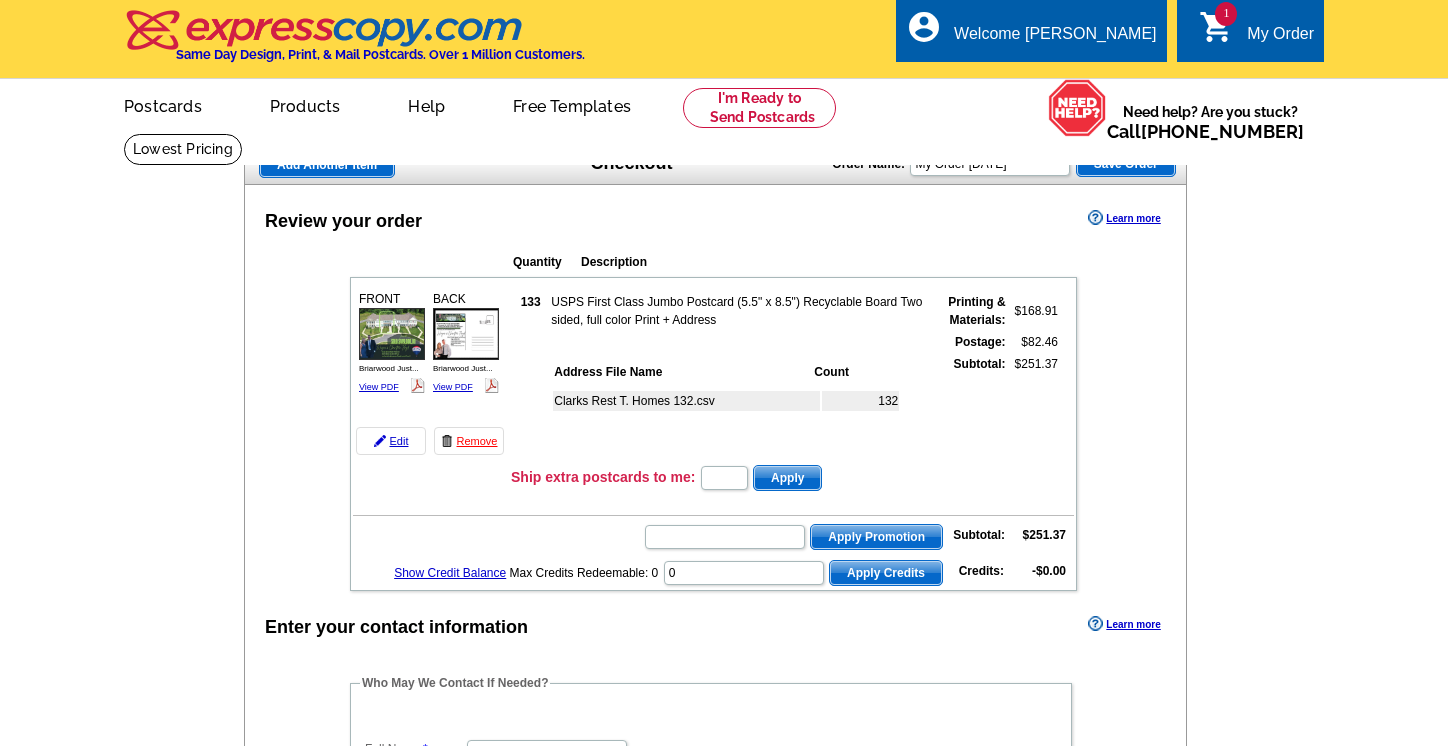 scroll, scrollTop: 0, scrollLeft: 0, axis: both 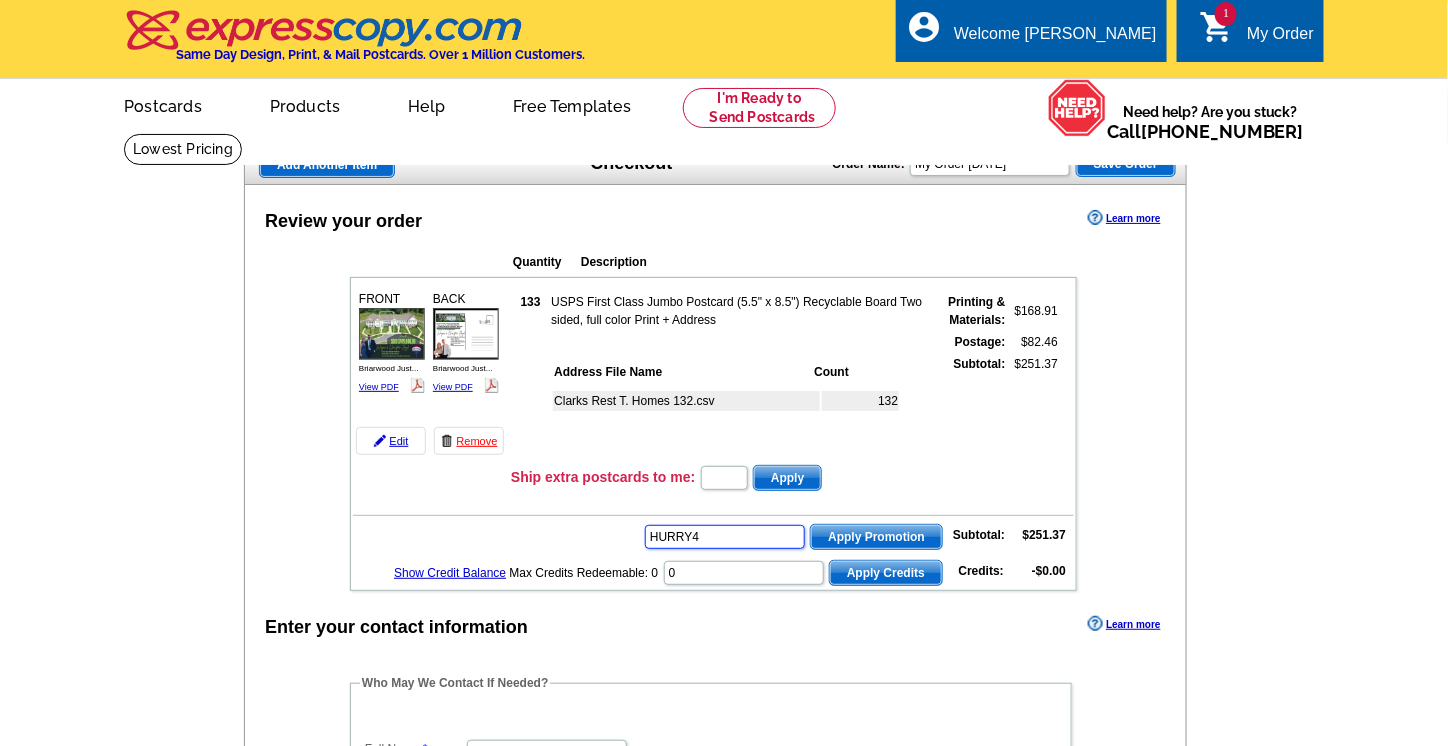 type on "HURRY40" 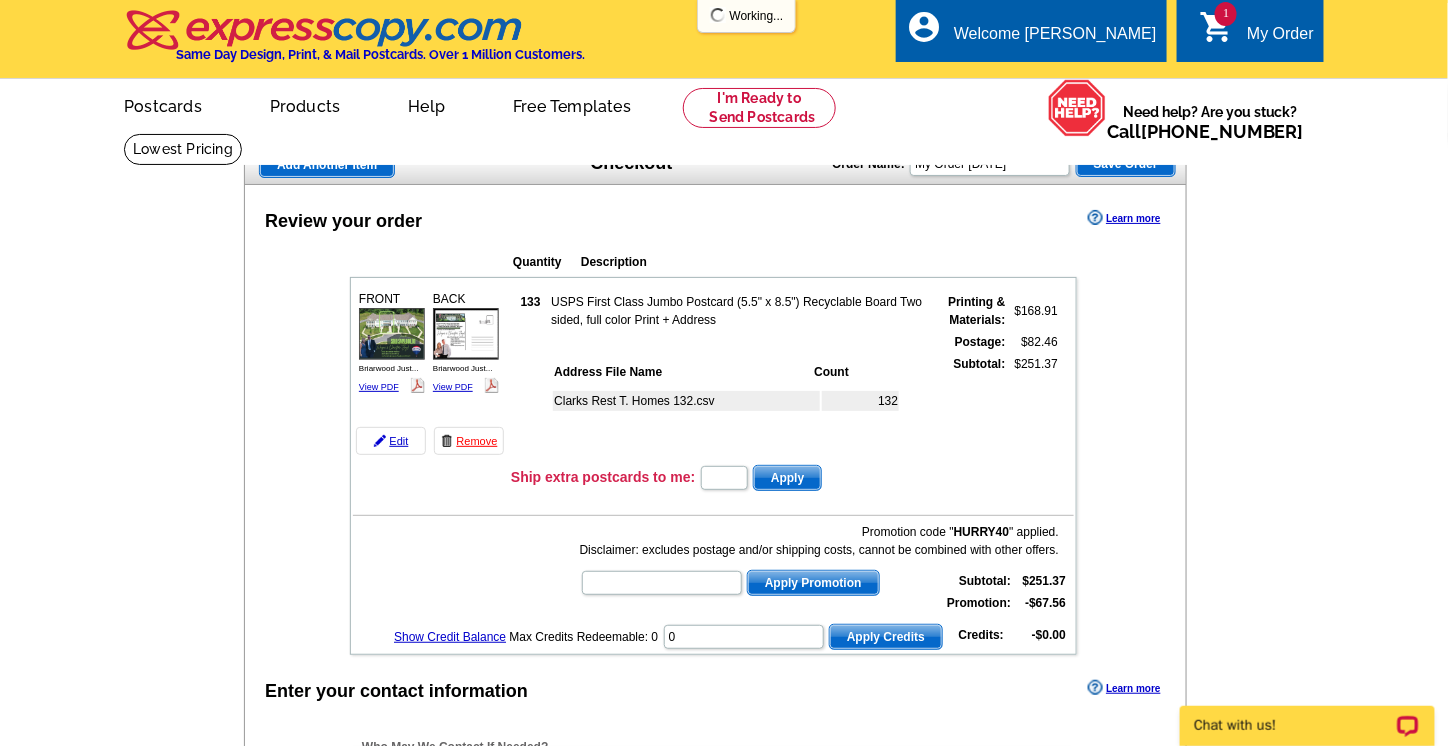 scroll, scrollTop: 0, scrollLeft: 0, axis: both 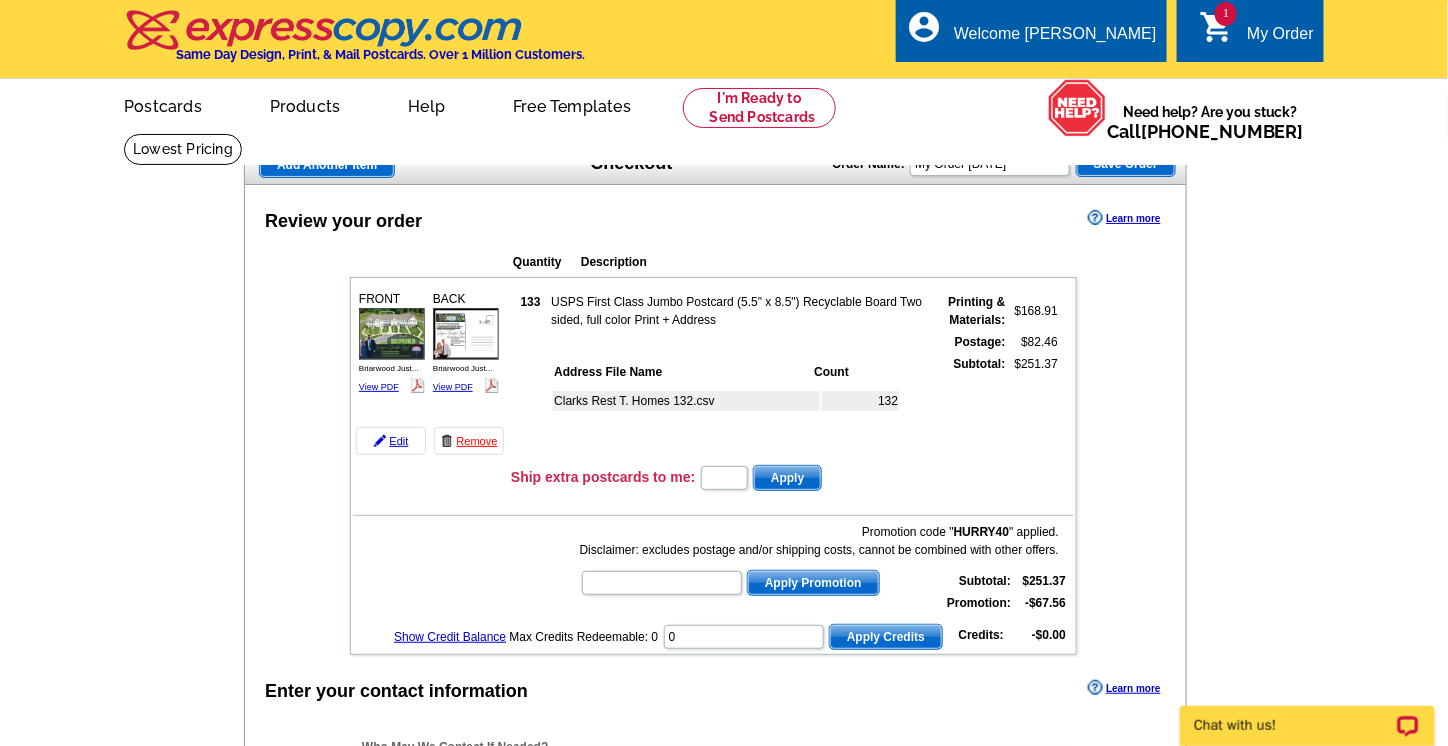 click at bounding box center (0, 1900) 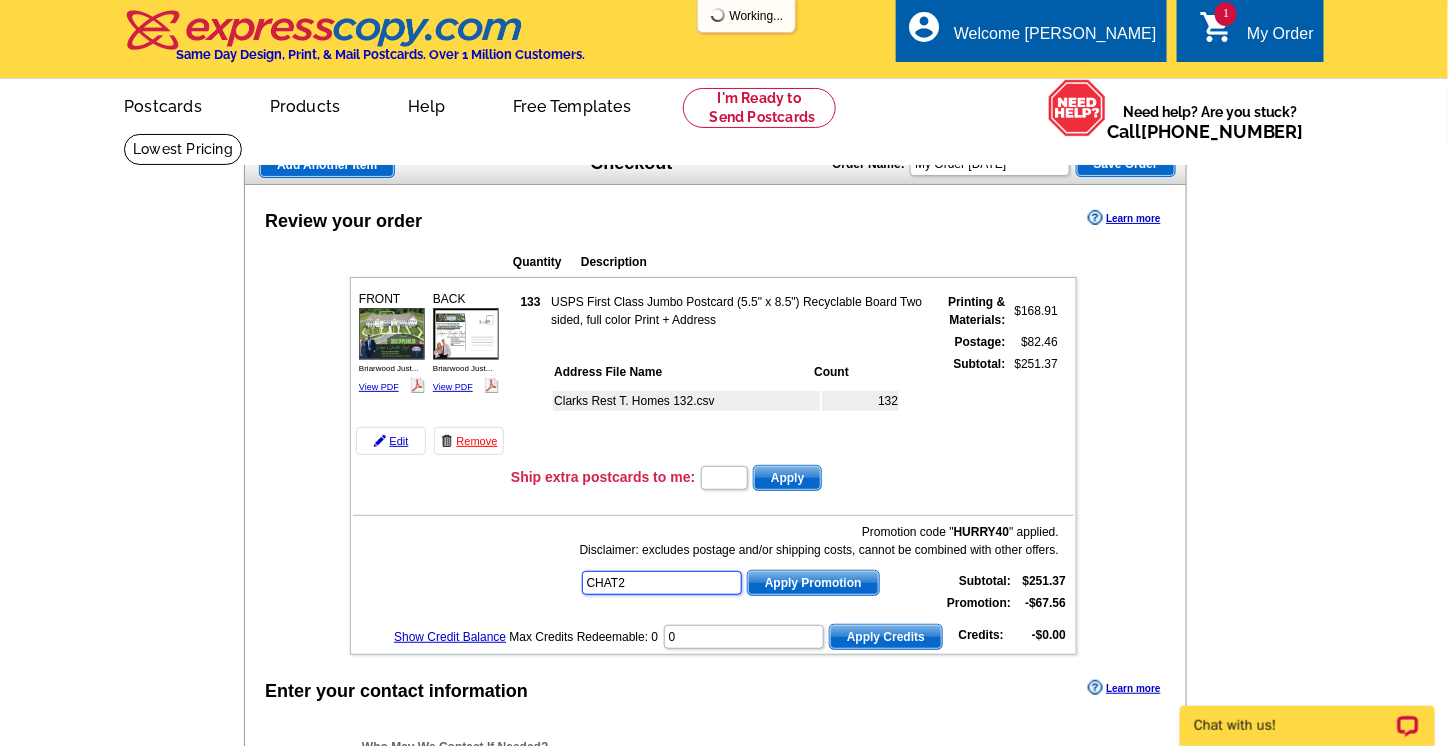 type on "CHAT20" 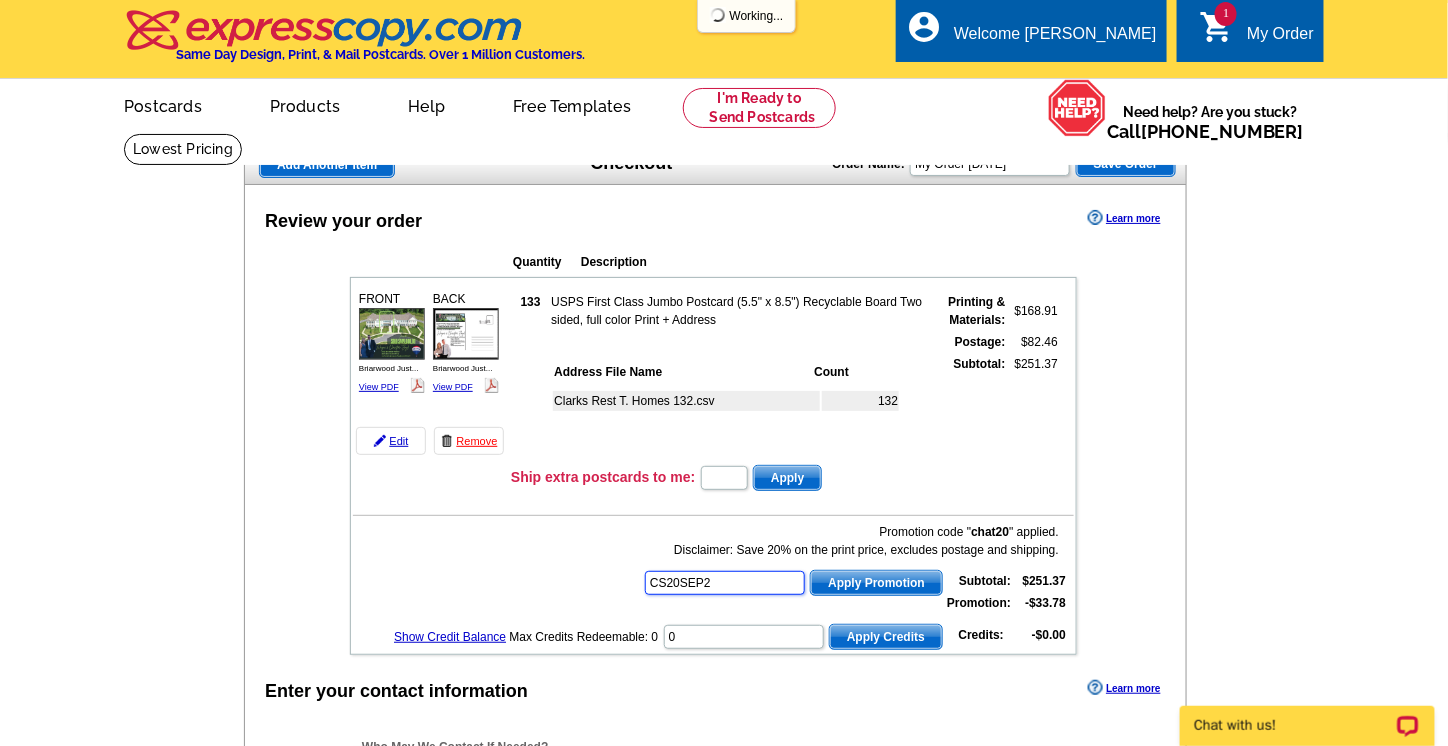 type on "CS20SEP21" 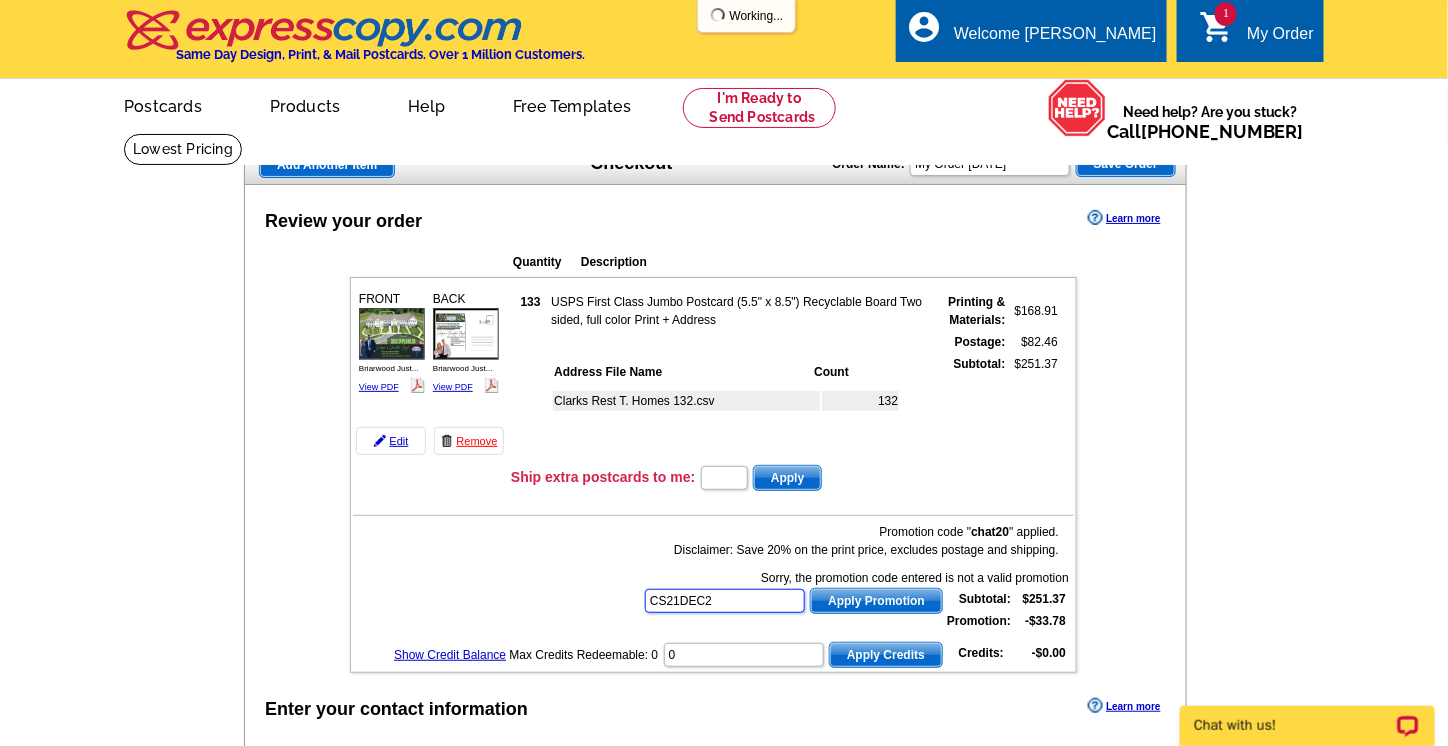 type on "CS21DEC20" 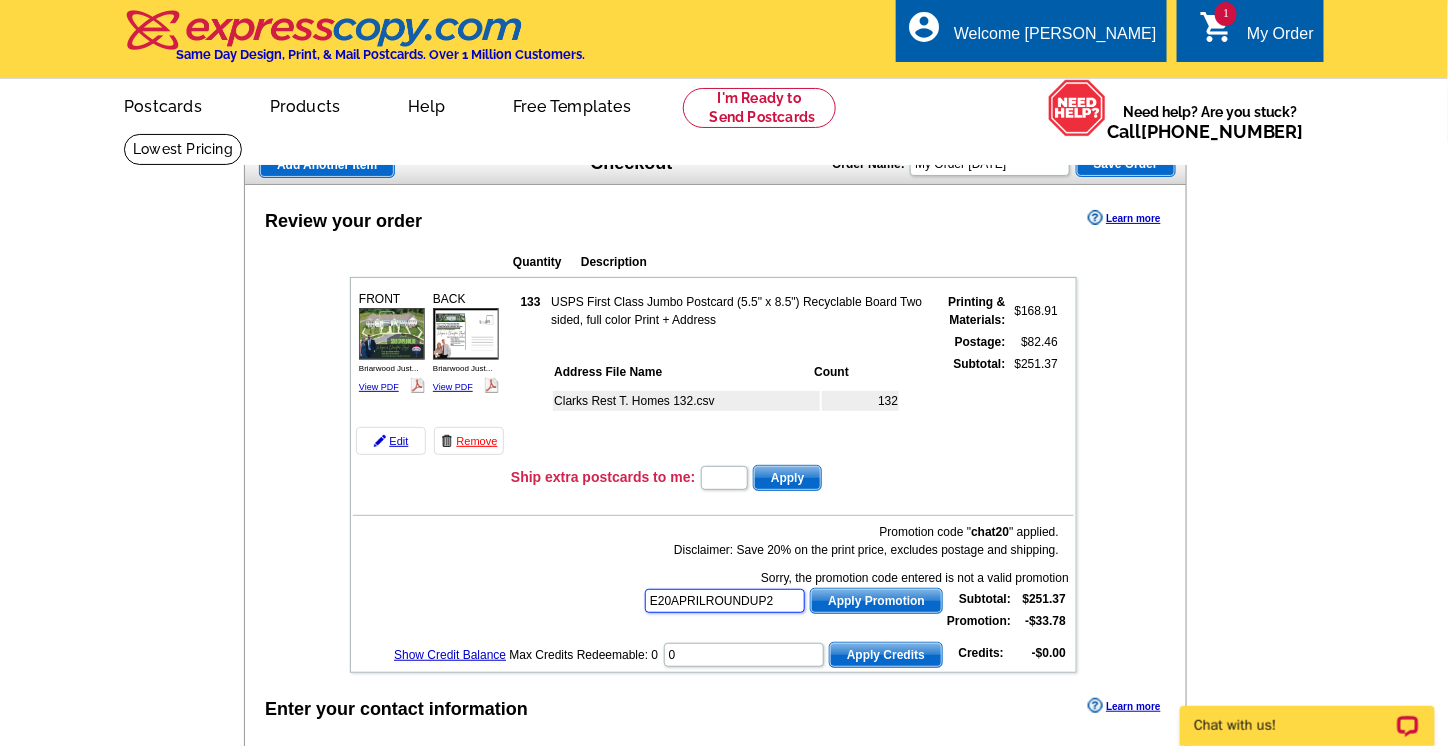 type on "E20APRILROUNDUP21" 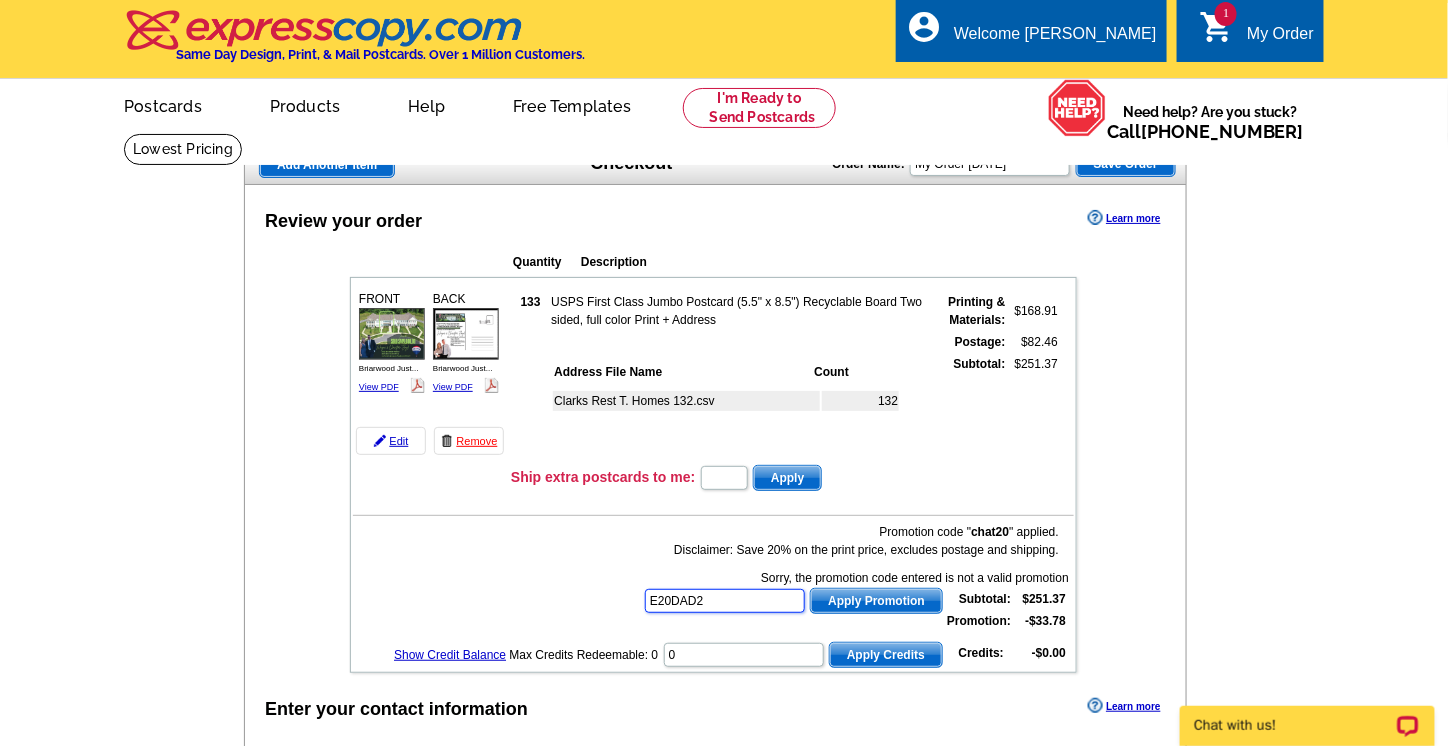 type on "E20DAD21" 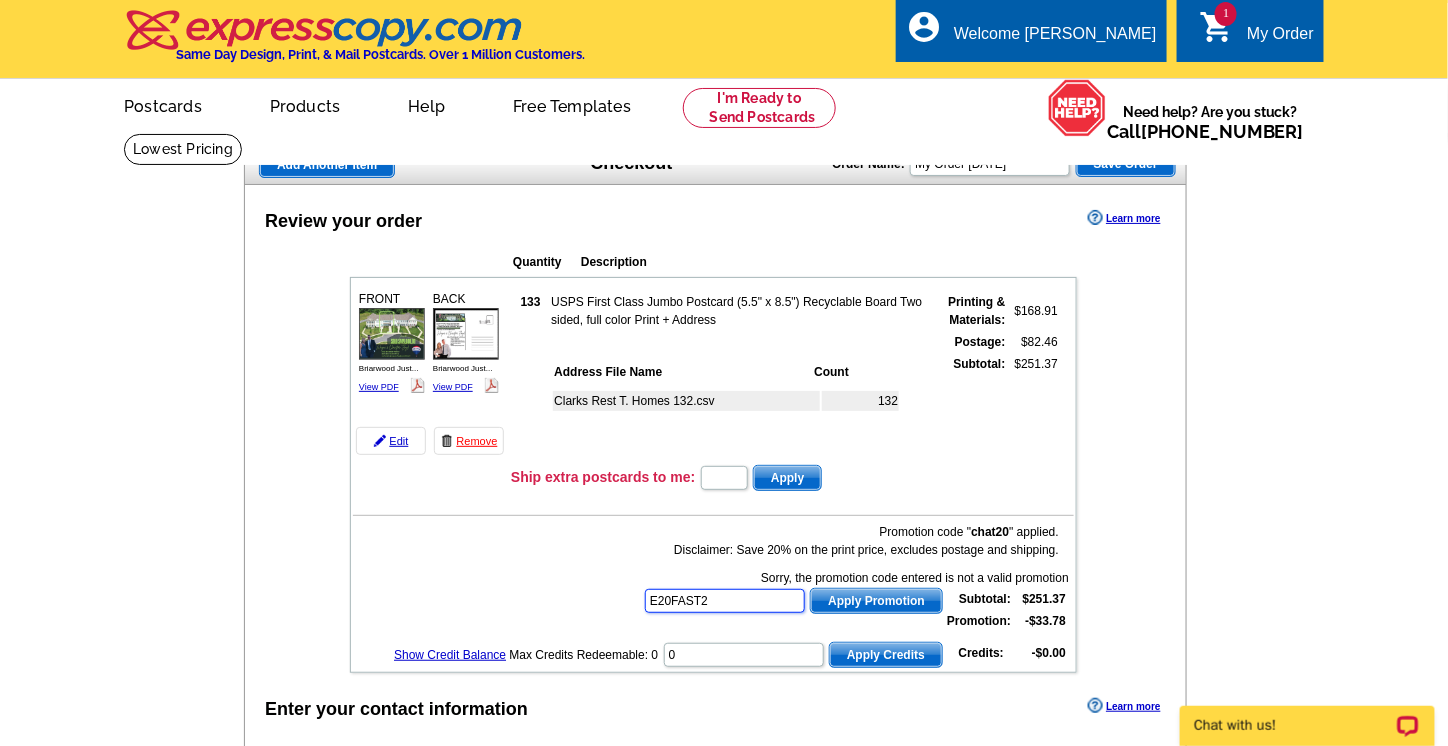 type on "E20FAST21" 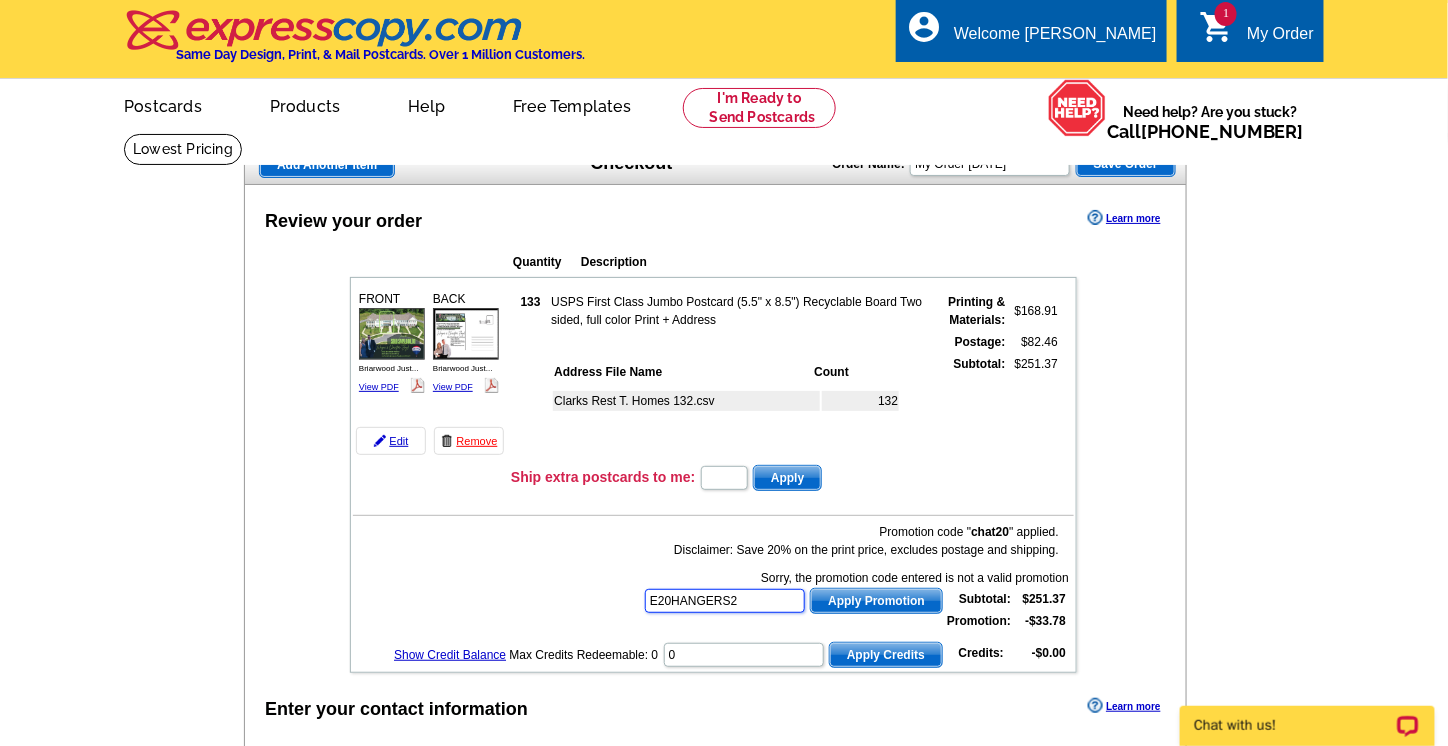 type on "E20HANGERS21" 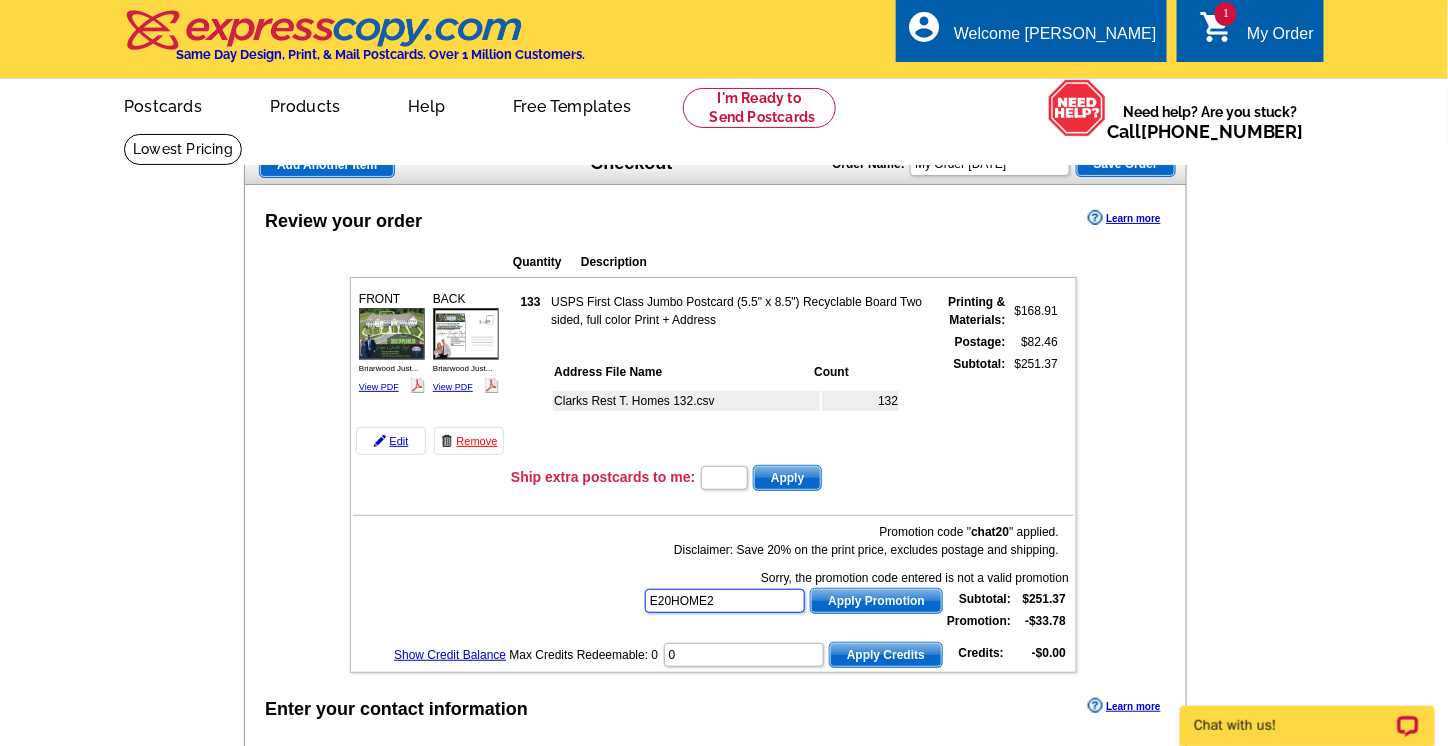 type on "E20HOME21" 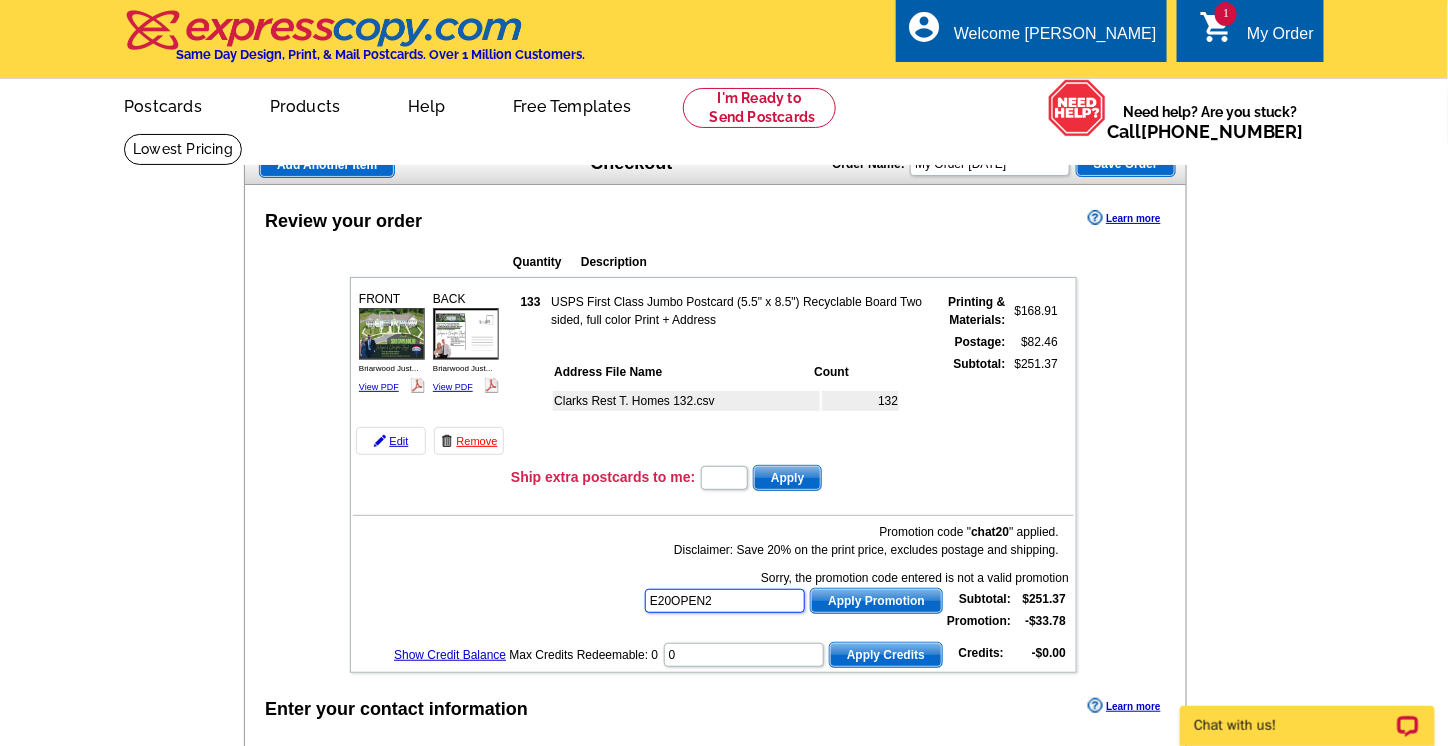 type on "E20OPEN21" 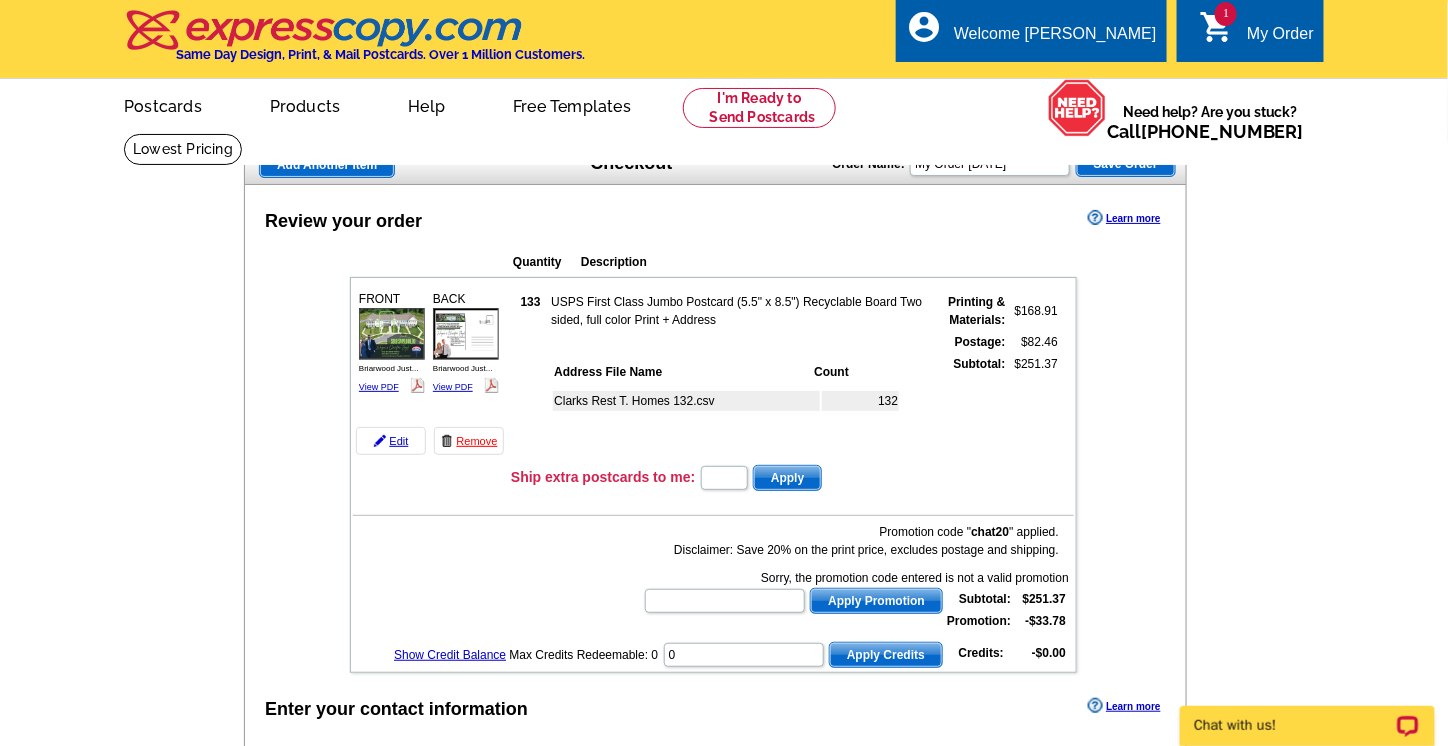 click at bounding box center [0, 1918] 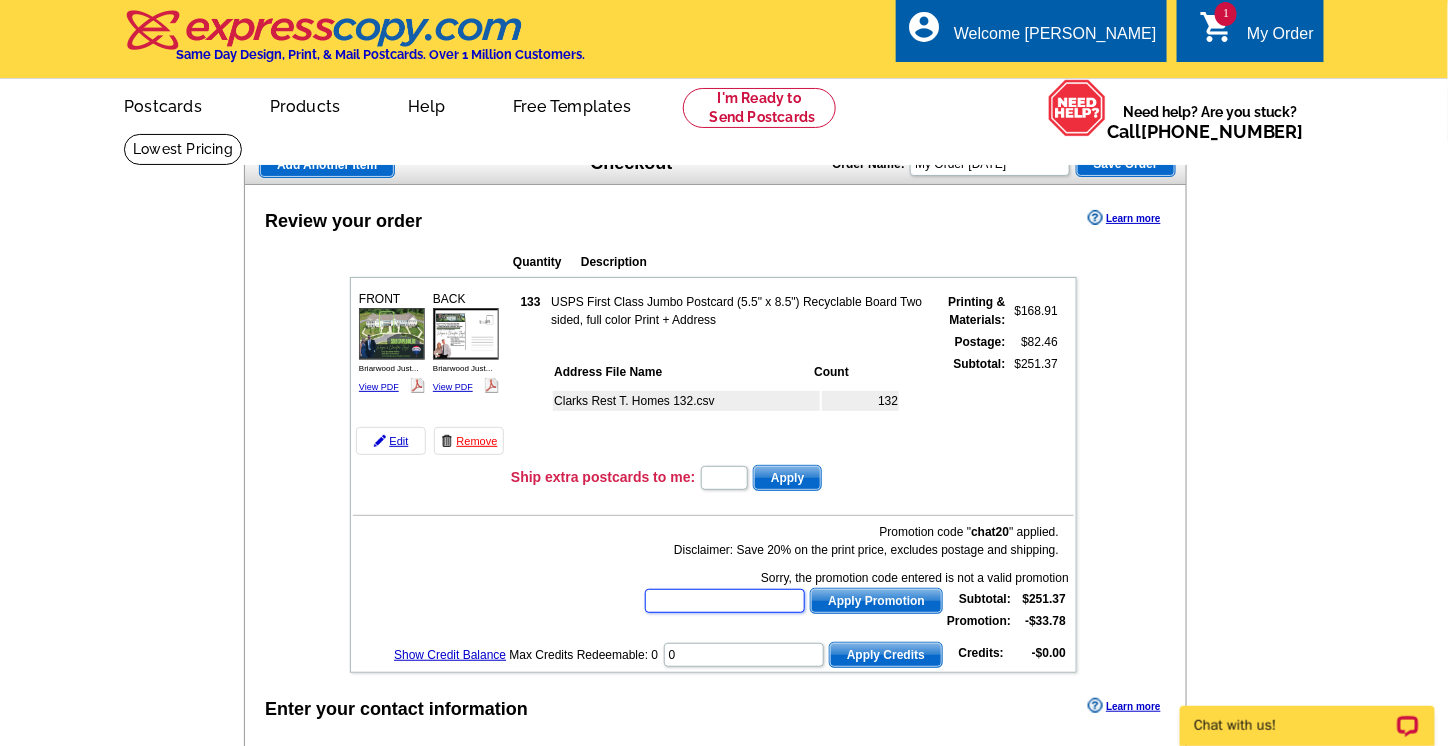 click at bounding box center [725, 601] 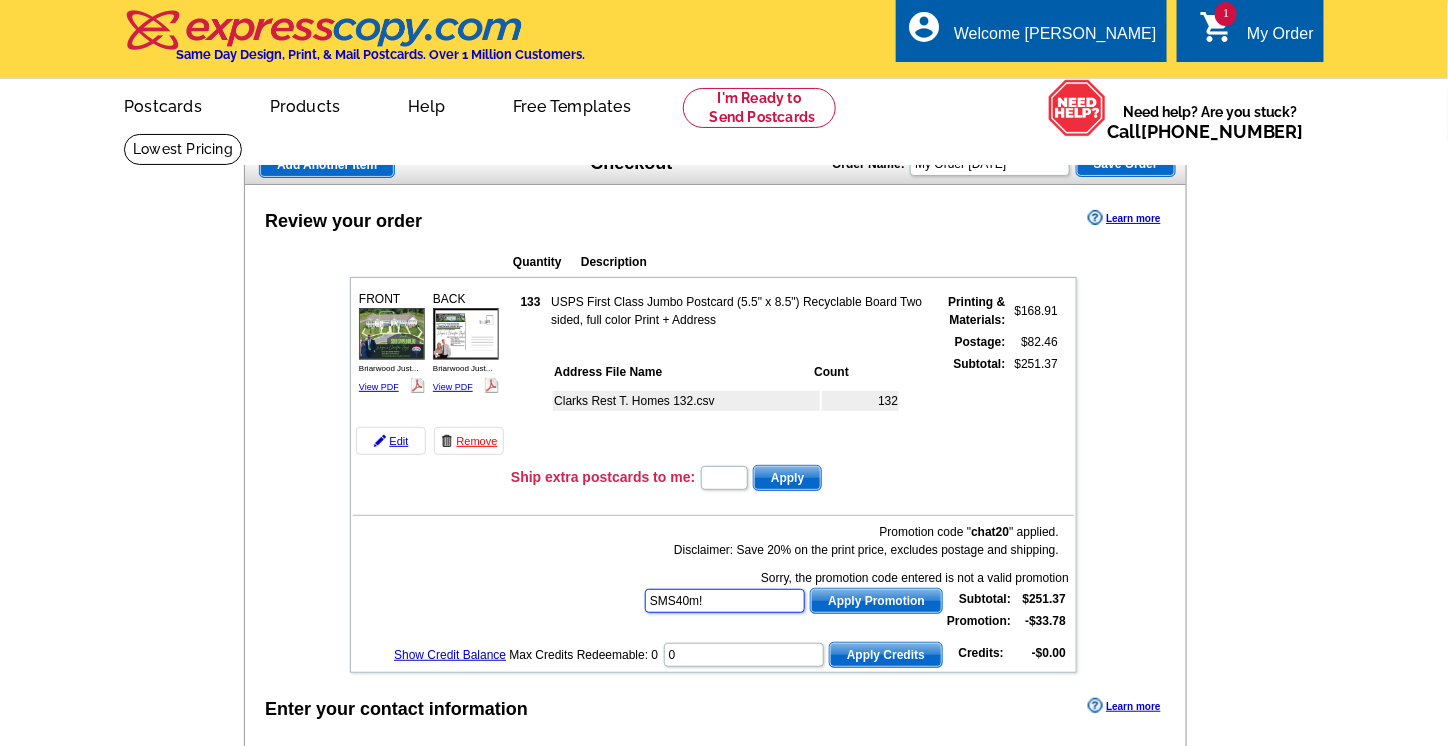 type on "SMS40m!" 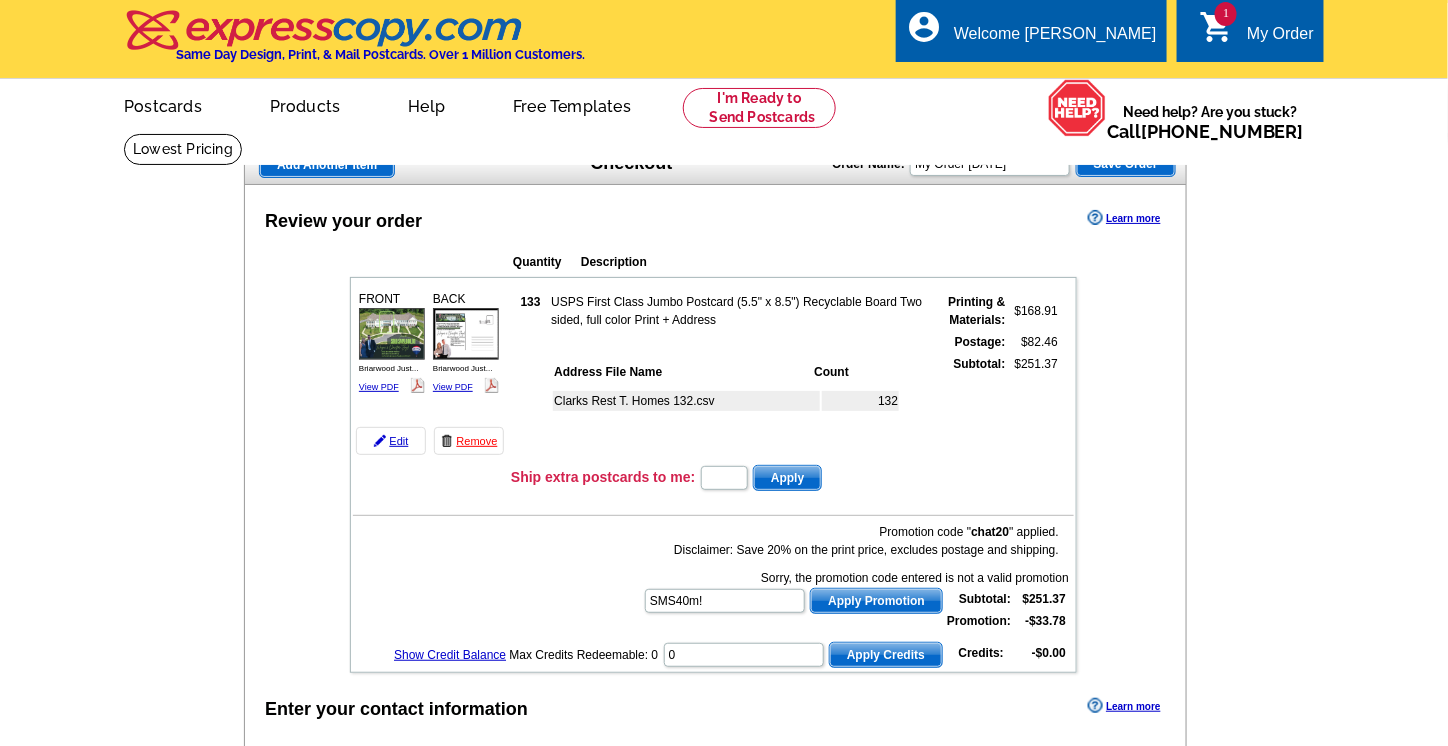 click on "Apply Promotion" at bounding box center [876, 601] 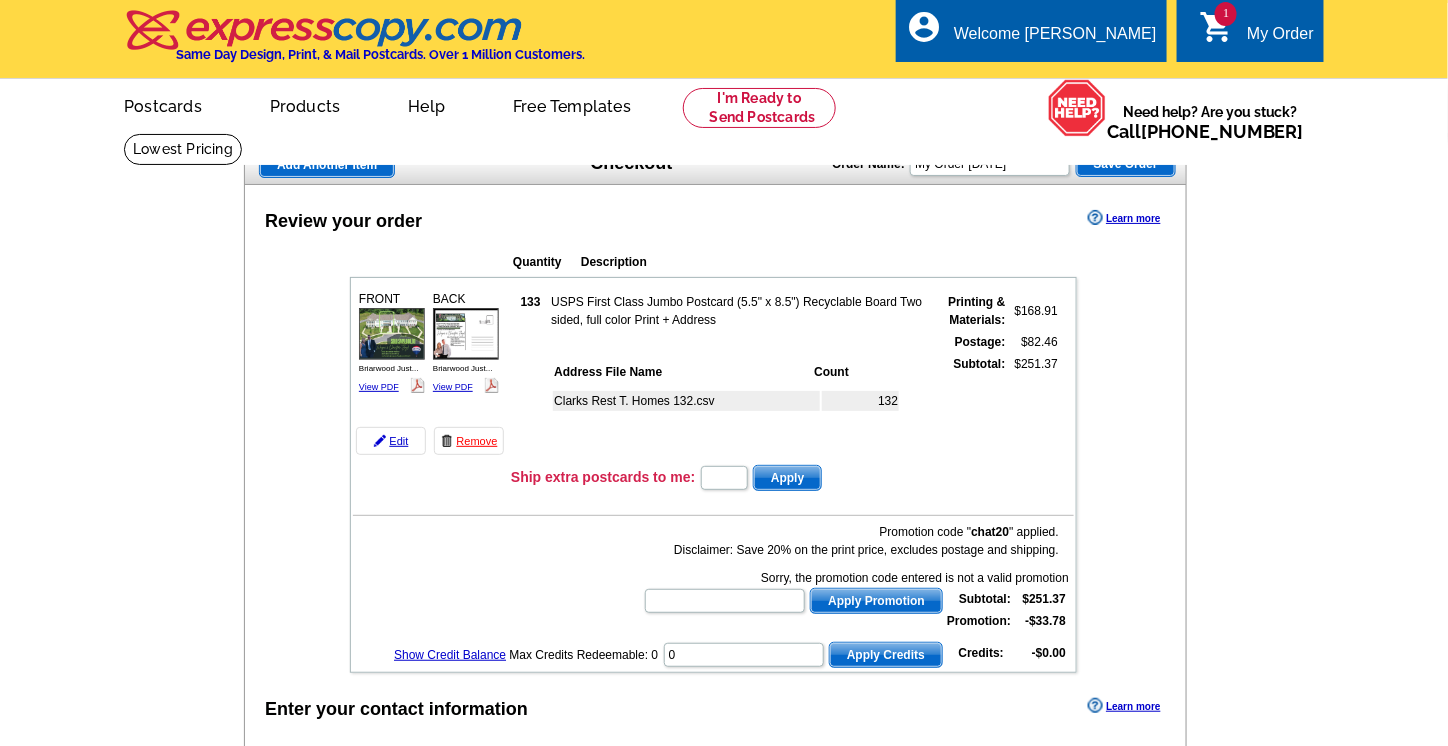 click at bounding box center (0, 1918) 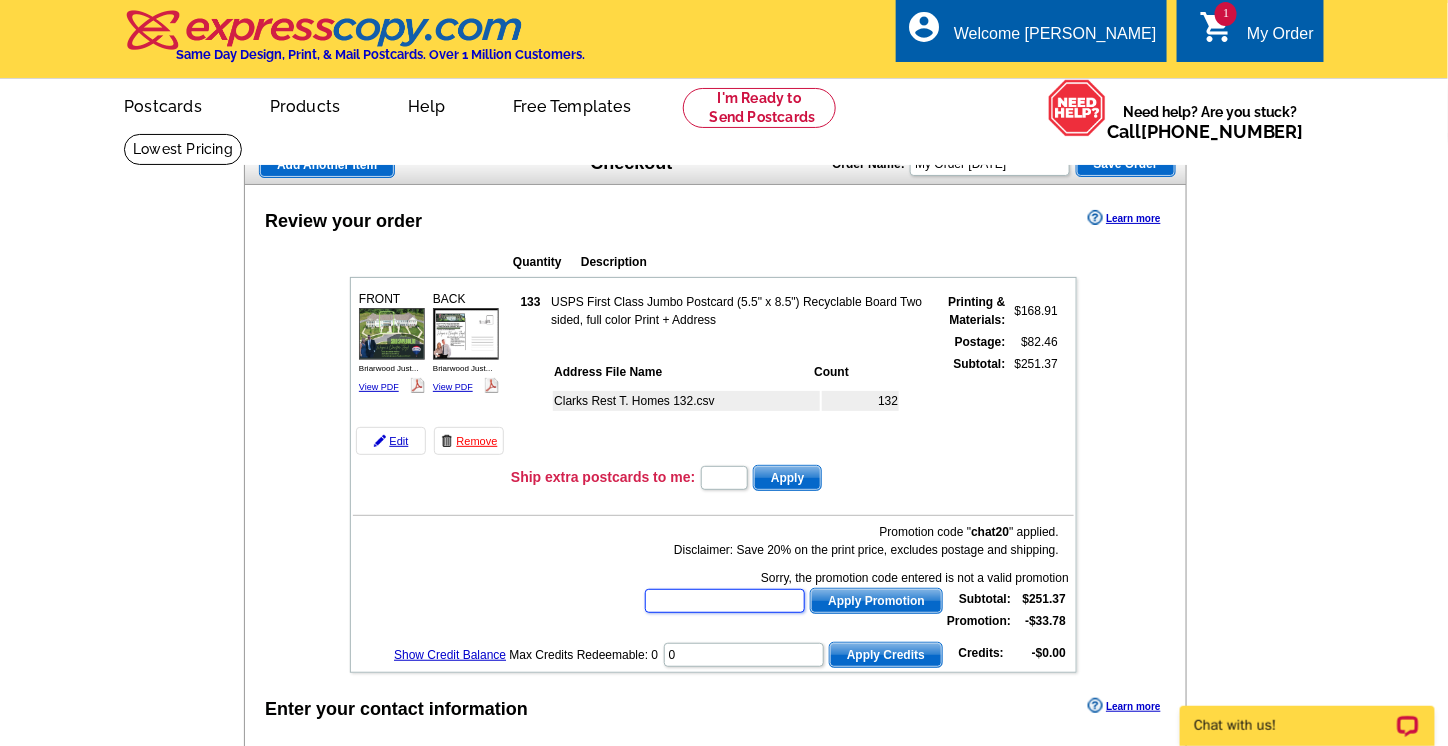 click at bounding box center [725, 601] 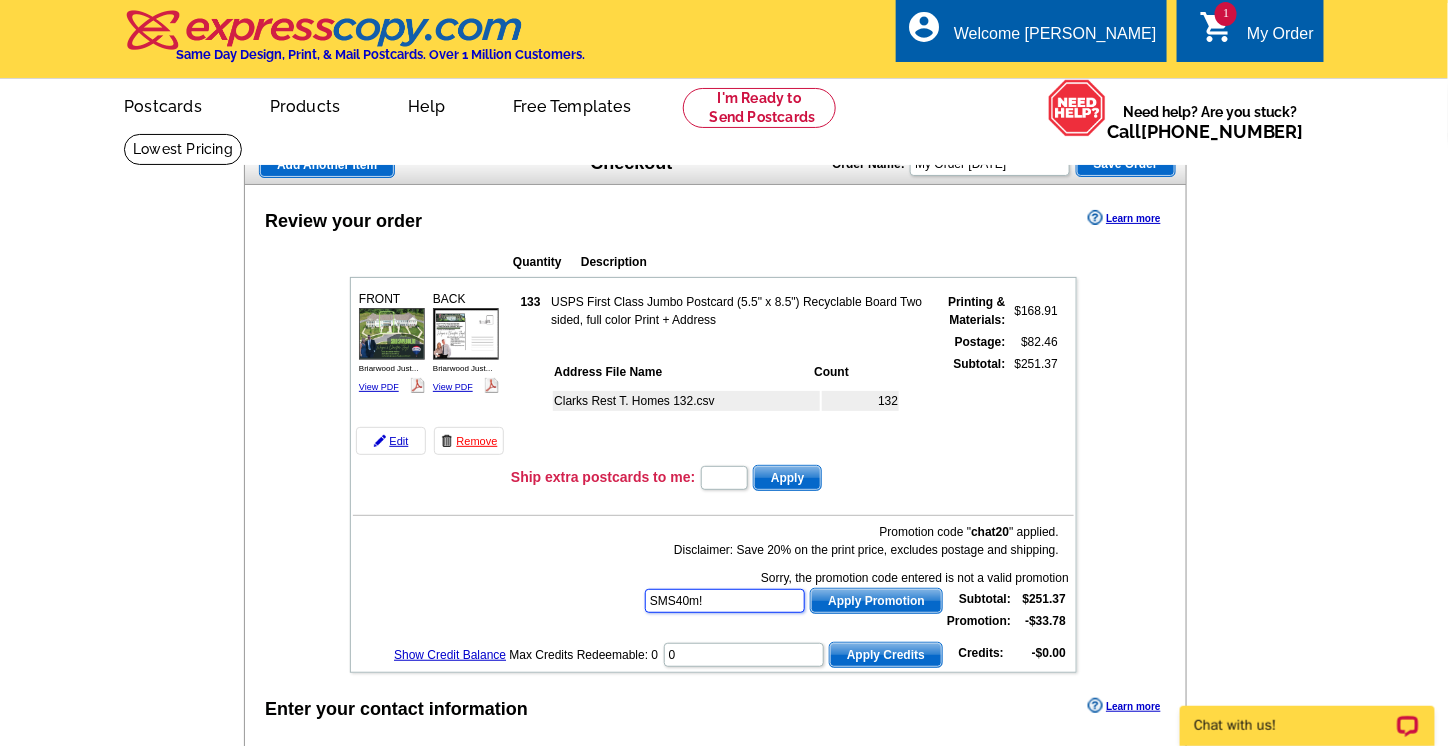 type on "SMS40m!" 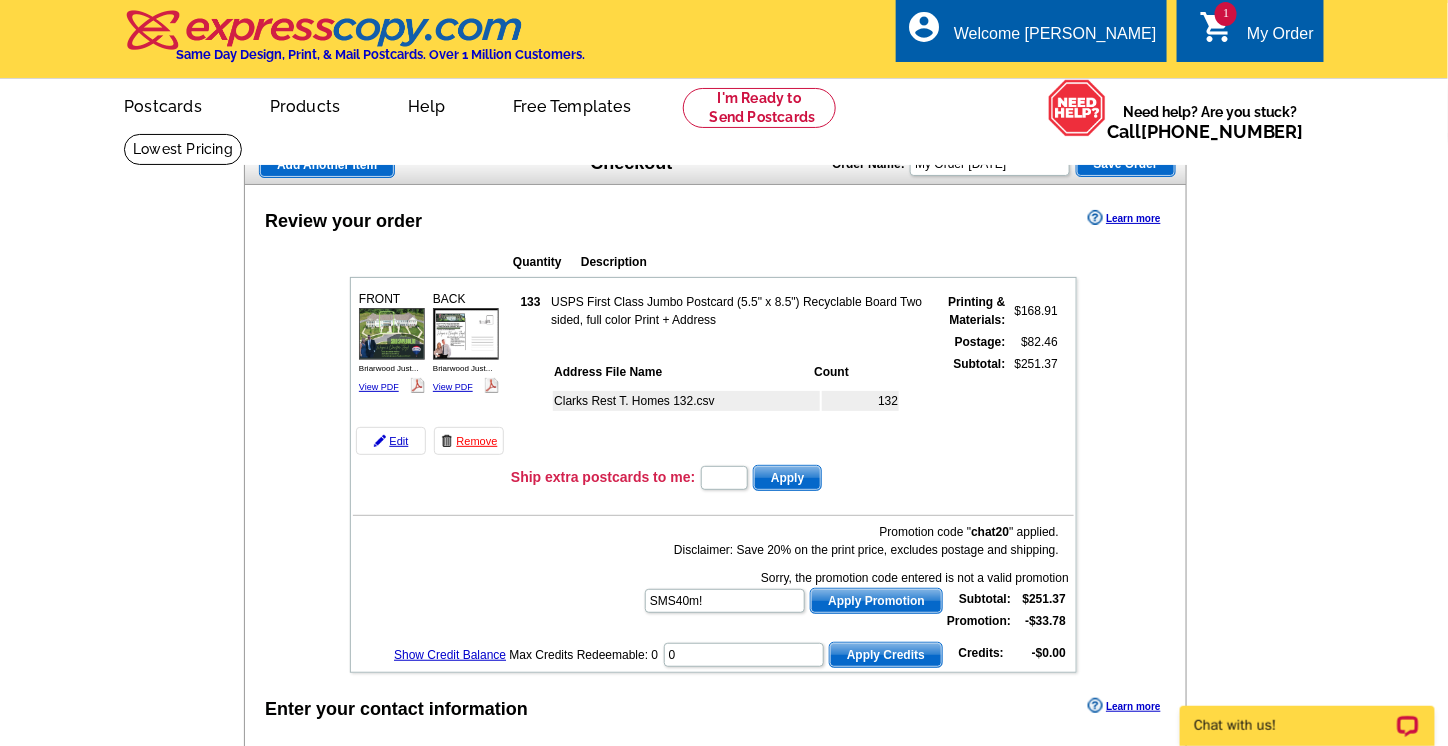 click on "Apply Promotion" at bounding box center [876, 601] 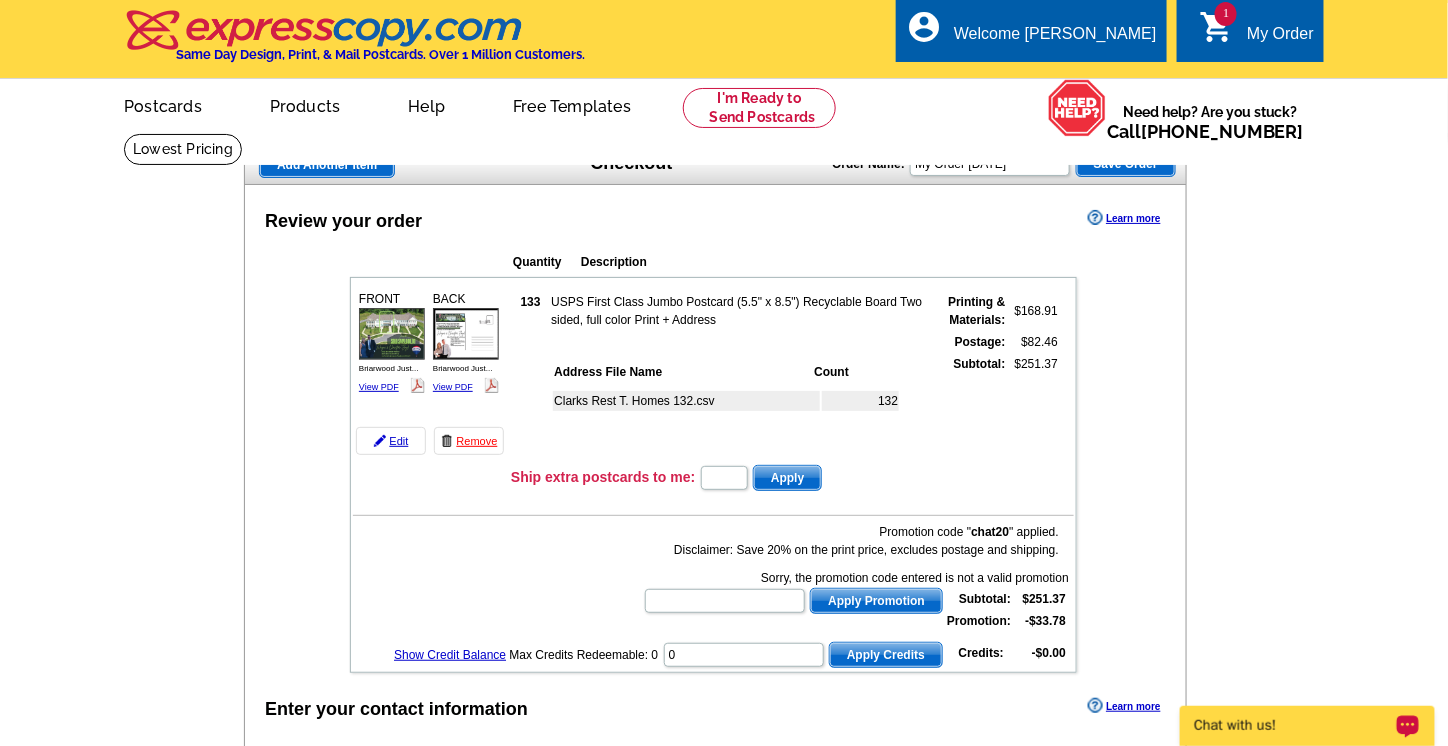 click on "Chat with us!" at bounding box center [1306, 725] 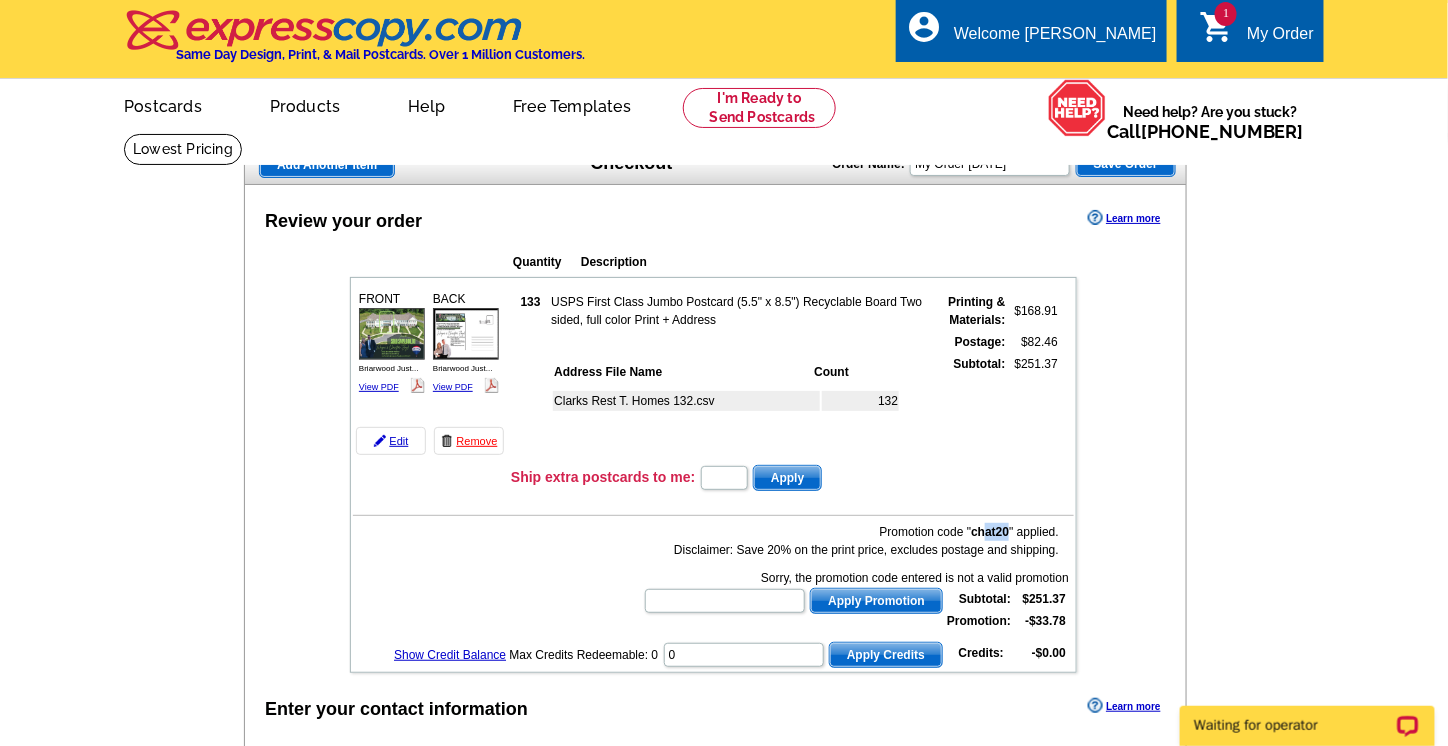 drag, startPoint x: 1010, startPoint y: 525, endPoint x: 987, endPoint y: 523, distance: 23.086792 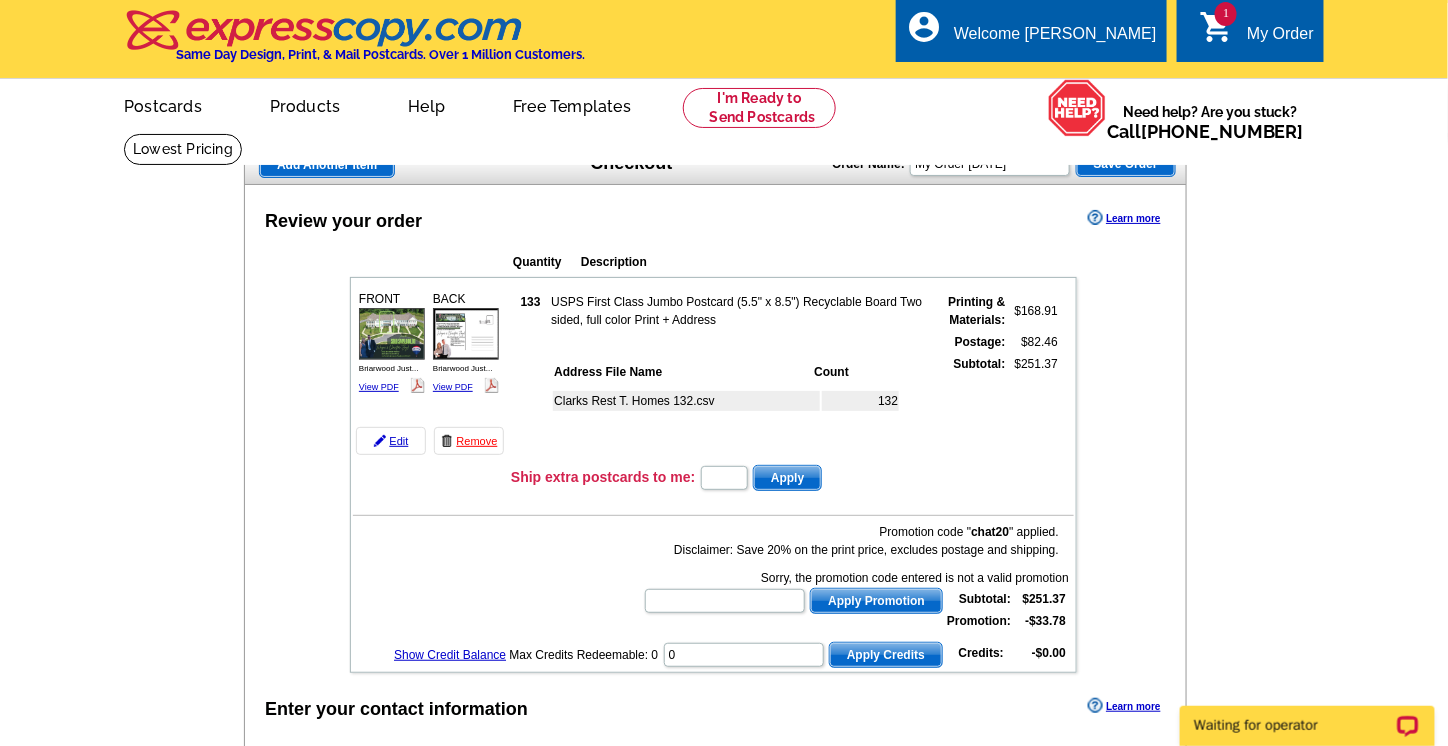 click on "Ship extra postcards to me:
Apply" at bounding box center (792, 478) 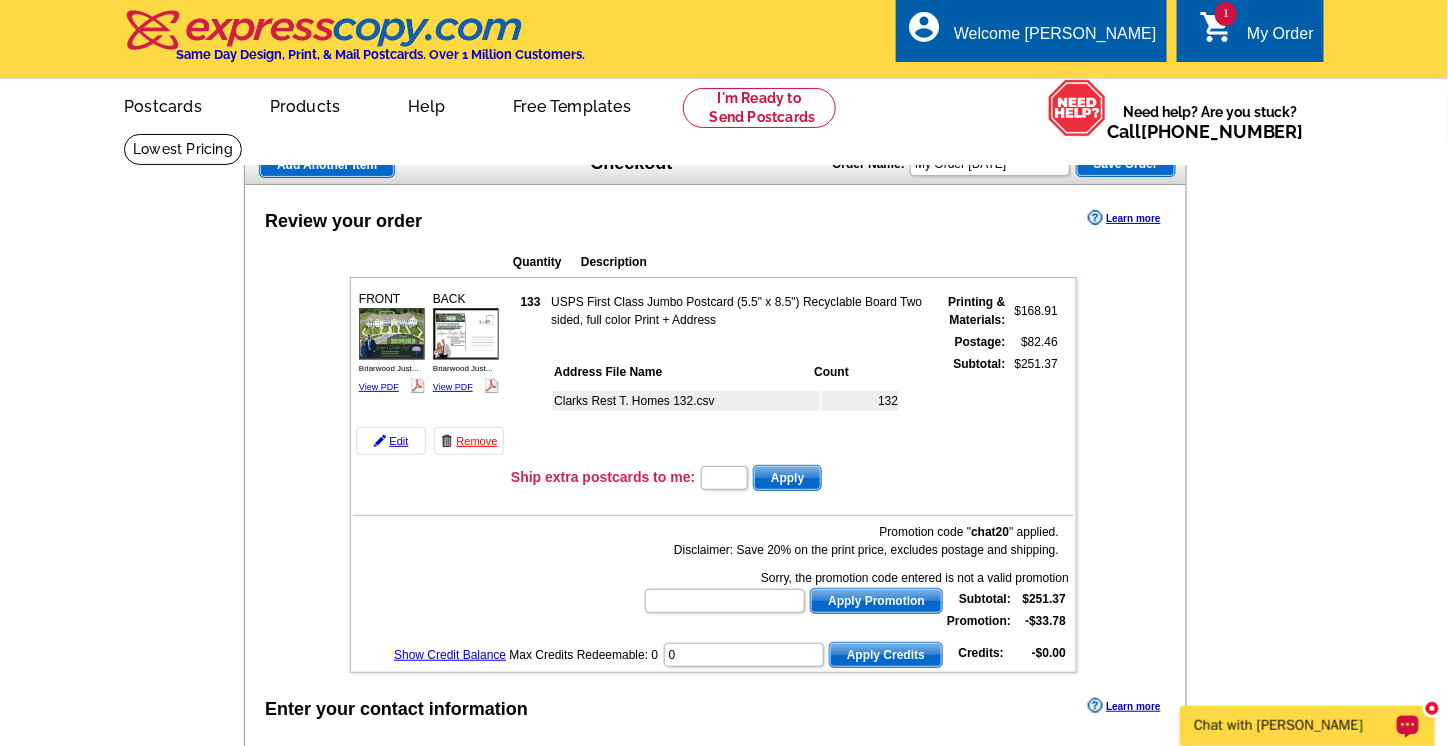 click on "Chat with [PERSON_NAME]" at bounding box center (1306, 725) 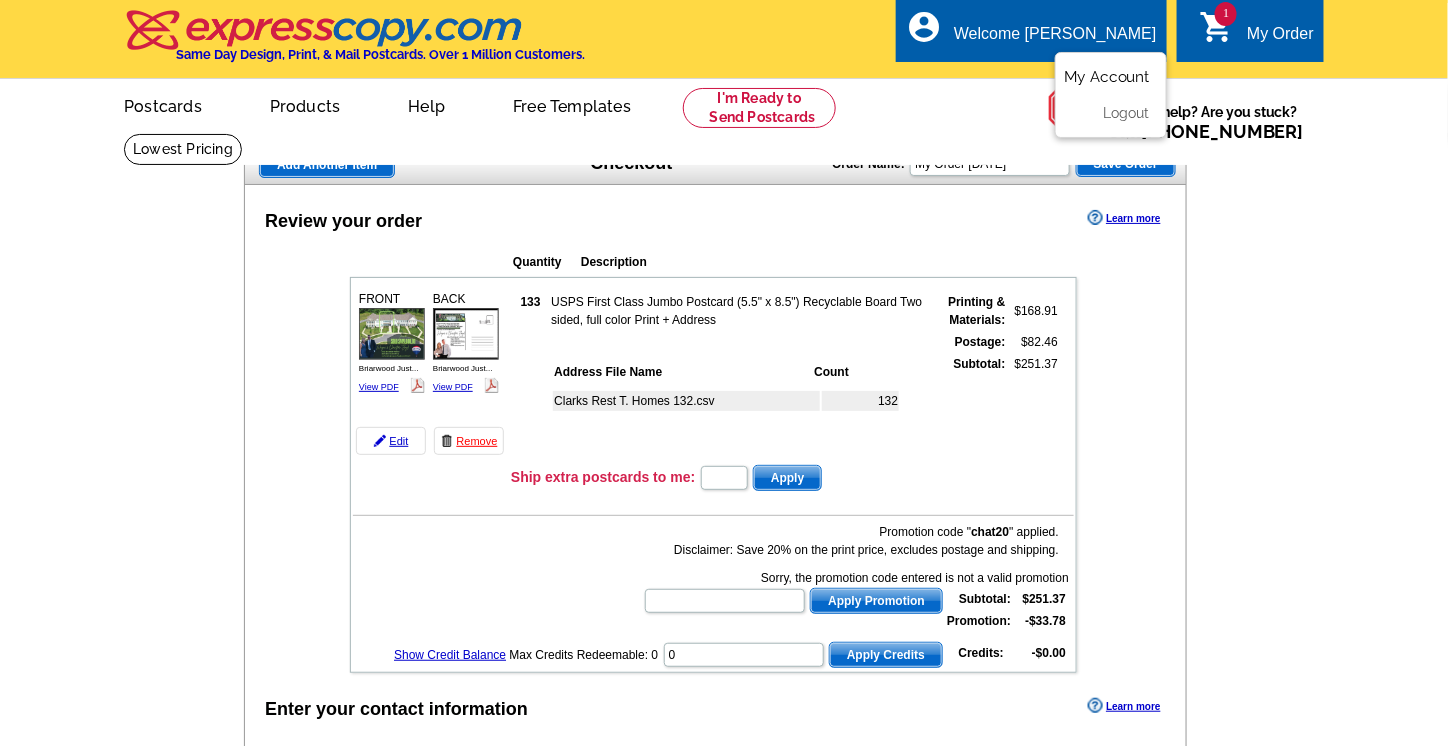 click on "My Account" at bounding box center [1107, 77] 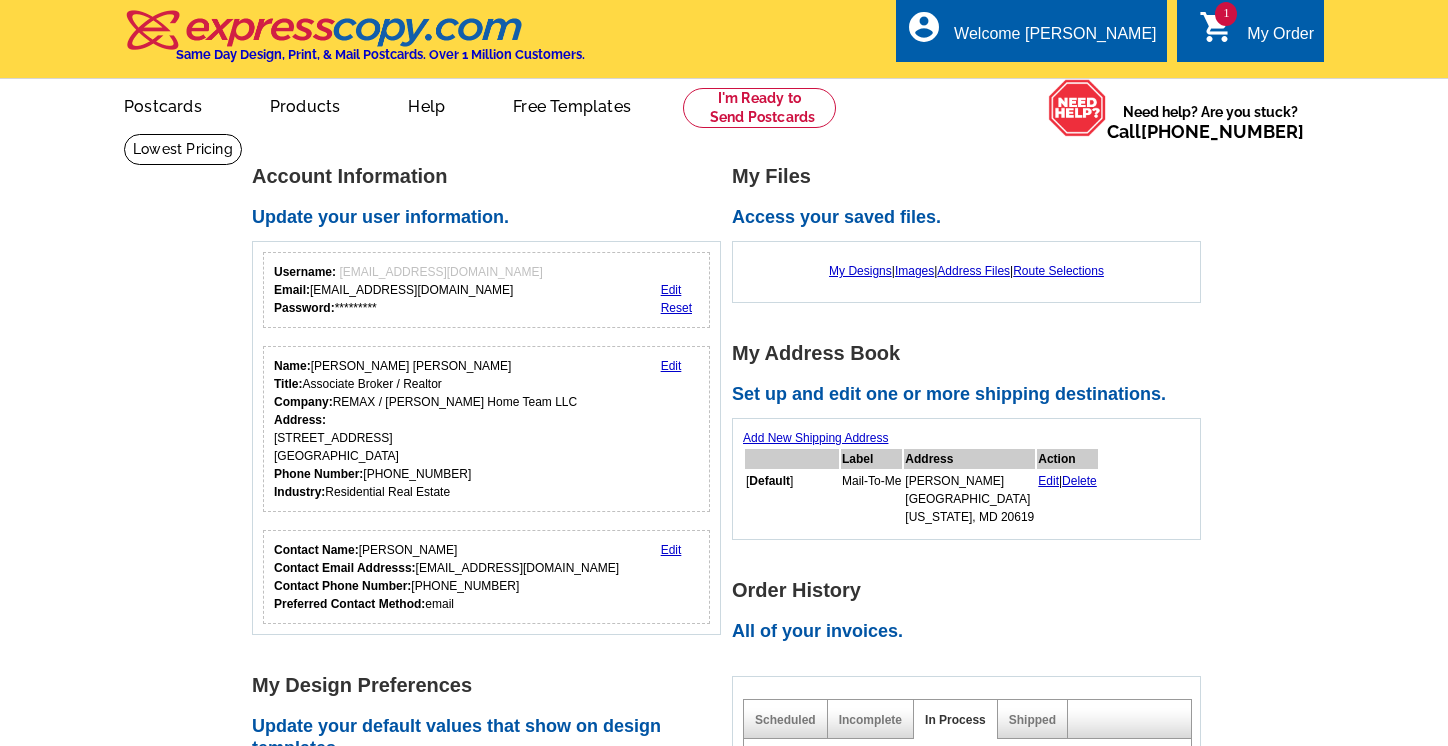 scroll, scrollTop: 0, scrollLeft: 0, axis: both 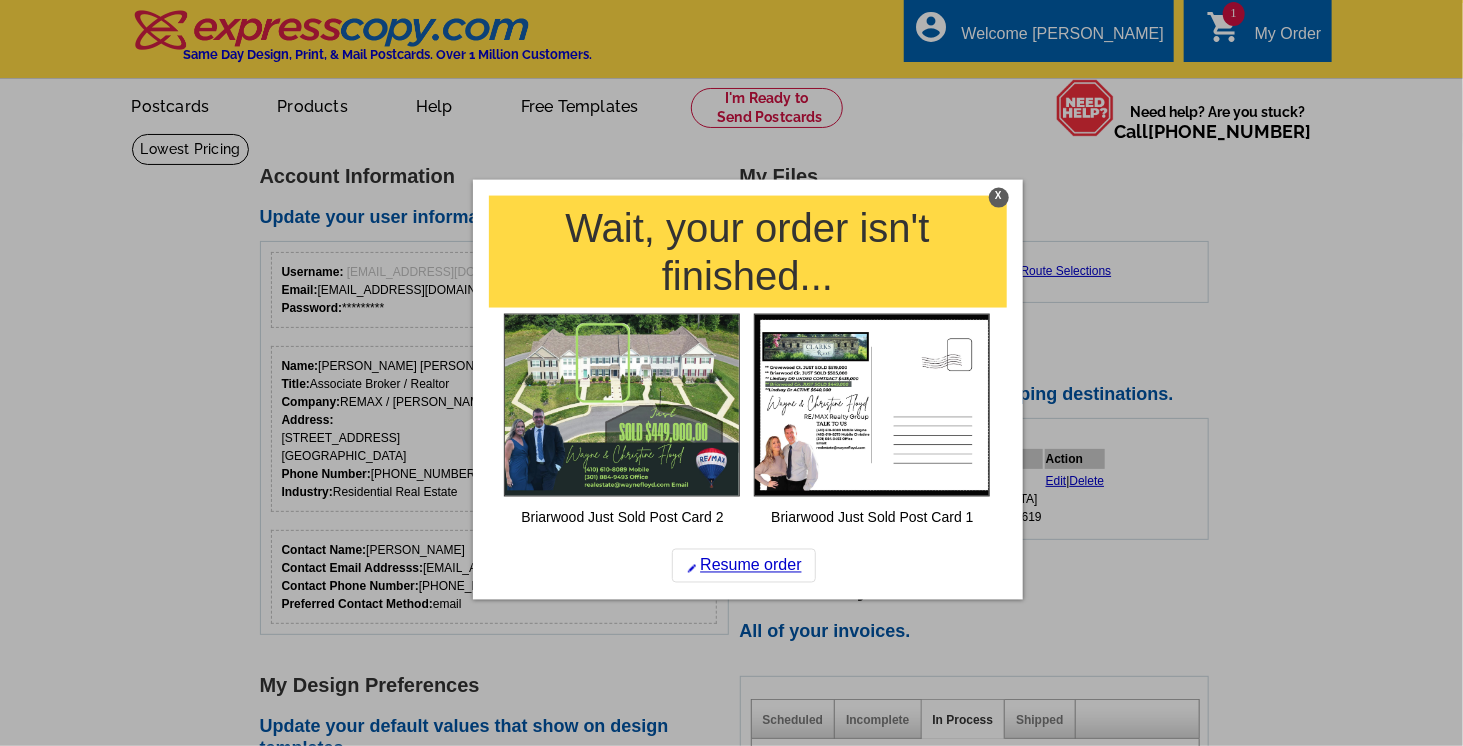 click at bounding box center [731, 373] 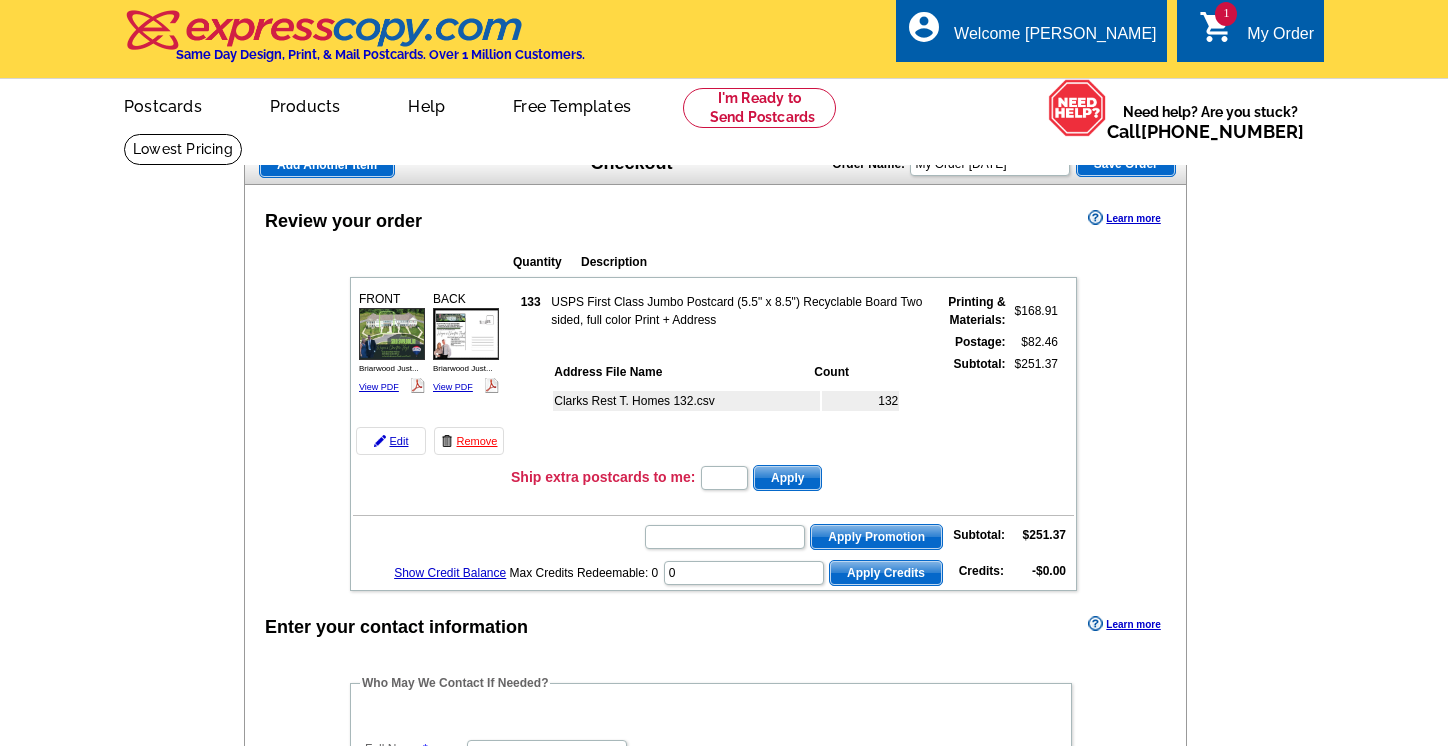 scroll, scrollTop: 0, scrollLeft: 0, axis: both 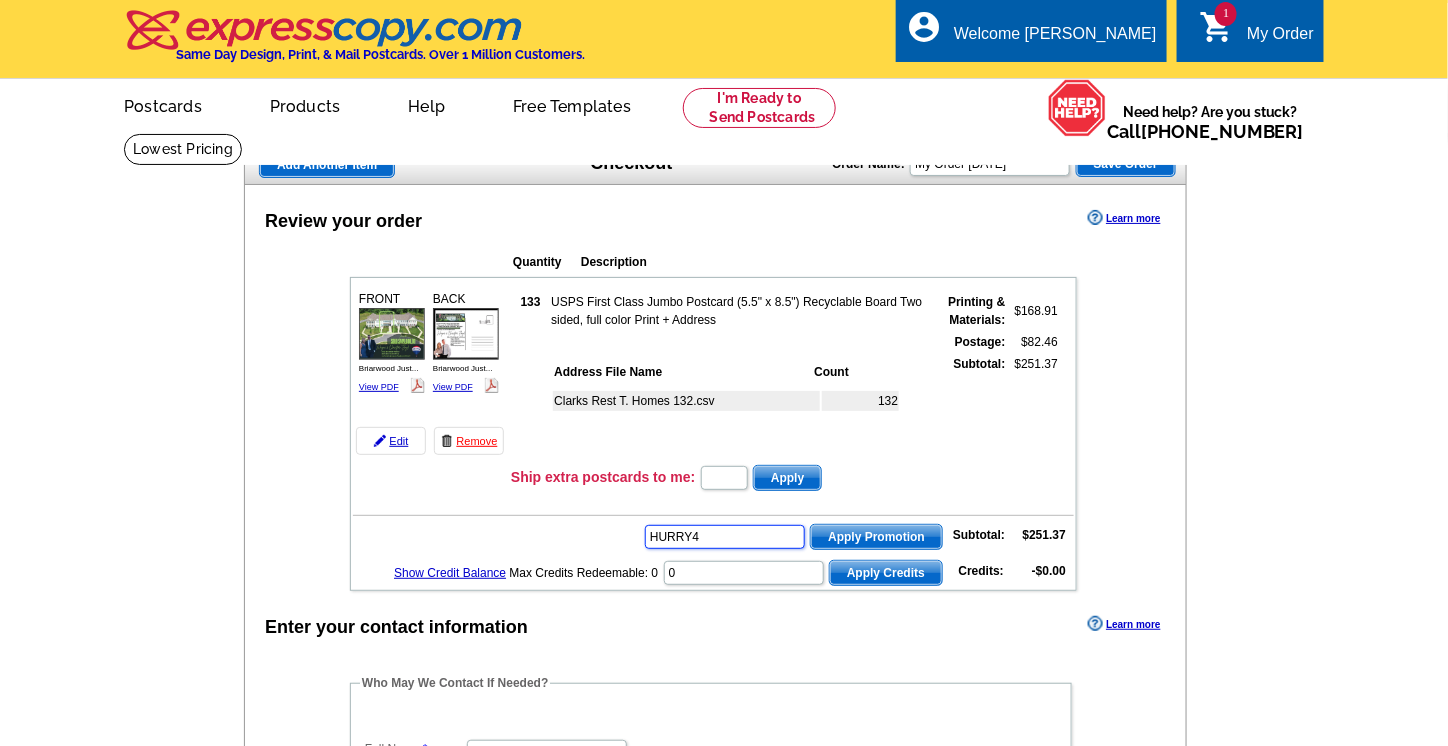 type on "HURRY40" 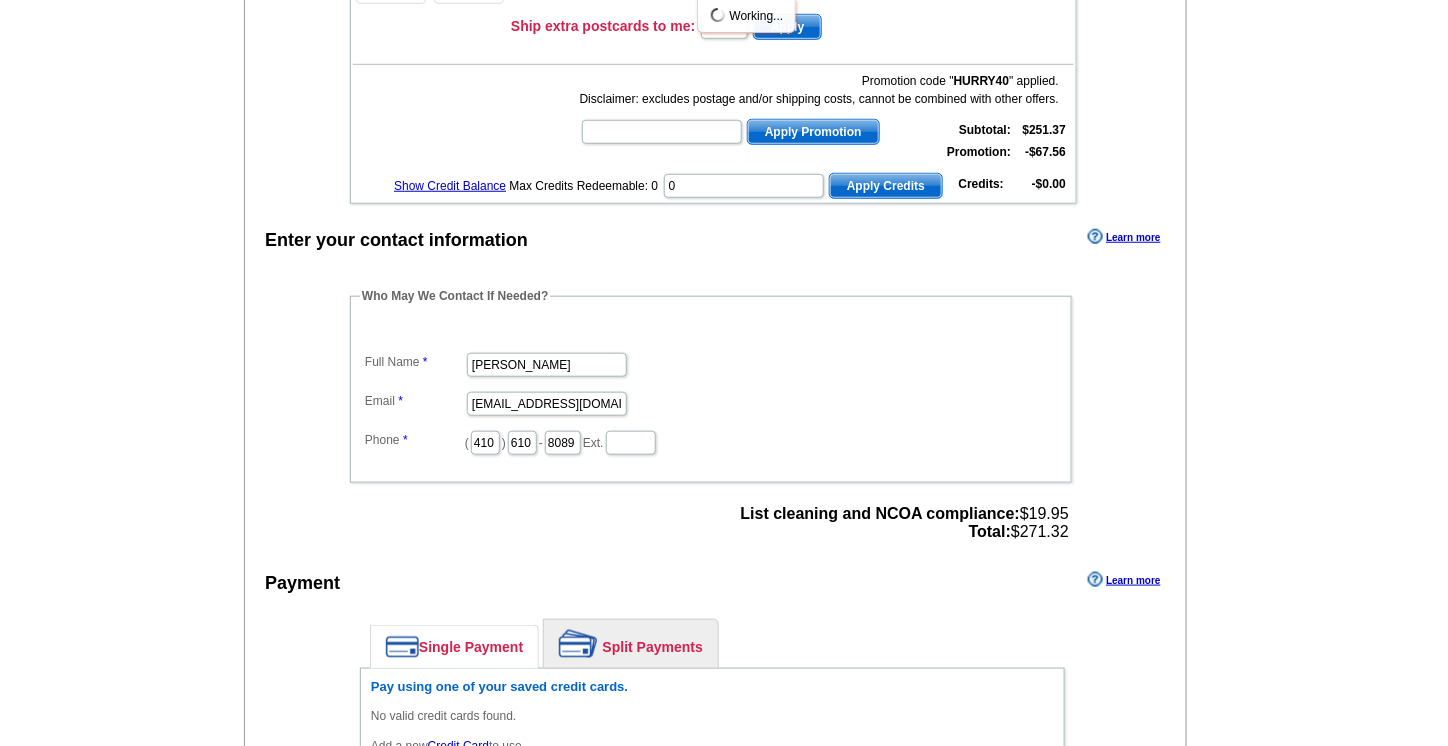 scroll, scrollTop: 0, scrollLeft: 0, axis: both 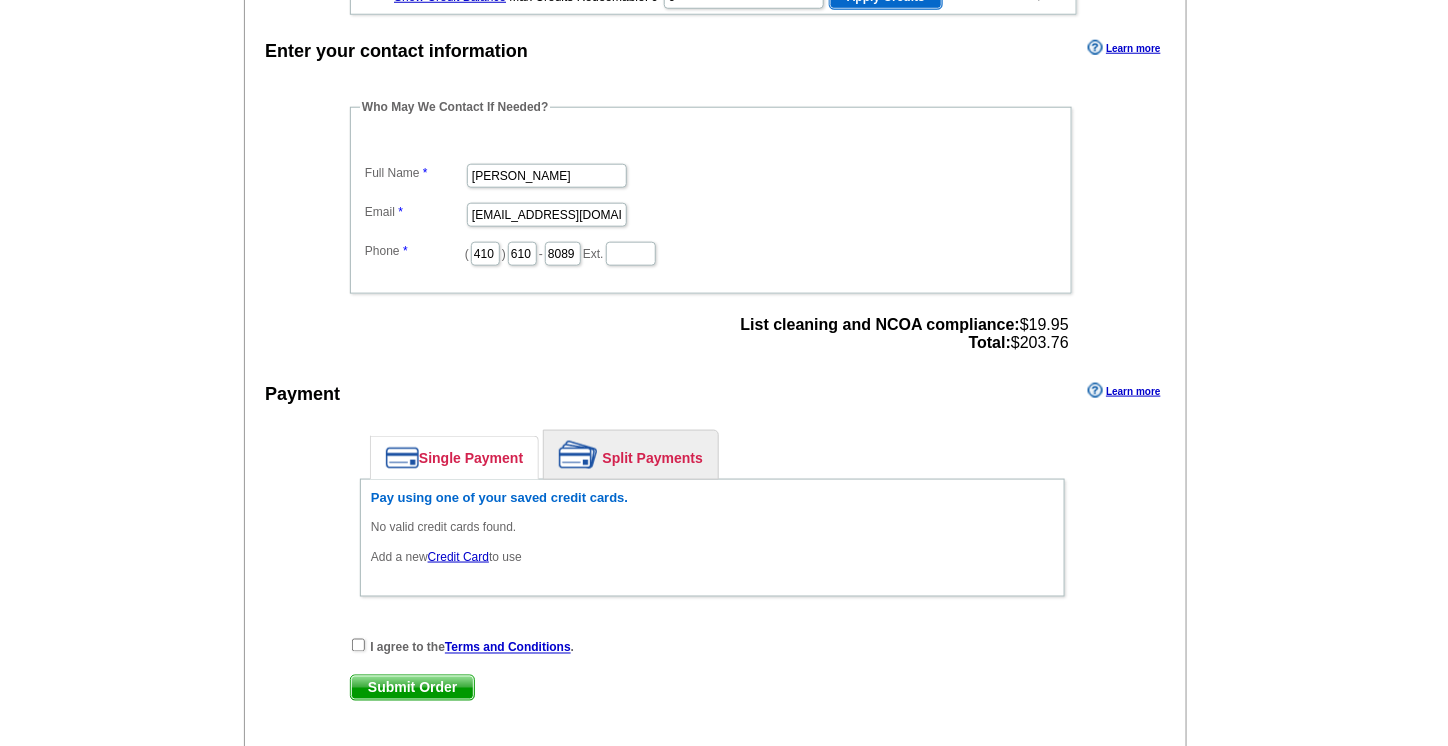 click at bounding box center [0, 1260] 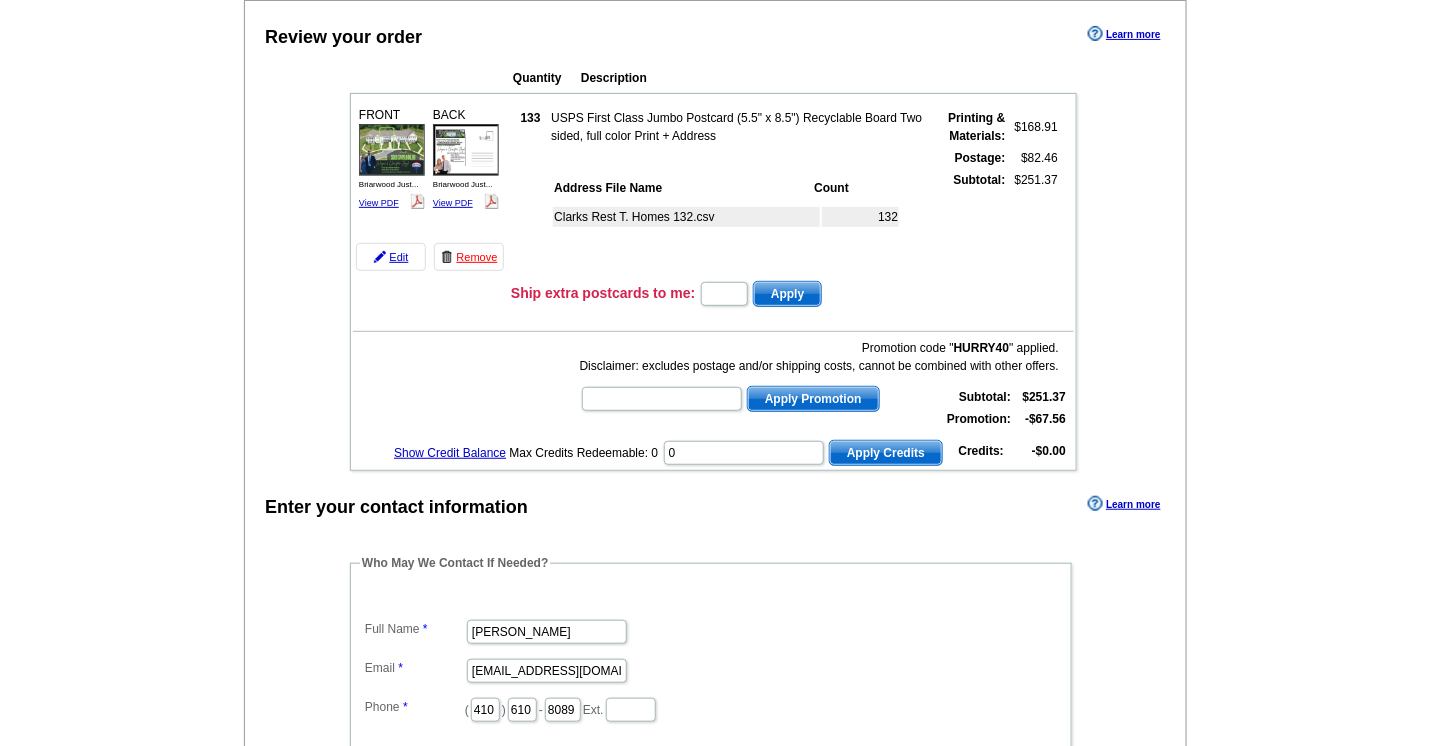 scroll, scrollTop: 182, scrollLeft: 0, axis: vertical 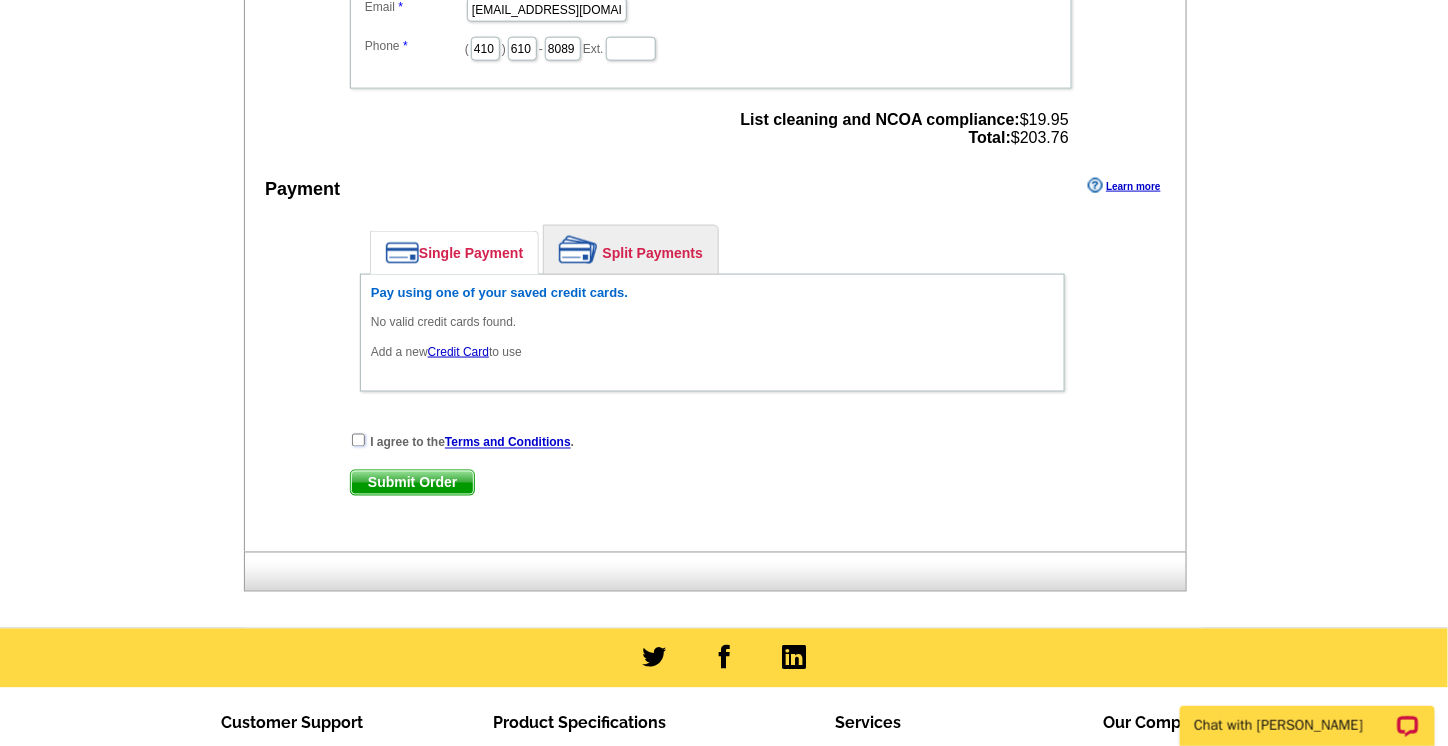 click at bounding box center [358, 440] 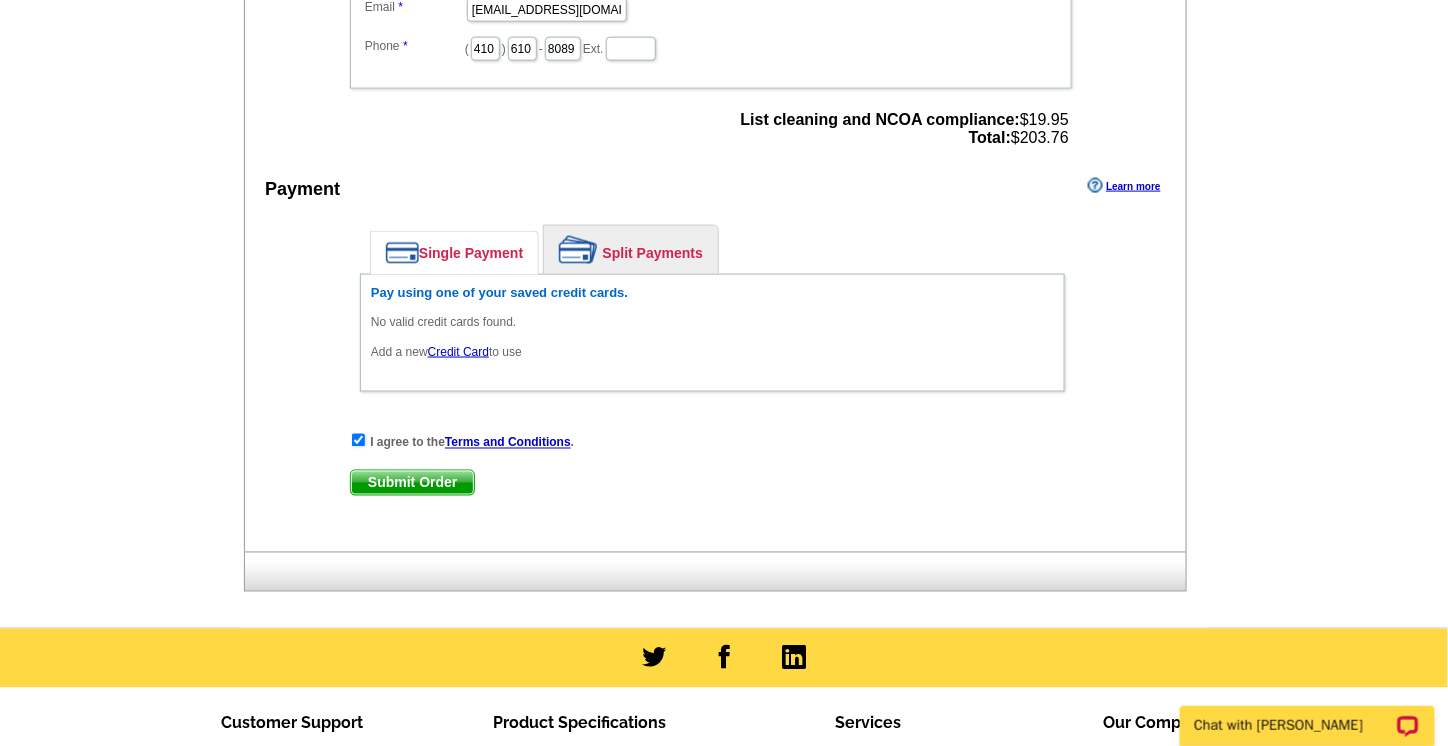 click on "Submit Order" at bounding box center [412, 483] 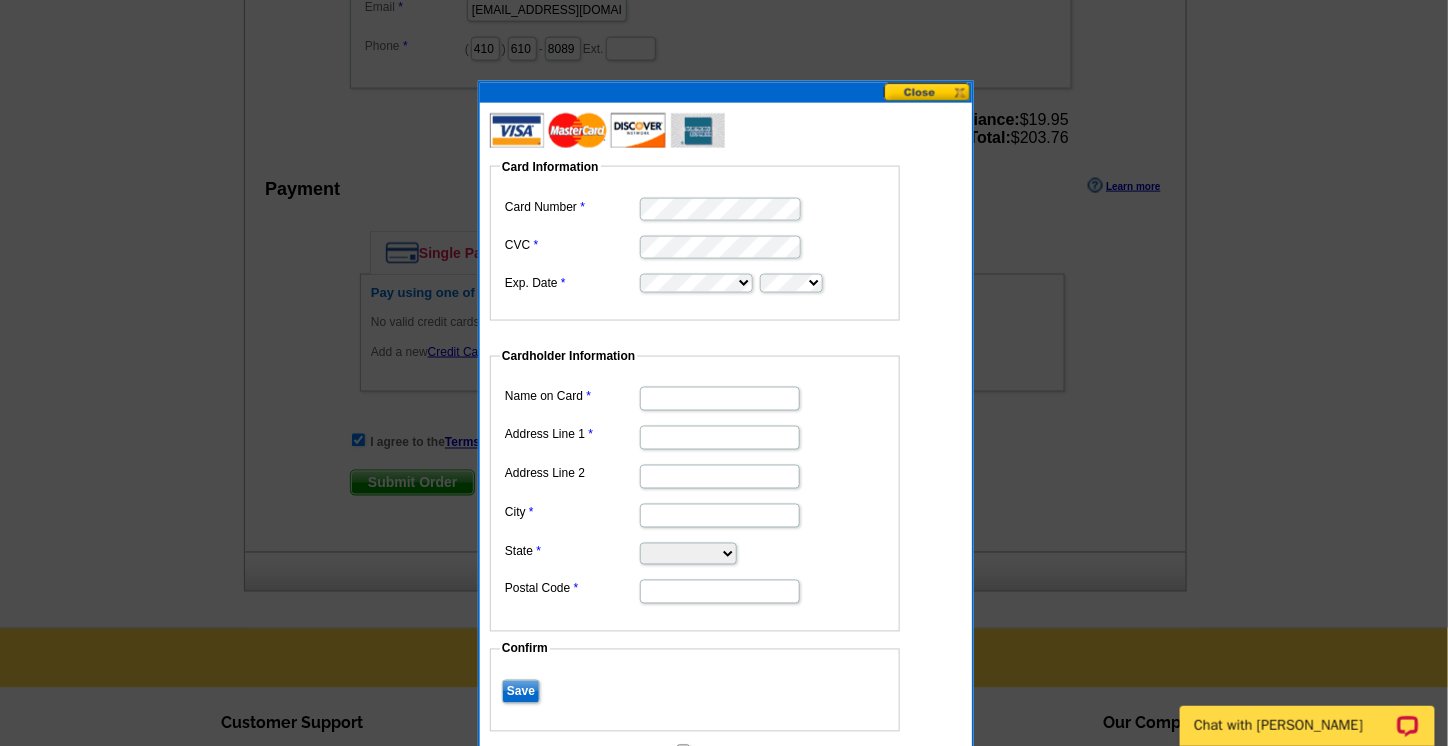 click on "Name on Card" at bounding box center [720, 399] 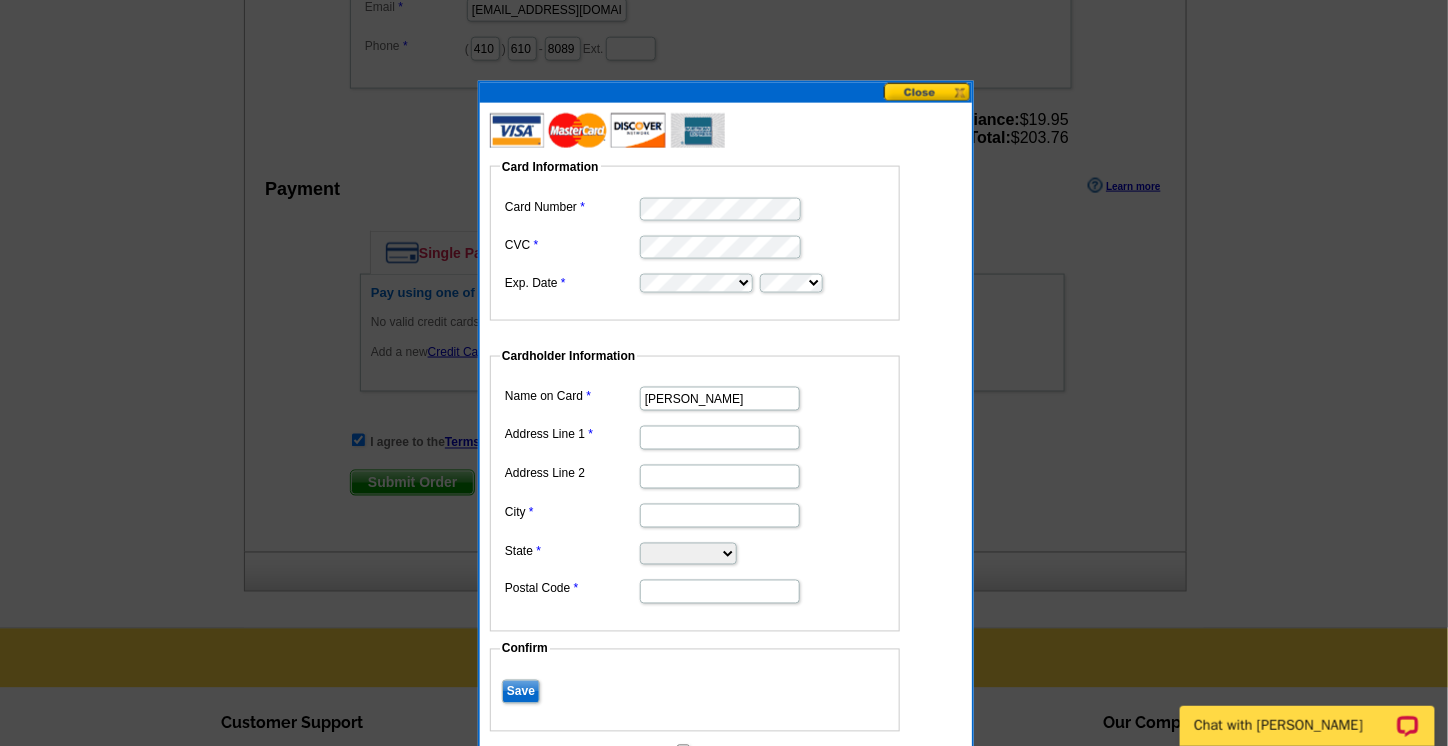 type on "[PERSON_NAME]" 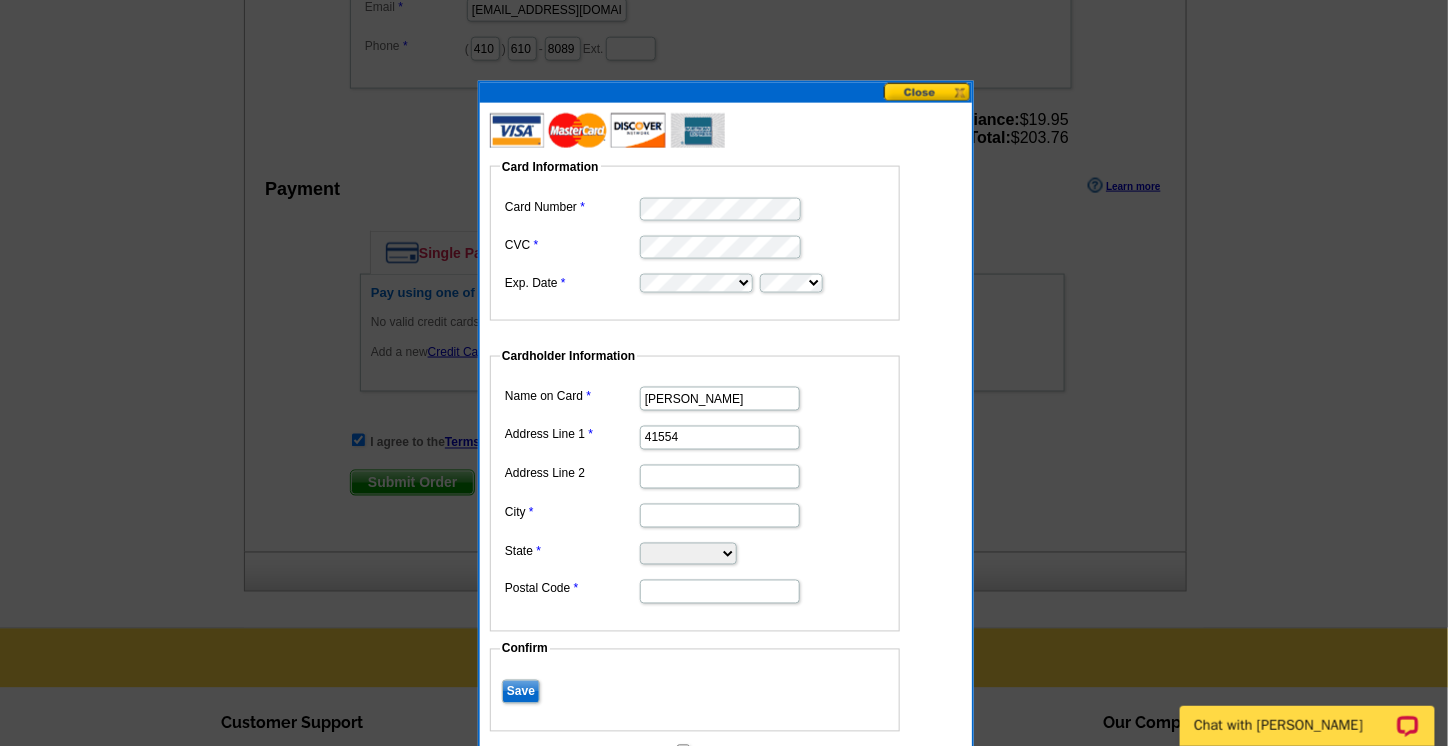 type on "[STREET_ADDRESS]" 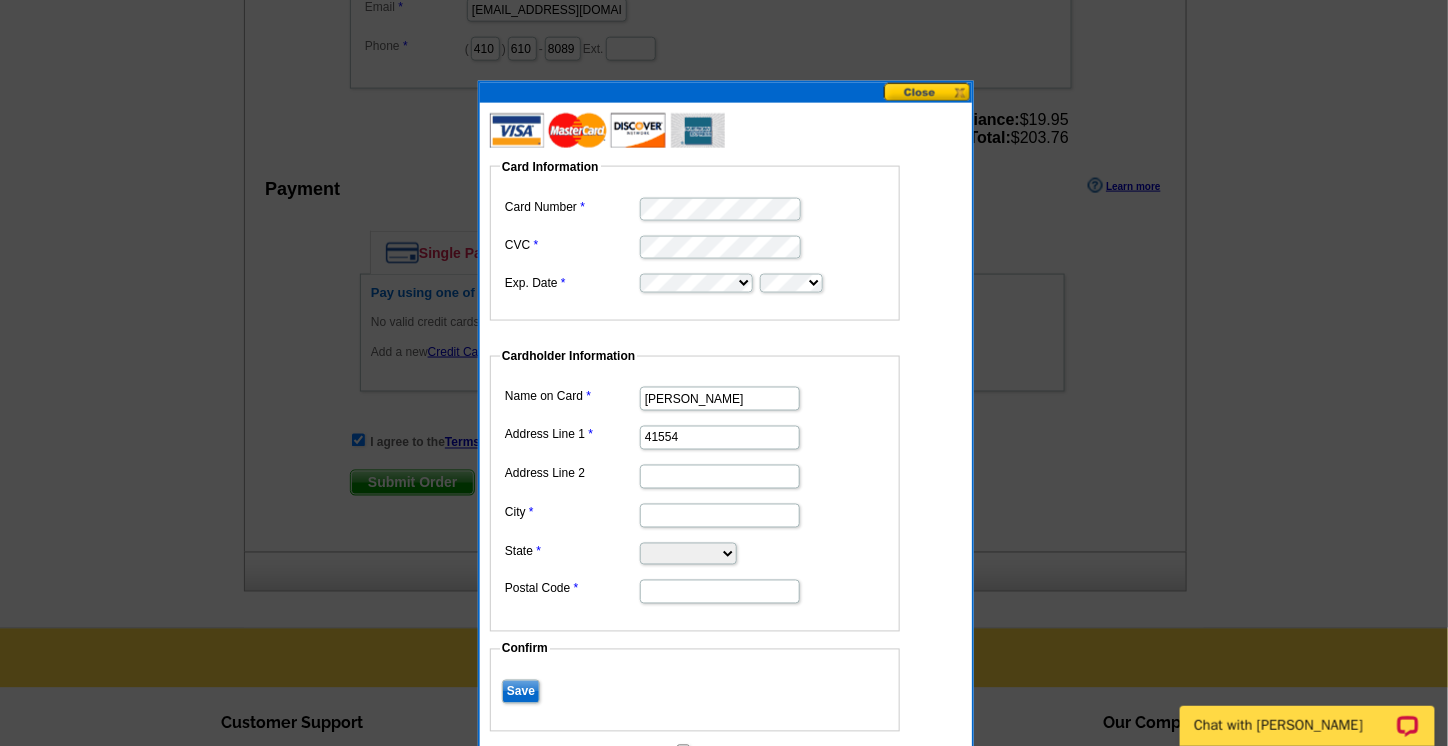 type on "Leonardtown" 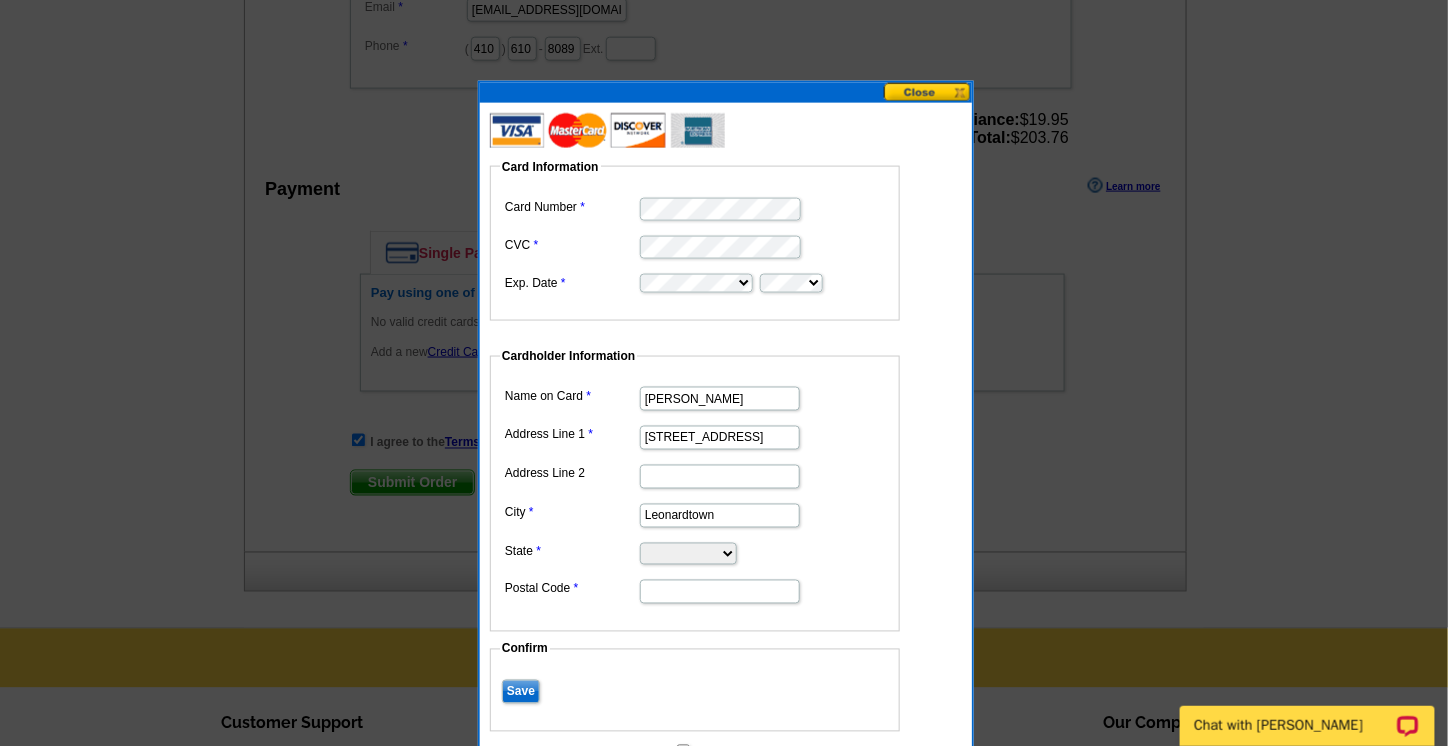 select on "MD" 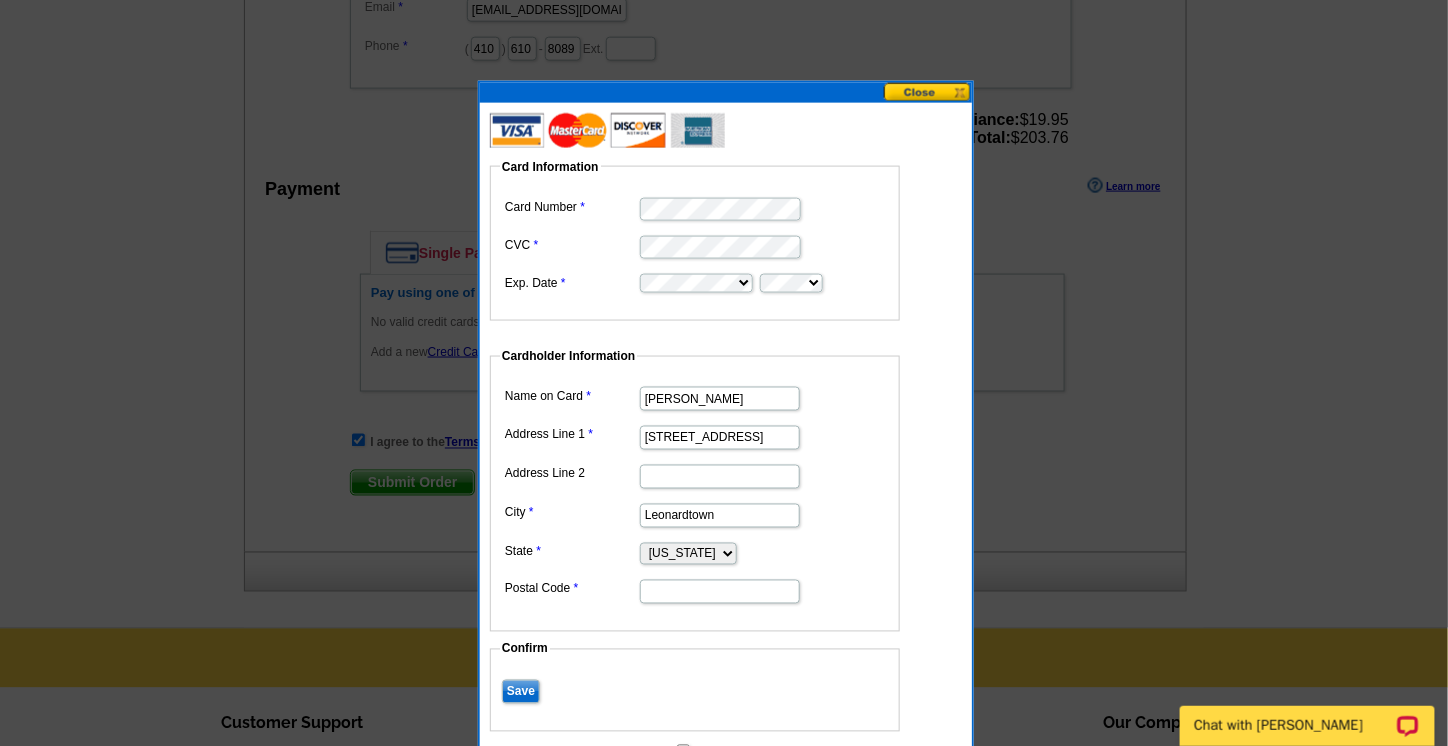 type on "20650" 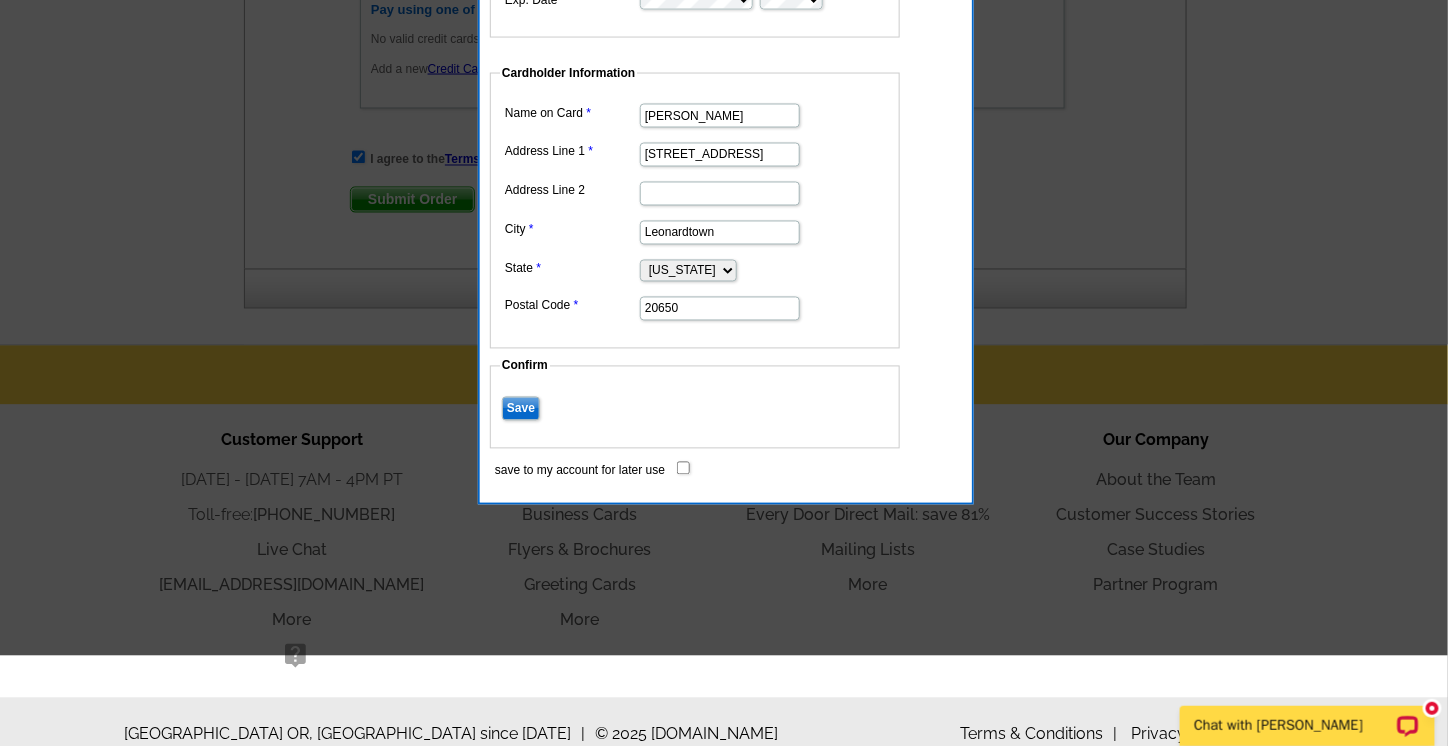 scroll, scrollTop: 1136, scrollLeft: 0, axis: vertical 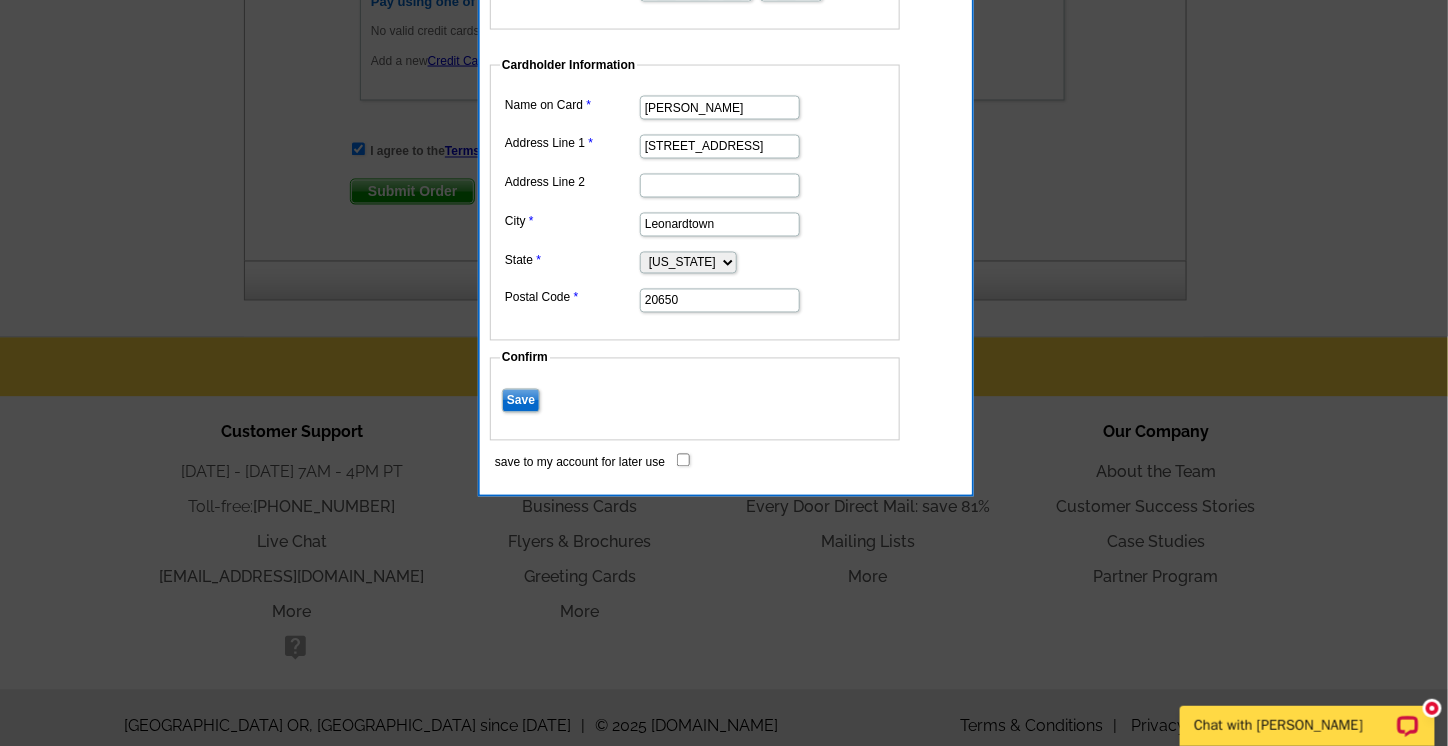 click on "Save" at bounding box center [521, 401] 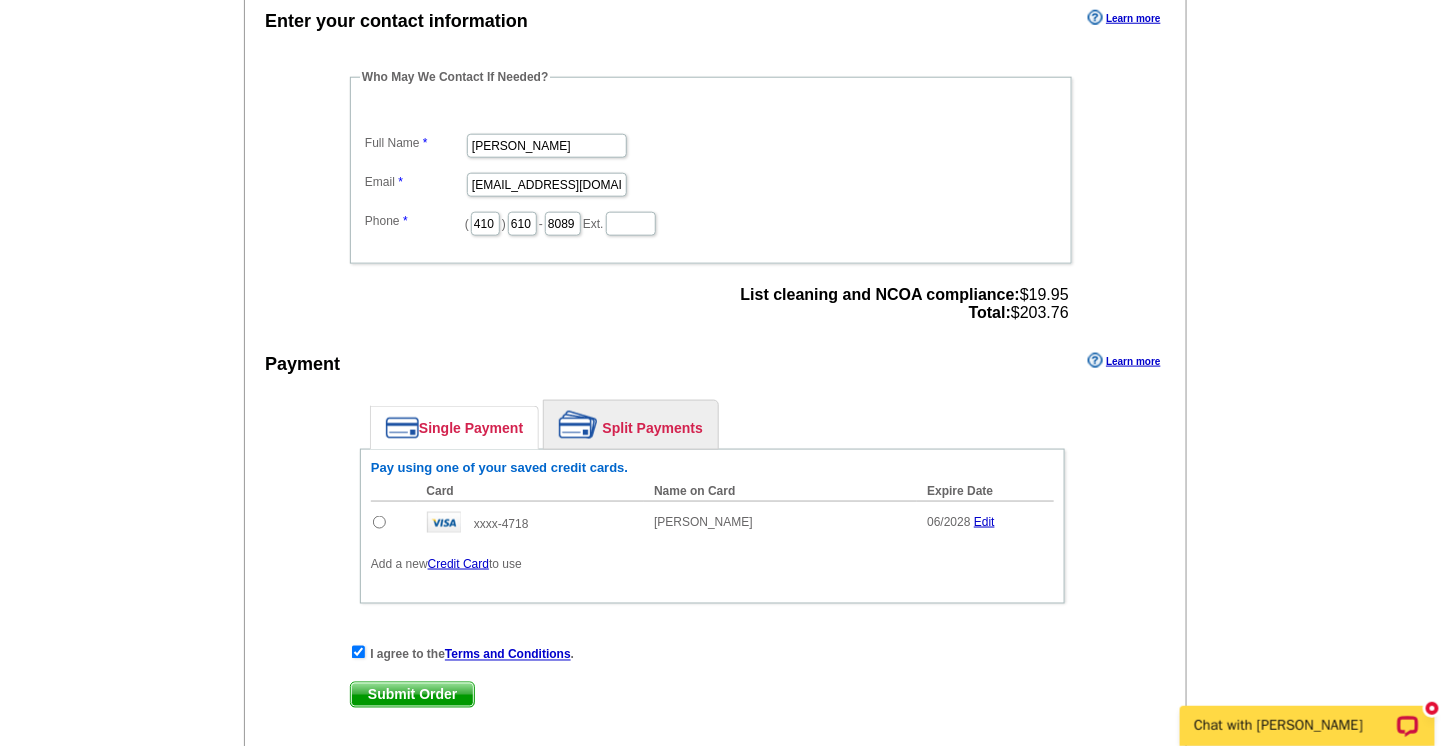 scroll, scrollTop: 668, scrollLeft: 0, axis: vertical 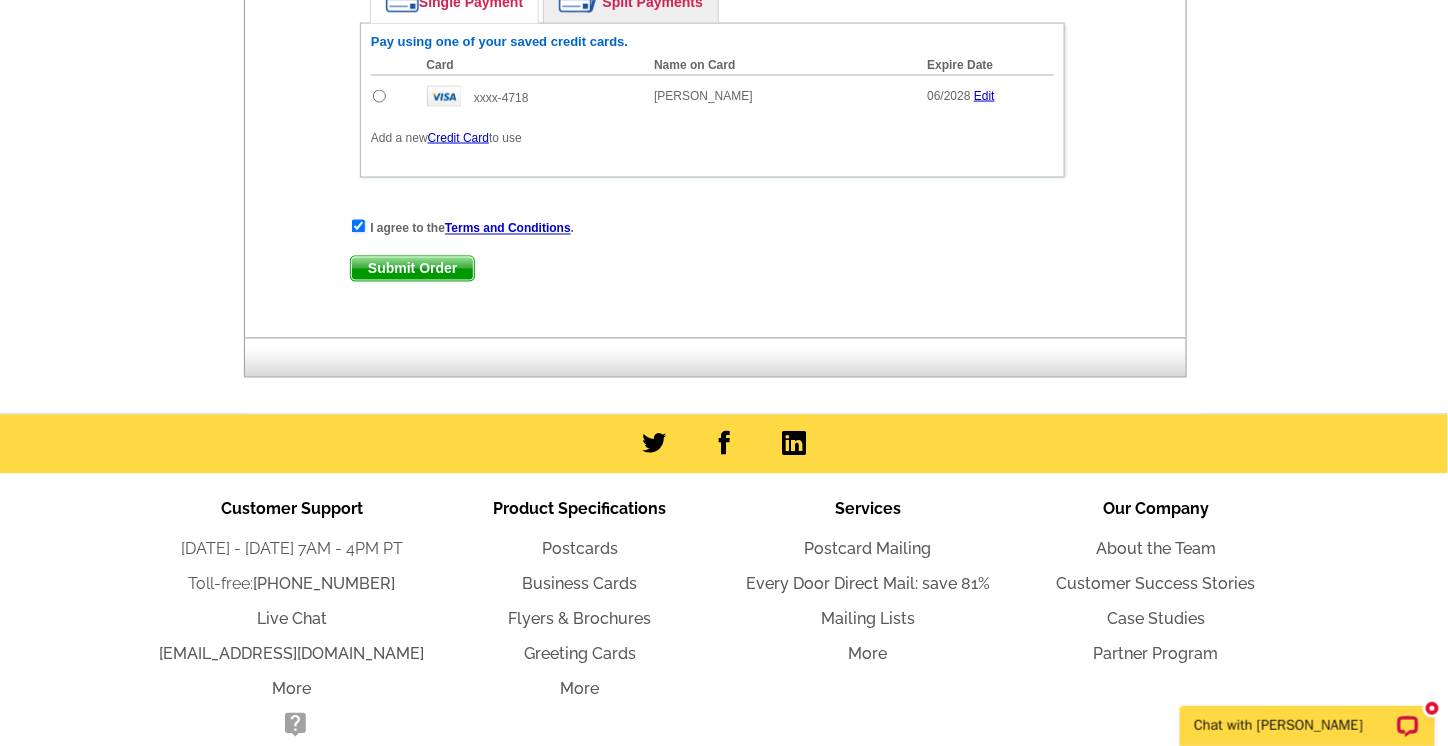click on "Submit Order" at bounding box center [412, 269] 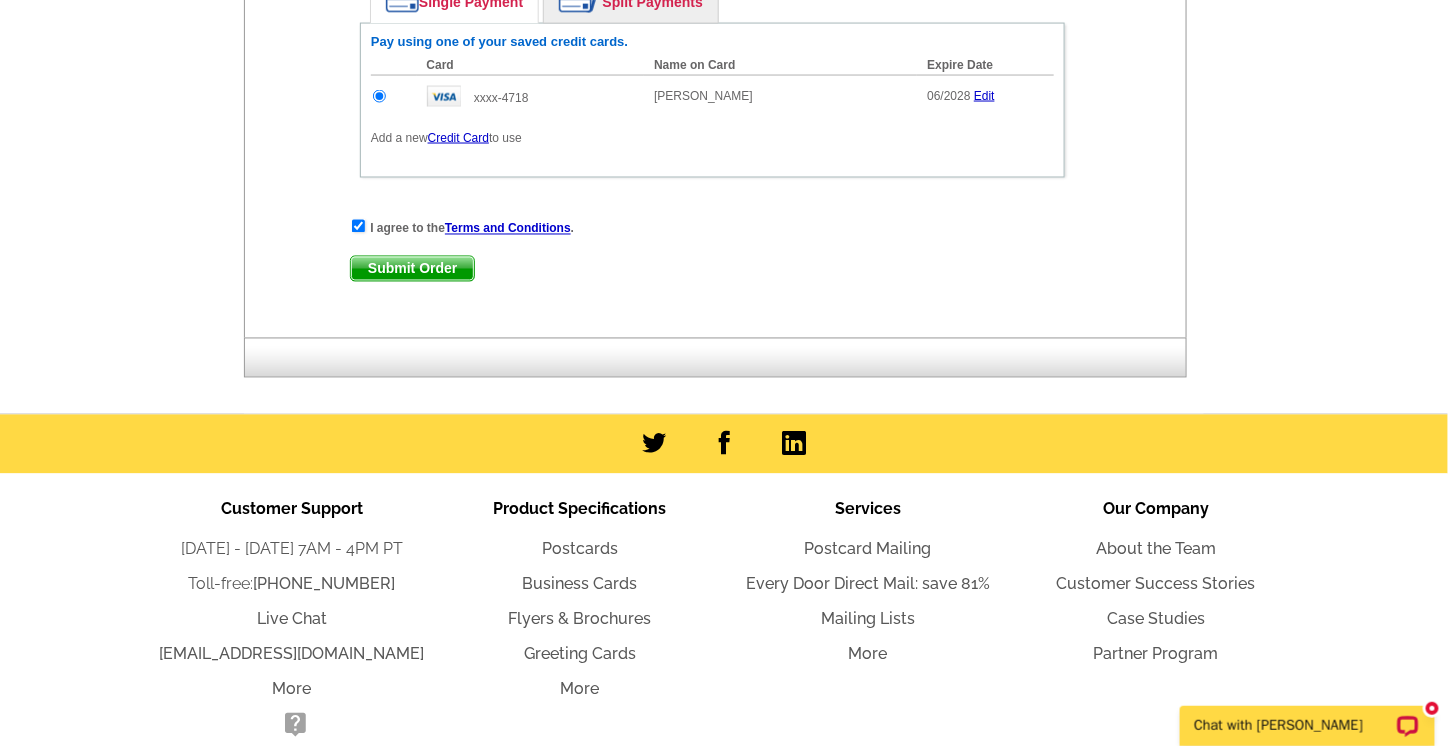 click on "Submit Order" at bounding box center (412, 269) 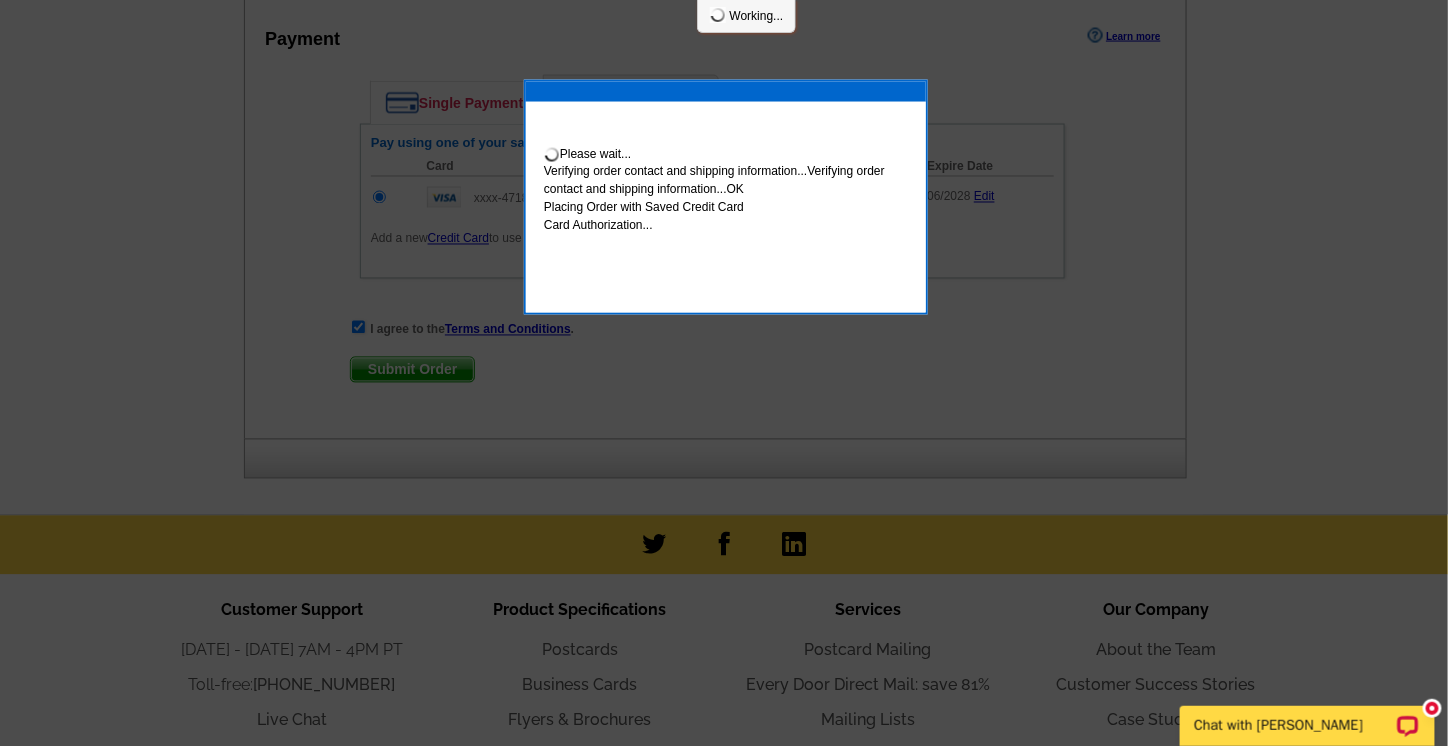 scroll, scrollTop: 1197, scrollLeft: 0, axis: vertical 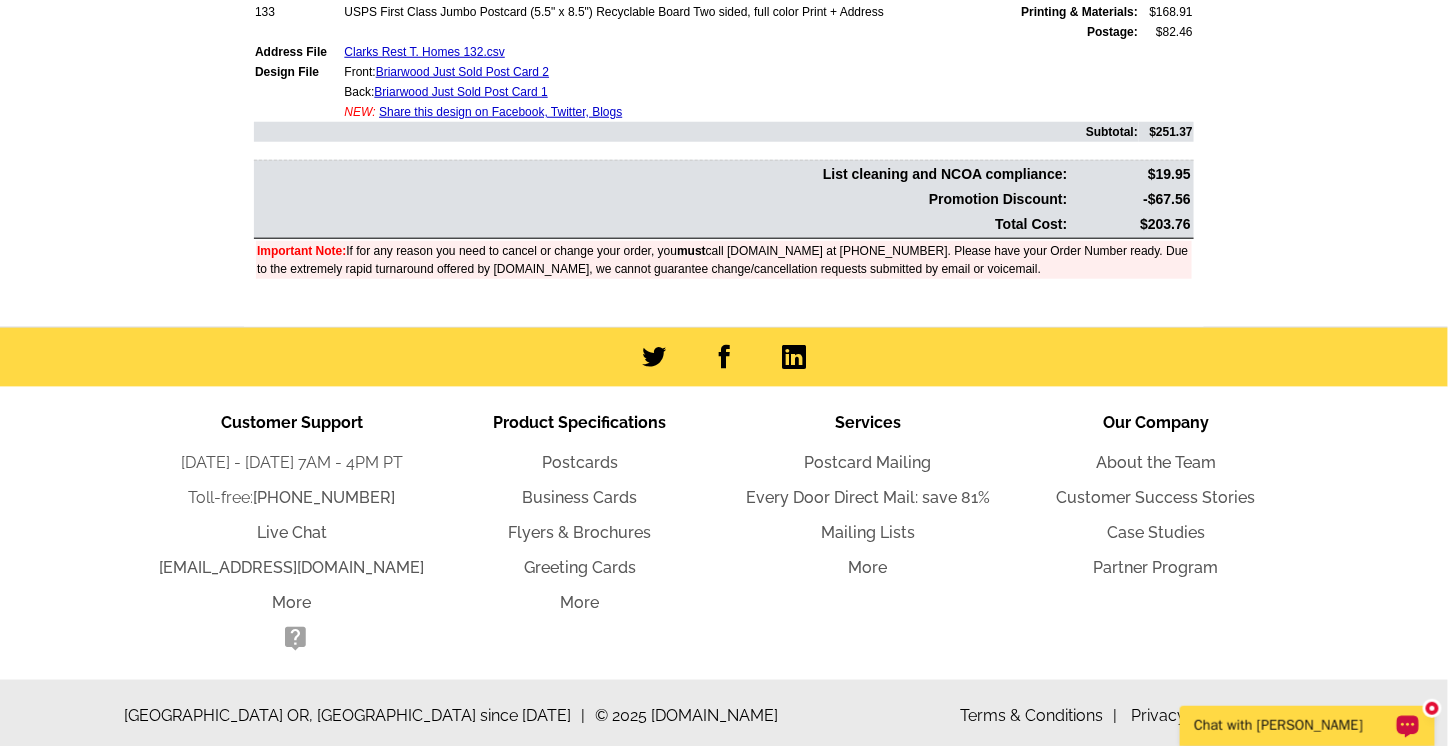 click on "Chat with [PERSON_NAME]" at bounding box center [1293, 725] 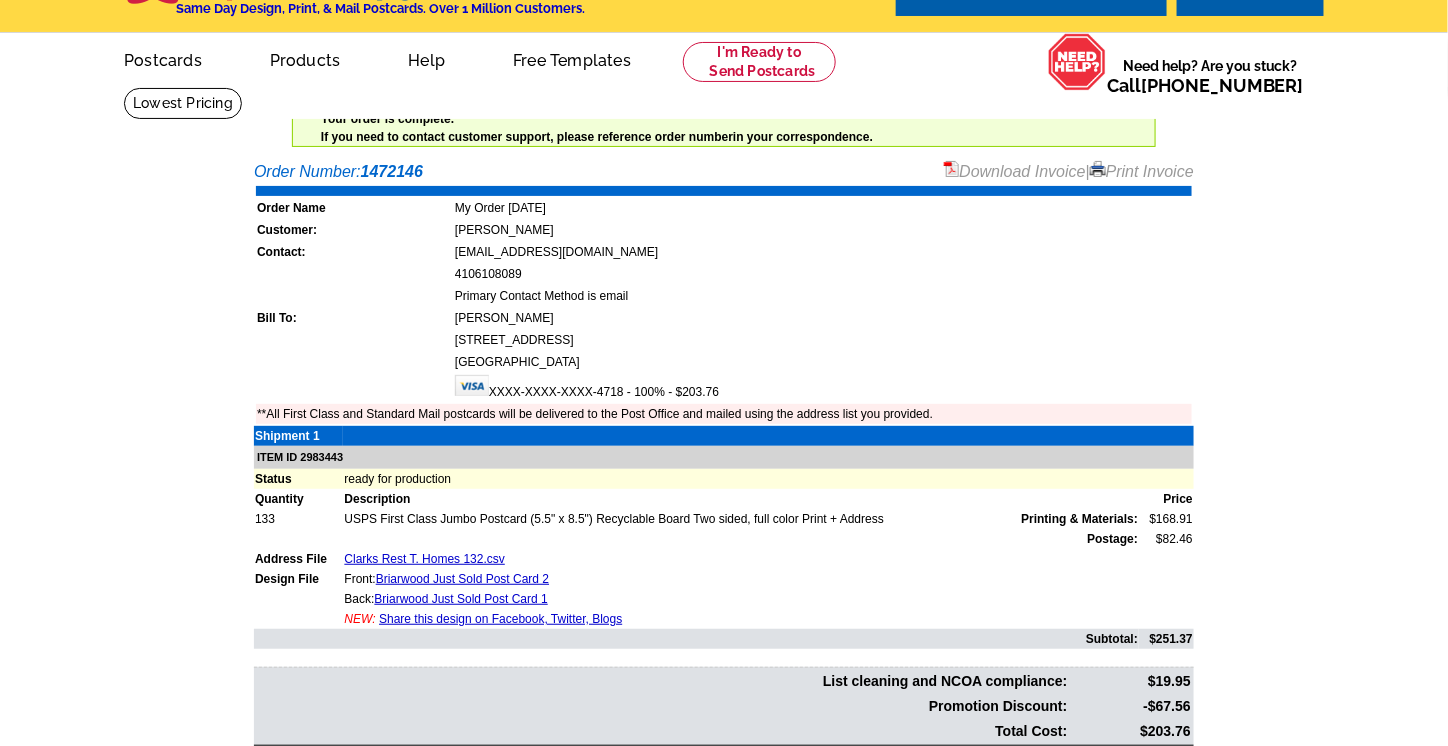 scroll, scrollTop: 0, scrollLeft: 0, axis: both 